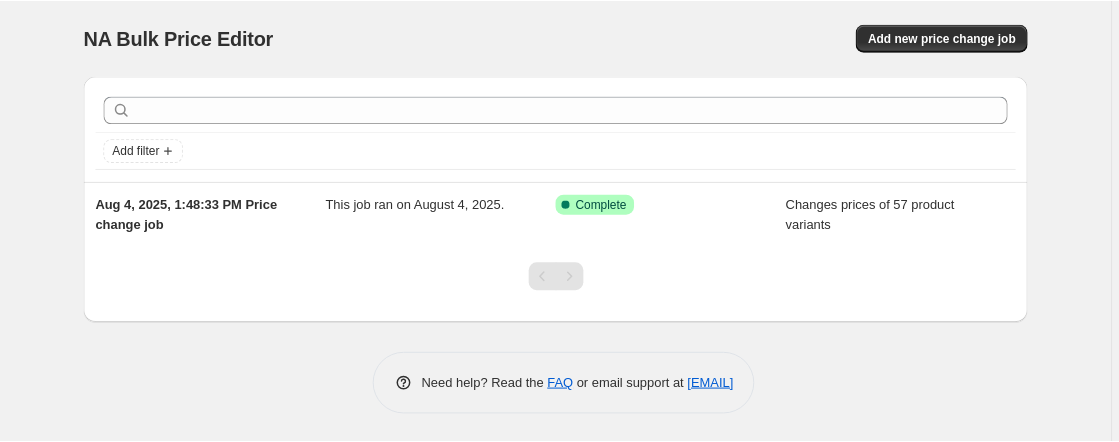 scroll, scrollTop: 0, scrollLeft: 0, axis: both 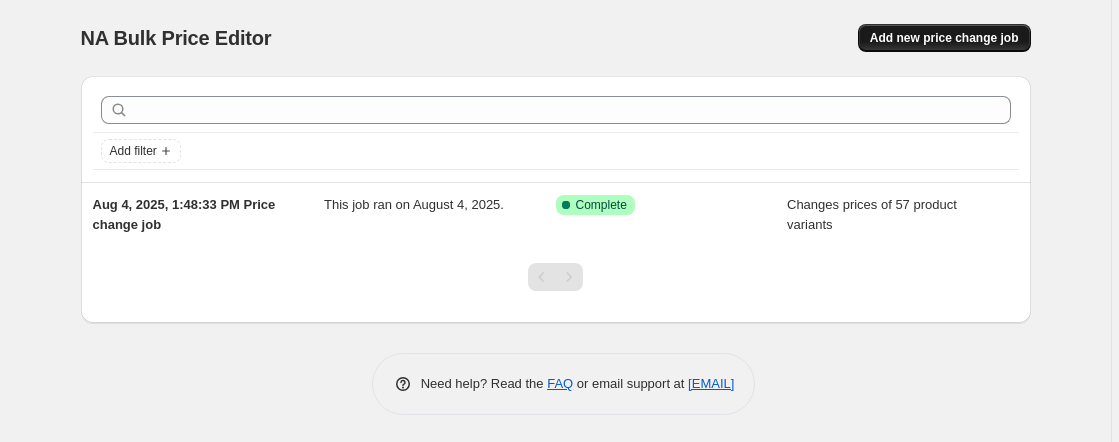 click on "Add new price change job" at bounding box center [944, 38] 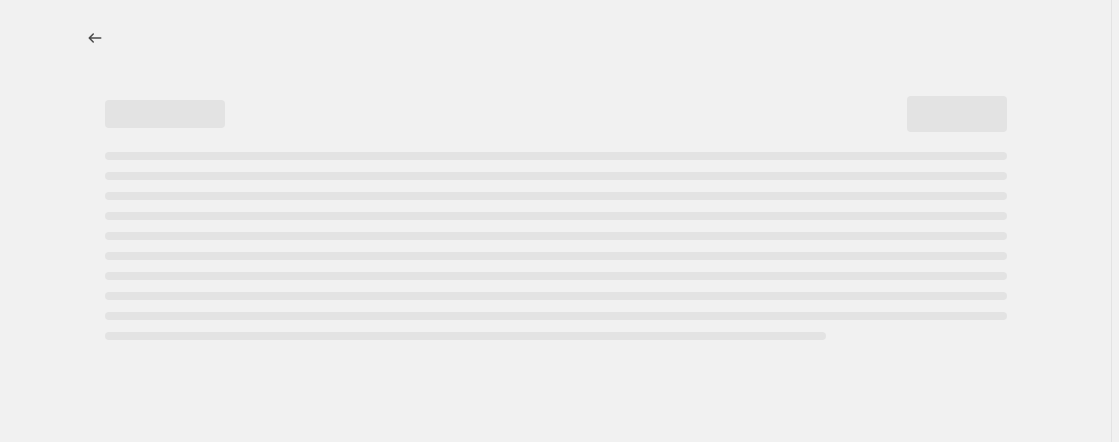 select on "percentage" 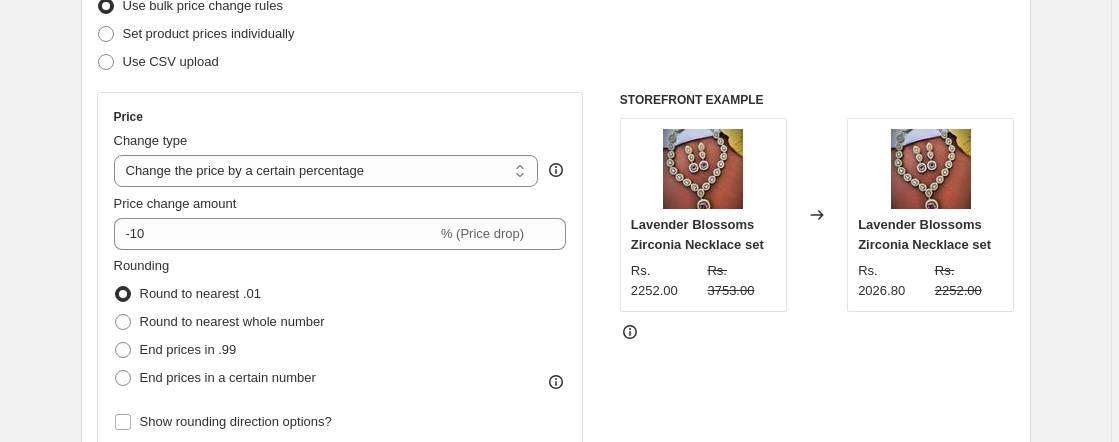 scroll, scrollTop: 312, scrollLeft: 0, axis: vertical 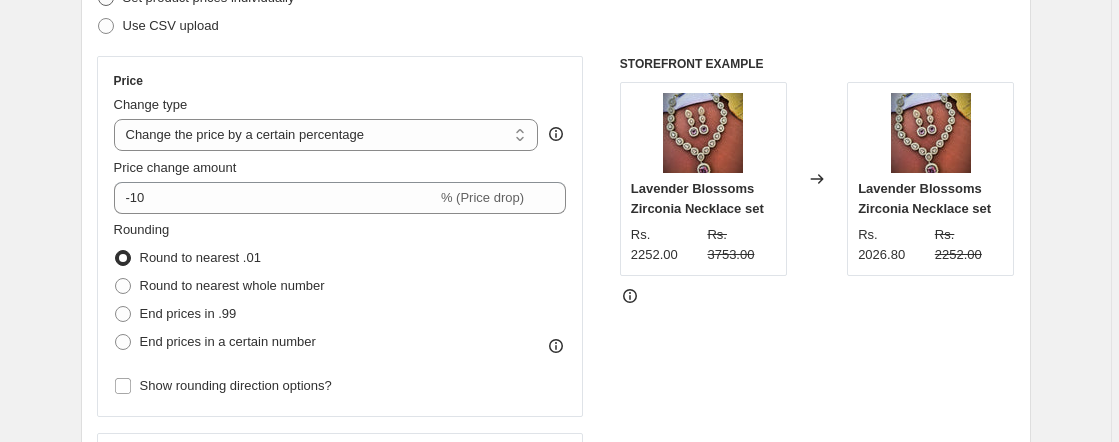 click at bounding box center [106, -2] 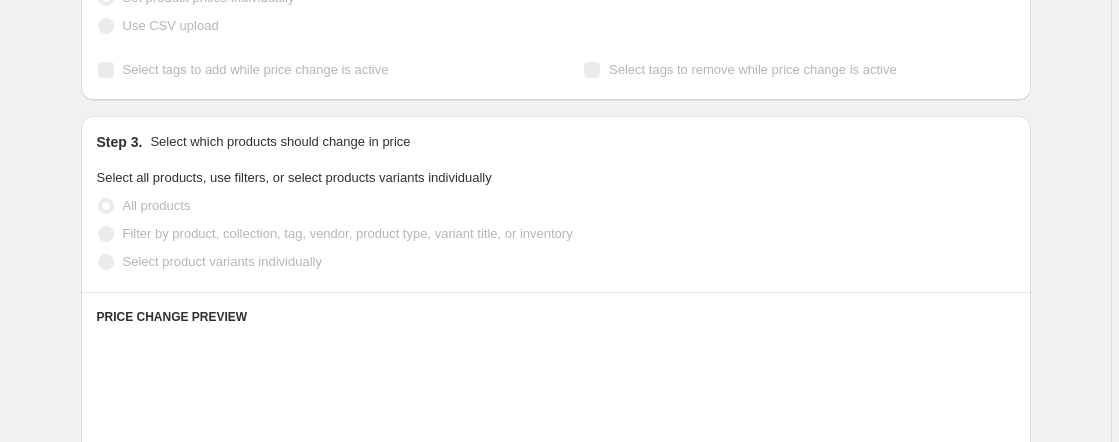 scroll, scrollTop: 82, scrollLeft: 0, axis: vertical 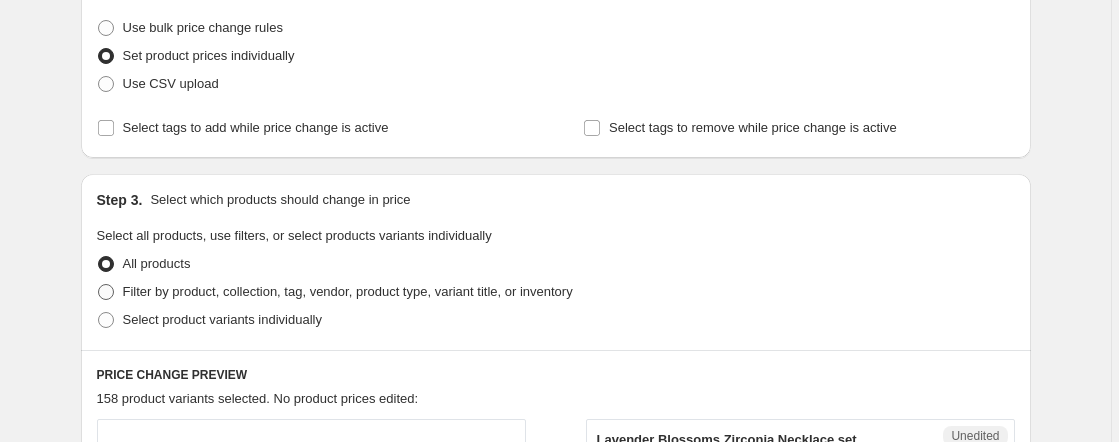 click at bounding box center [106, 292] 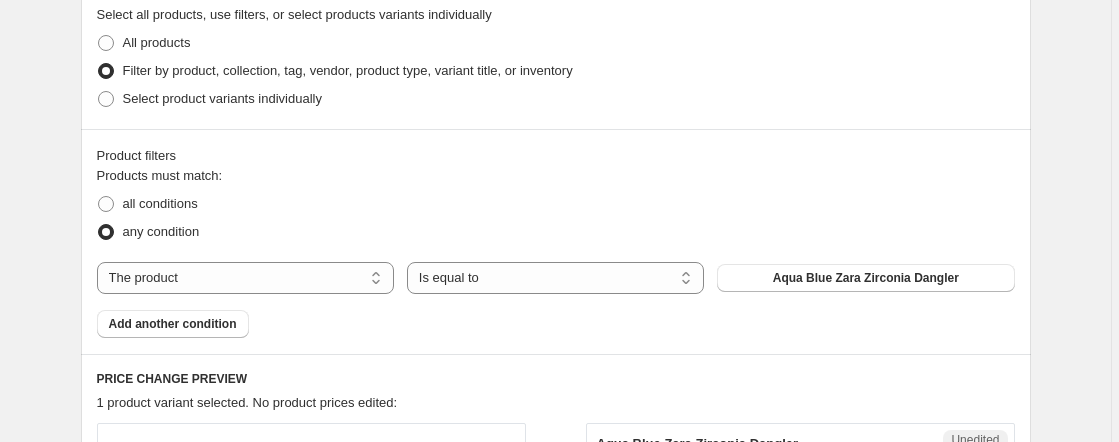 scroll, scrollTop: 501, scrollLeft: 0, axis: vertical 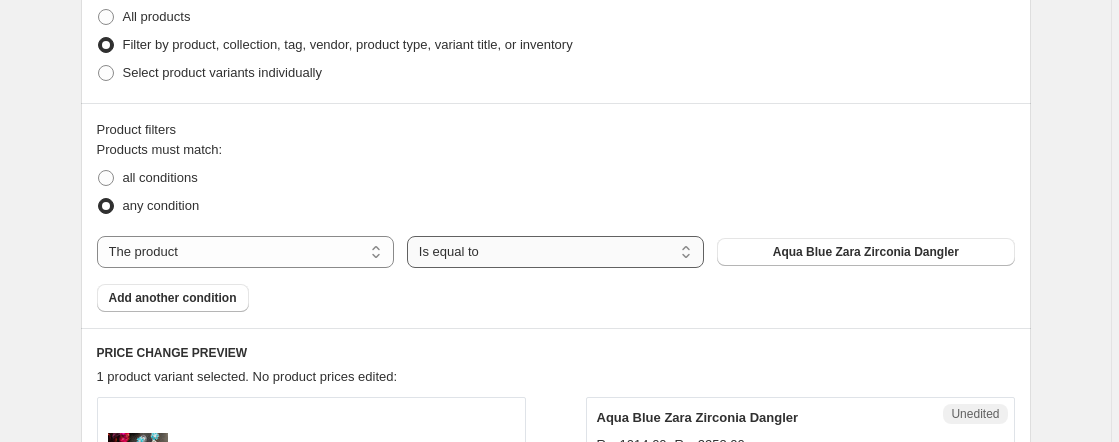 click on "Is equal to Is not equal to" at bounding box center (555, 252) 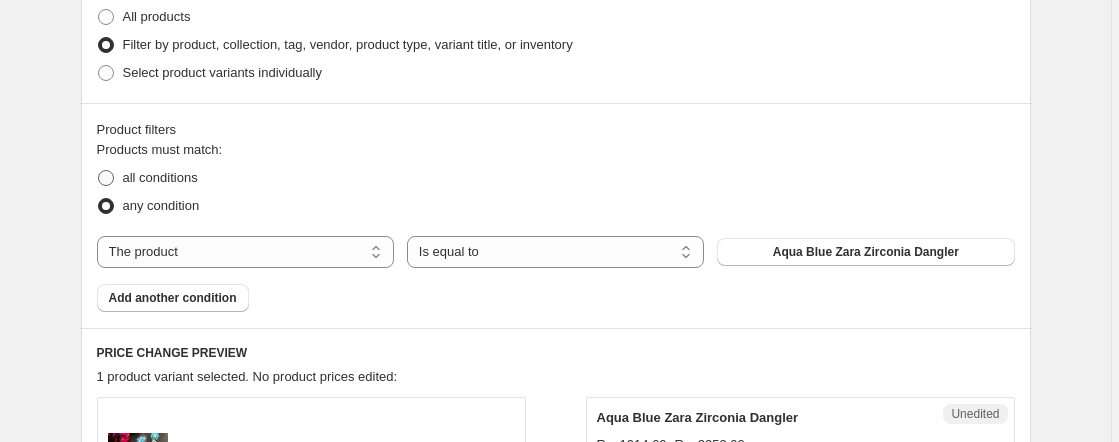 click at bounding box center (106, 178) 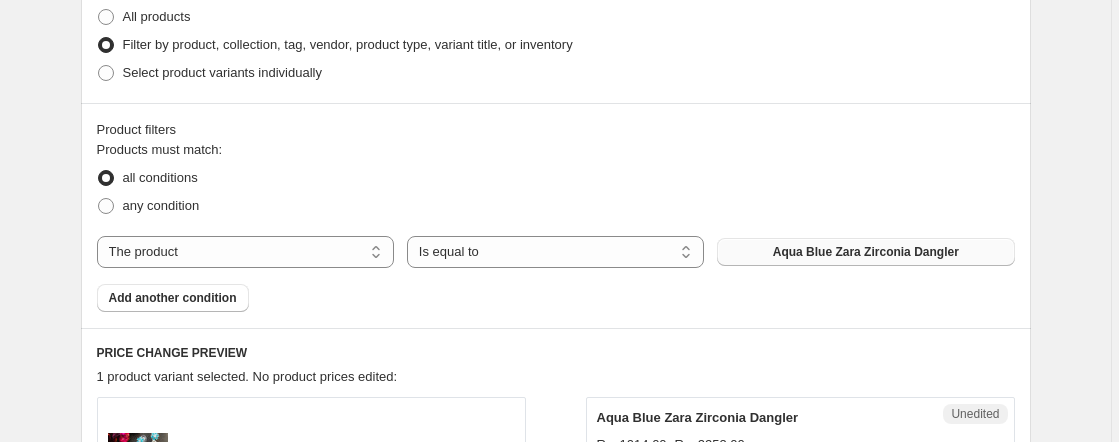 click on "Aqua Blue Zara Zirconia Dangler" at bounding box center (866, 252) 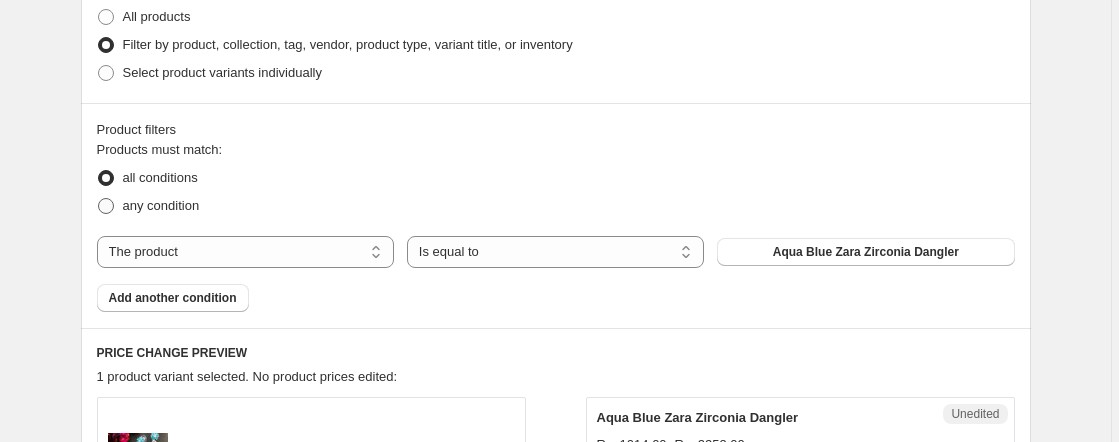 click at bounding box center (106, 206) 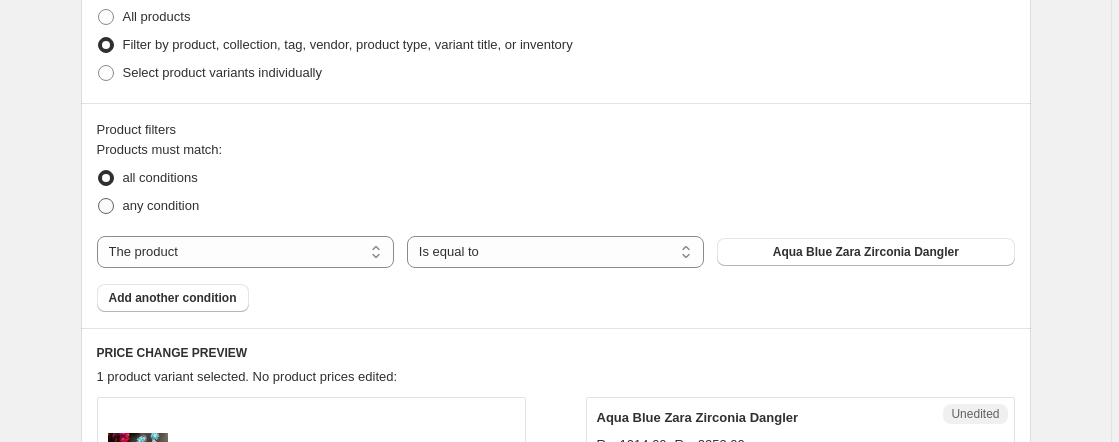 radio on "true" 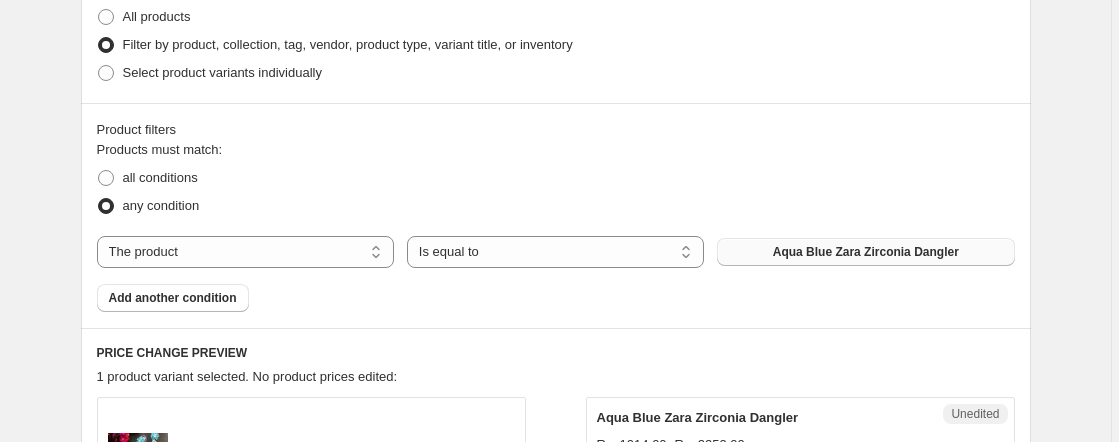 click on "Aqua Blue Zara Zirconia Dangler" at bounding box center [866, 252] 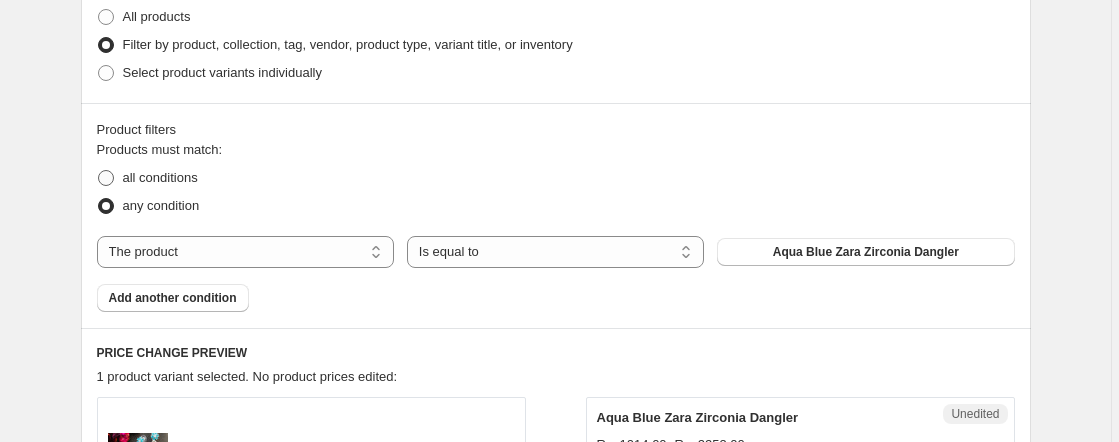 click on "all conditions" at bounding box center [147, 178] 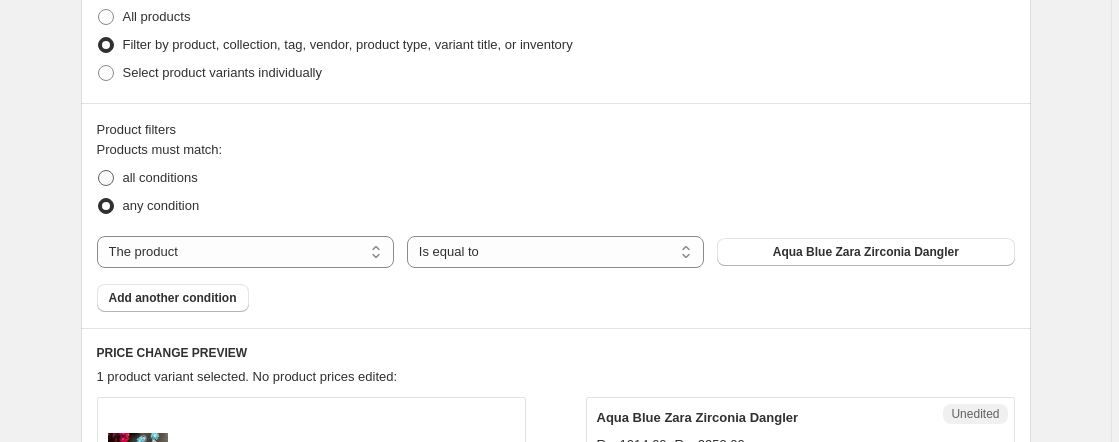 radio on "true" 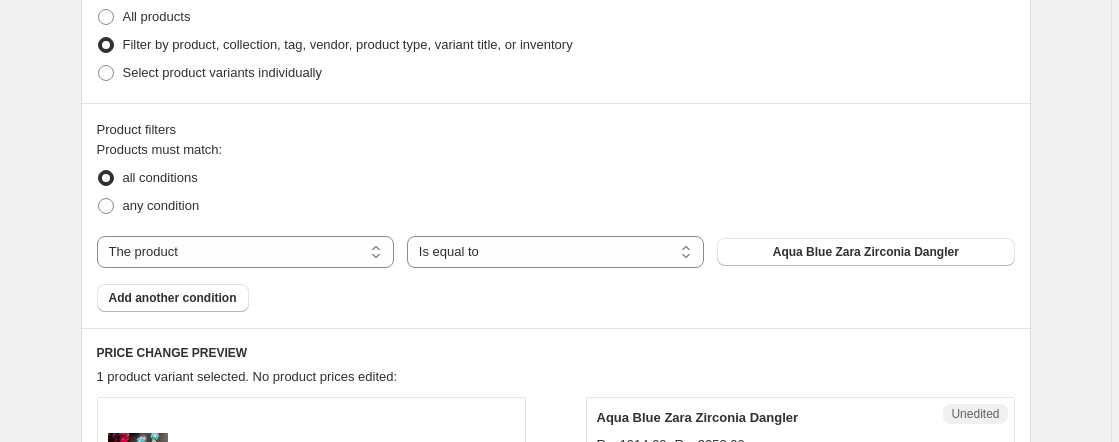 click on "all conditions" at bounding box center (147, 178) 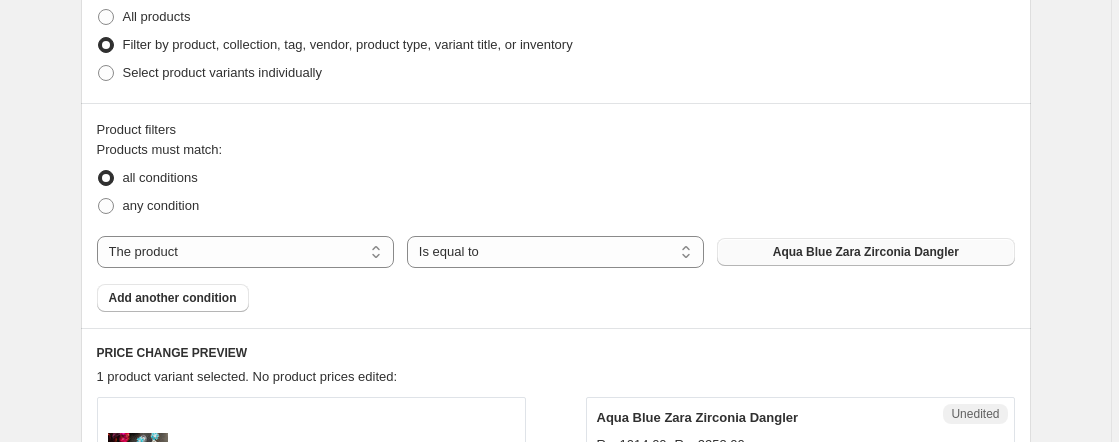 click on "Aqua Blue Zara Zirconia Dangler" at bounding box center (866, 252) 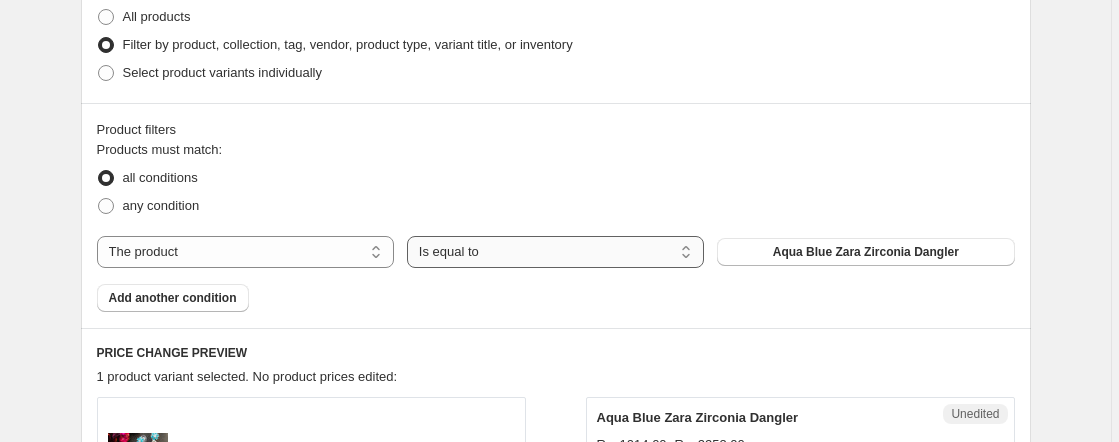 click on "Is equal to Is not equal to" at bounding box center (555, 252) 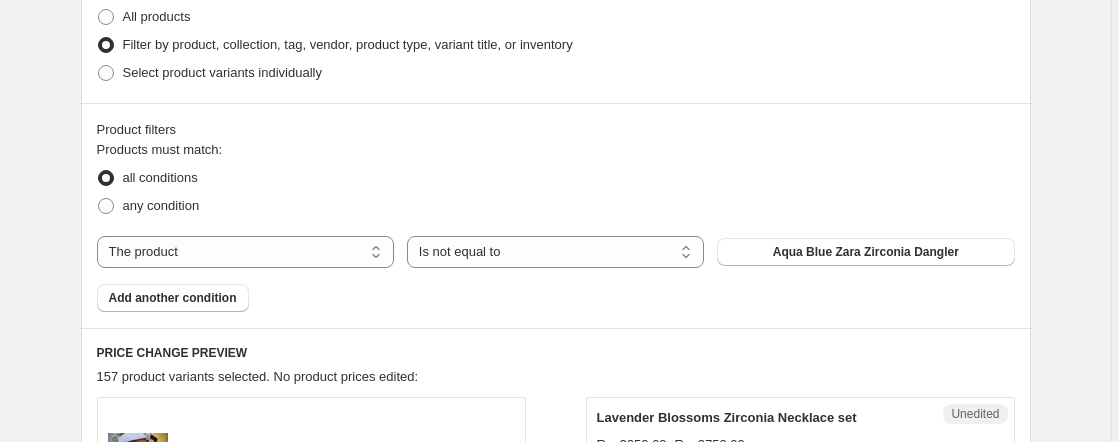 click on "Products must match: all conditions any condition The product The product's collection The product's tag The product's vendor The product's type The product's status The variant's title Inventory quantity The product Is equal to Is not equal to Is not equal to Aqua Blue Zara Zirconia Dangler Add another condition" at bounding box center [556, 226] 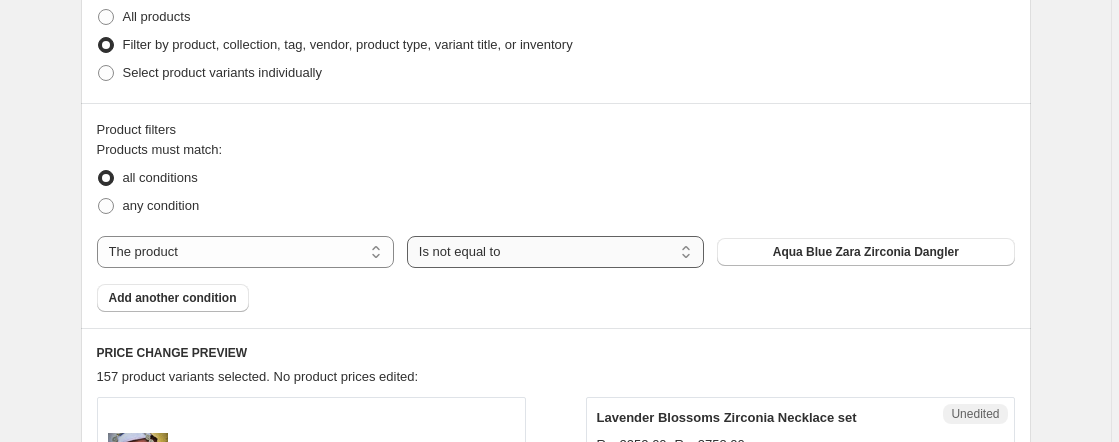 click on "Is equal to Is not equal to" at bounding box center [555, 252] 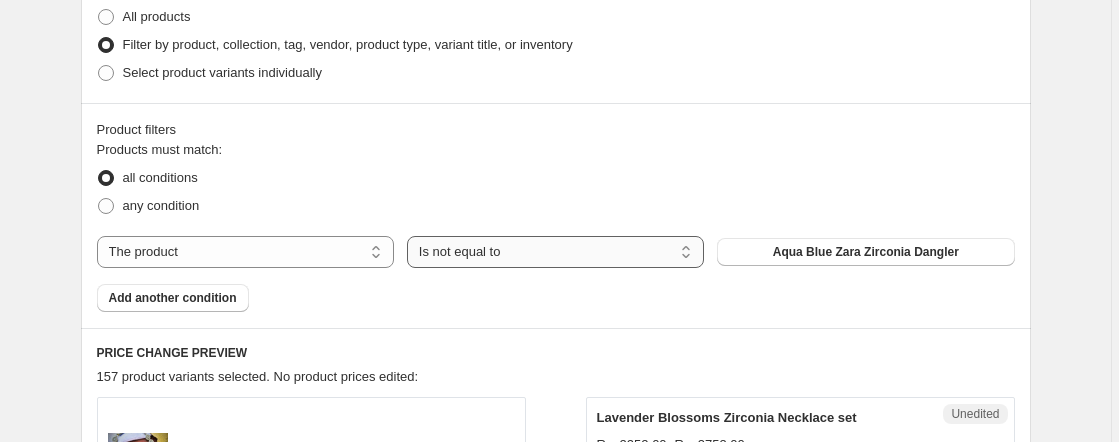 select on "equal" 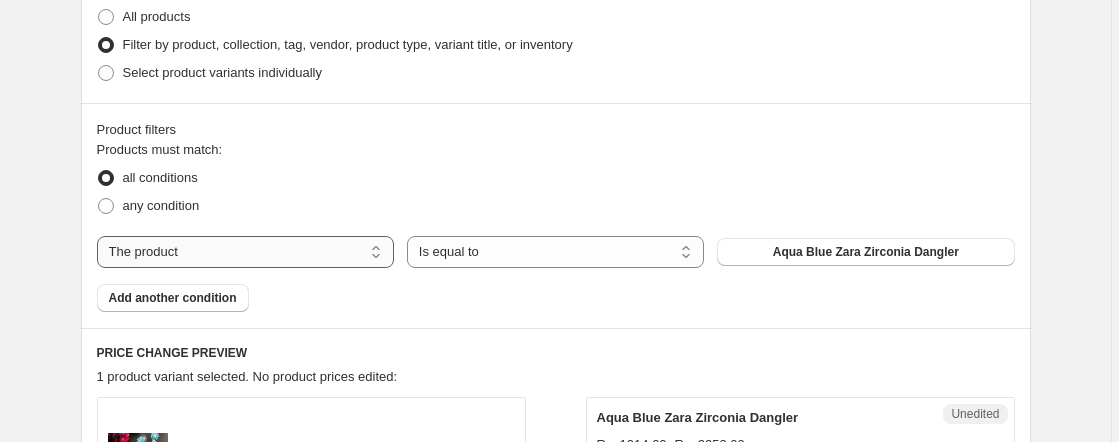 click on "The product The product's collection The product's tag The product's vendor The product's type The product's status The variant's title Inventory quantity" at bounding box center (245, 252) 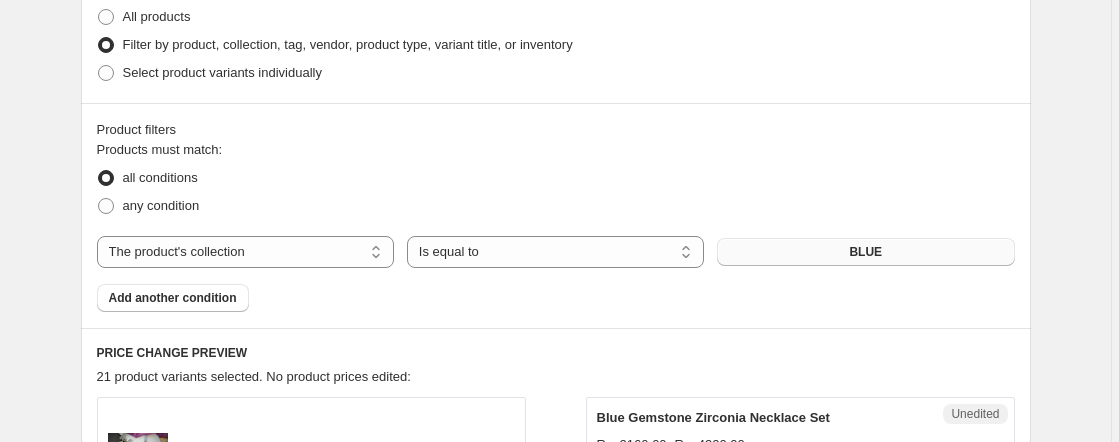 click on "BLUE" at bounding box center [865, 252] 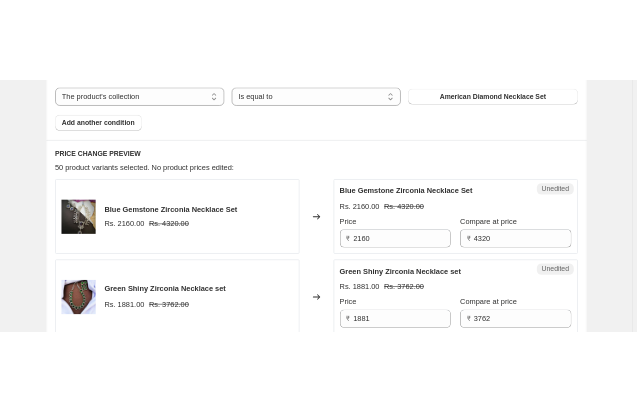 scroll, scrollTop: 843, scrollLeft: 0, axis: vertical 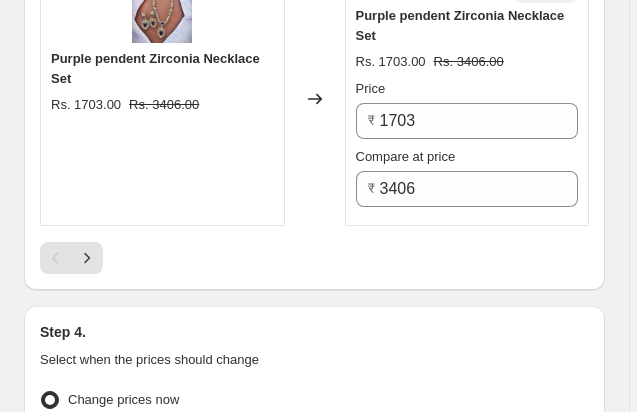 click on "Create new price change job. This page is ready Create new price change job Draft Step 1. Optionally give your price change job a title (eg "March 30% off sale on boots") Aug 4, 2025, 5:30:58 PM Price change job This title is just for internal use, customers won't see it Step 2. Select how the prices should change Use bulk price change rules Set product prices individually Use CSV upload Select tags to add while price change is active Select tags to remove while price change is active Step 3. Select which products should change in price Select all products, use filters, or select products variants individually All products Filter by product, collection, tag, vendor, product type, variant title, or inventory Select product variants individually Product filters Products must match: all conditions any condition The product The product's collection The product's tag The product's vendor The product's type The product's status The variant's title Inventory quantity The product's collection Is equal to Is equal to" at bounding box center (314, -2666) 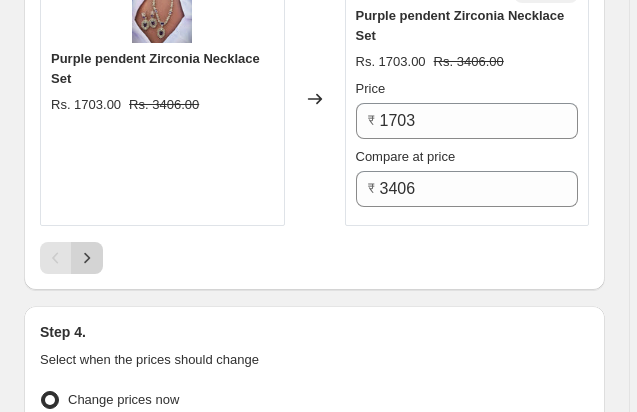 click 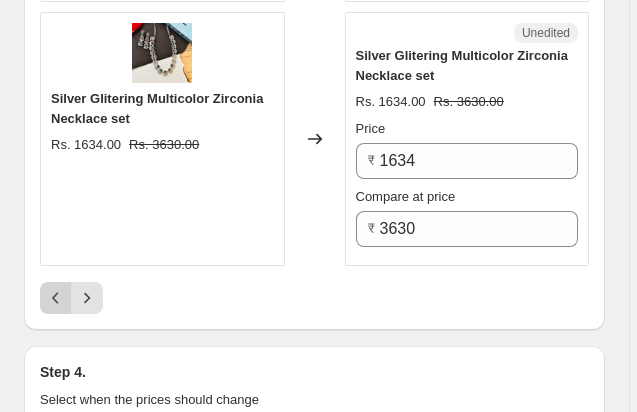 click 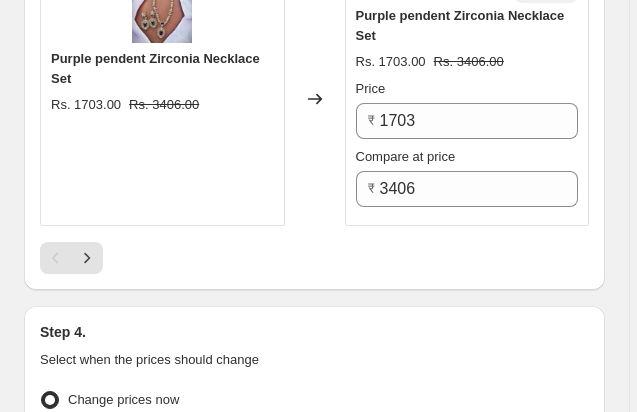scroll, scrollTop: 5663, scrollLeft: 0, axis: vertical 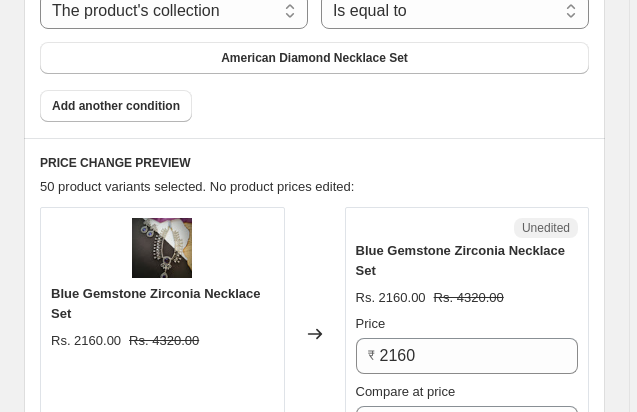 click on "Create new price change job. This page is ready Create new price change job Draft Step 1. Optionally give your price change job a title (eg "March 30% off sale on boots") Aug 4, 2025, 5:30:58 PM Price change job This title is just for internal use, customers won't see it Step 2. Select how the prices should change Use bulk price change rules Set product prices individually Use CSV upload Select tags to add while price change is active Select tags to remove while price change is active Step 3. Select which products should change in price Select all products, use filters, or select products variants individually All products Filter by product, collection, tag, vendor, product type, variant title, or inventory Select product variants individually Product filters Products must match: all conditions any condition The product The product's collection The product's tag The product's vendor The product's type The product's status The variant's title Inventory quantity The product's collection Is equal to Is equal to" at bounding box center (314, 2381) 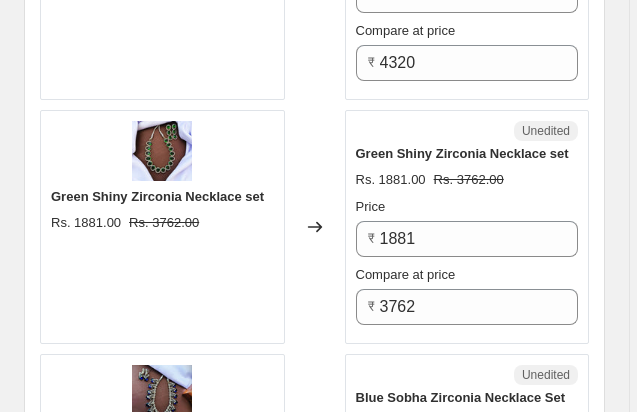 scroll, scrollTop: 1179, scrollLeft: 0, axis: vertical 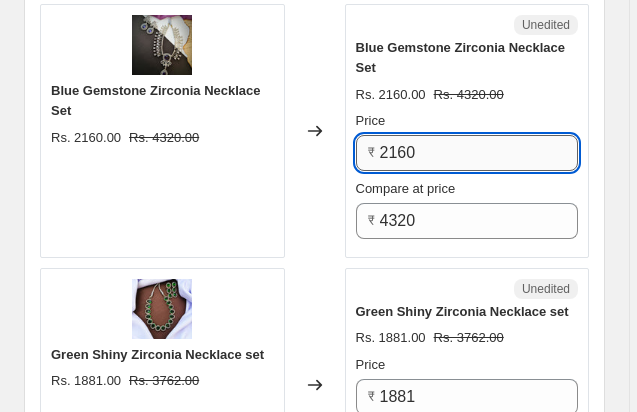 click on "2160" at bounding box center (479, 153) 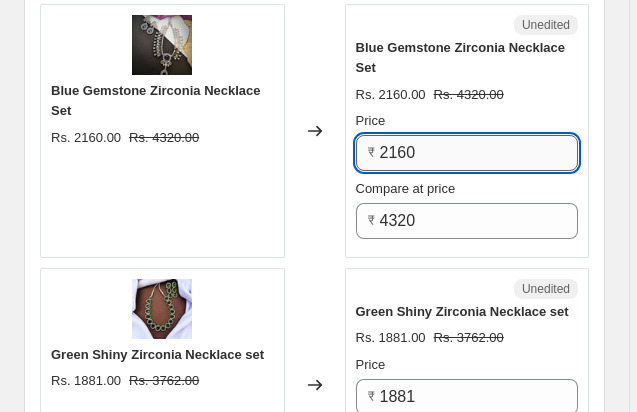 click on "2160" at bounding box center [479, 153] 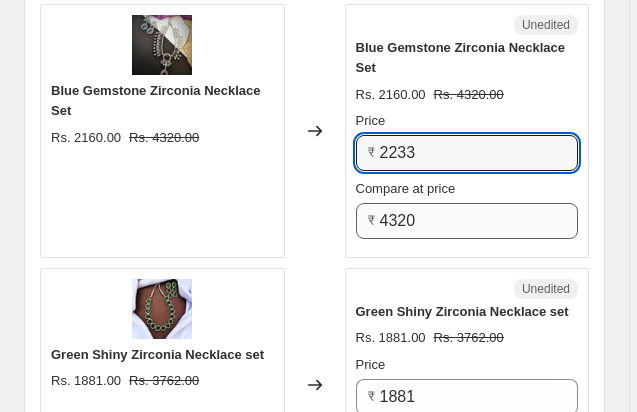 type on "2233" 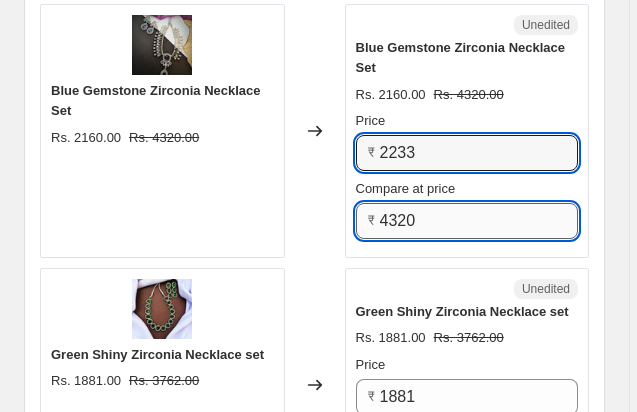 click on "4320" at bounding box center (479, 221) 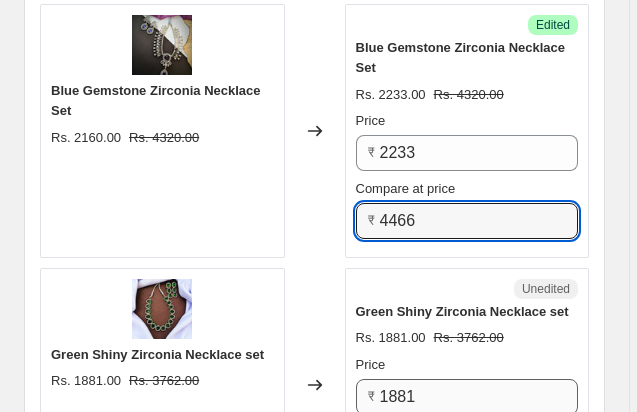 type on "4466" 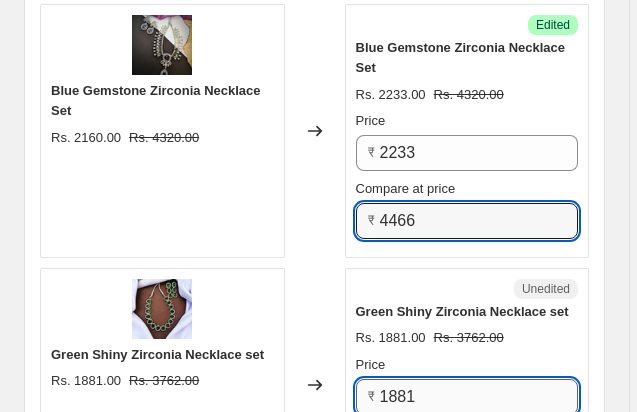 click on "1881" at bounding box center [479, 397] 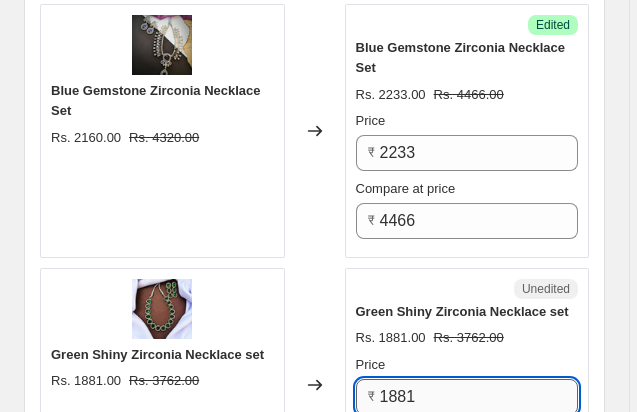 click on "1881" at bounding box center (479, 397) 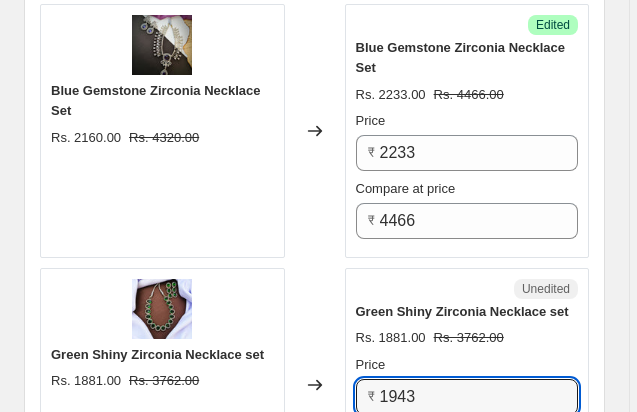 type on "1943" 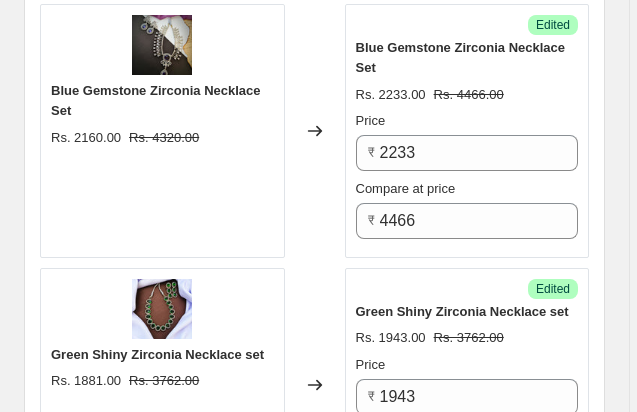 click on "PRICE CHANGE PREVIEW 50 product variants selected. 2 product prices edited: Blue Gemstone Zirconia Necklace Set Rs. 2160.00 Rs. 4320.00 Changed to Success Edited Blue Gemstone Zirconia Necklace Set Rs. 2233.00 Rs. 4466.00 Price ₹ 2233 Compare at price ₹ 4466 Green Shiny Zirconia  Necklace set Rs. 1881.00 Rs. 3762.00 Changed to Success Edited Green Shiny Zirconia  Necklace set Rs. 1943.00 Rs. 3762.00 Price ₹ 1943 Compare at price ₹ 3762 Blue Sobha Zirconia Necklace Set Rs. 2401.00 Rs. 4802.00 Changed to Unedited Blue Sobha Zirconia Necklace Set Rs. 2401.00 Rs. 4802.00 Price ₹ 2401 Compare at price ₹ 4802 Golden Galaxy  Zirconia Necklace  set Rs. 1693.00 Rs. 3386.00 Changed to Unedited Golden Galaxy  Zirconia Necklace  set Rs. 1693.00 Rs. 3386.00 Price ₹ 1693 Compare at price ₹ 3386 Green Glamorous Zirconia Necklace Set Rs. 2118.00 Rs. 4236.00 Changed to Unedited Green Glamorous Zirconia Necklace Set Rs. 2118.00 Rs. 4236.00 Price ₹ 2118 Compare at price ₹ 4236 Blue sara Zirconia Necklace set" at bounding box center (314, 2534) 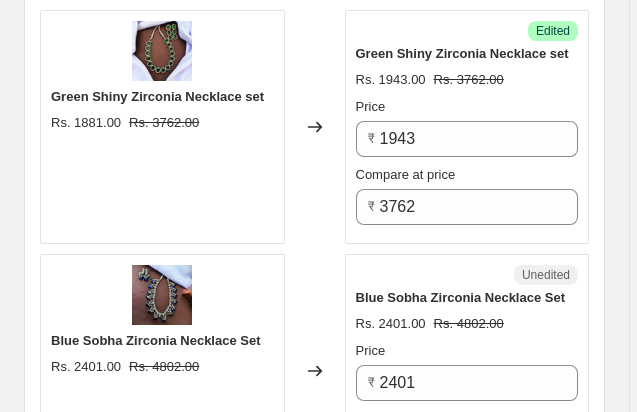 scroll, scrollTop: 1502, scrollLeft: 0, axis: vertical 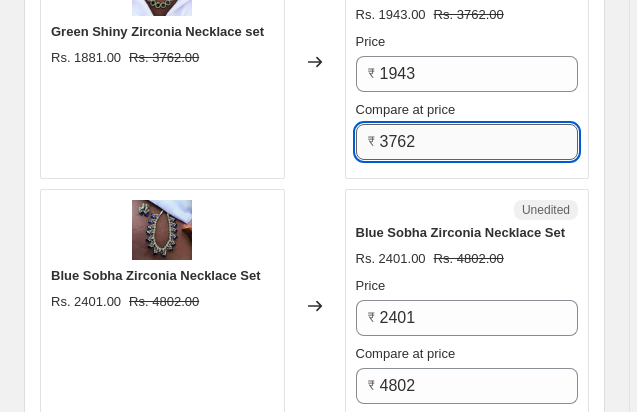click on "3762" at bounding box center [479, 142] 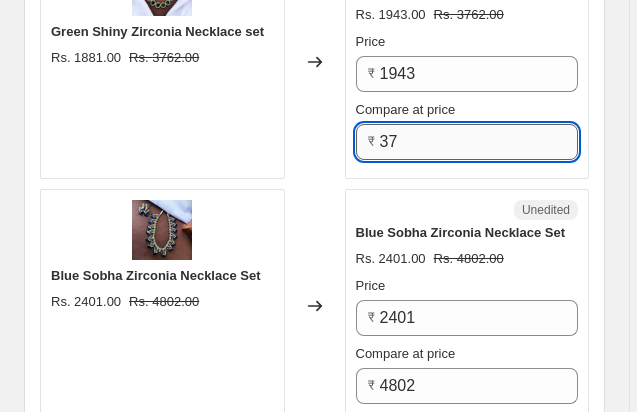 type on "3" 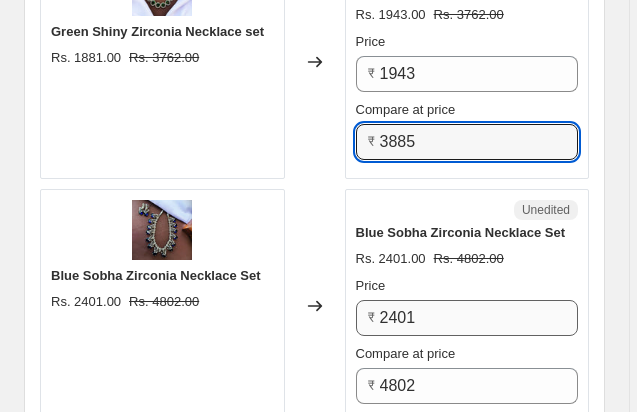 type on "3885" 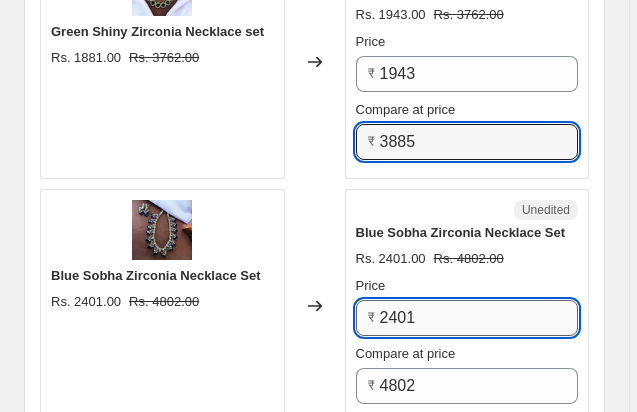 click on "2401" at bounding box center [479, 318] 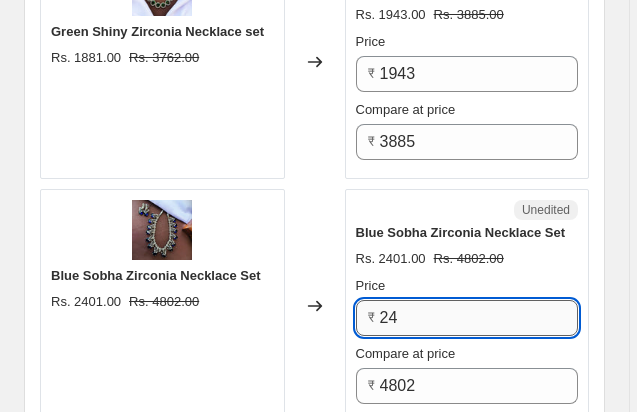 type on "2" 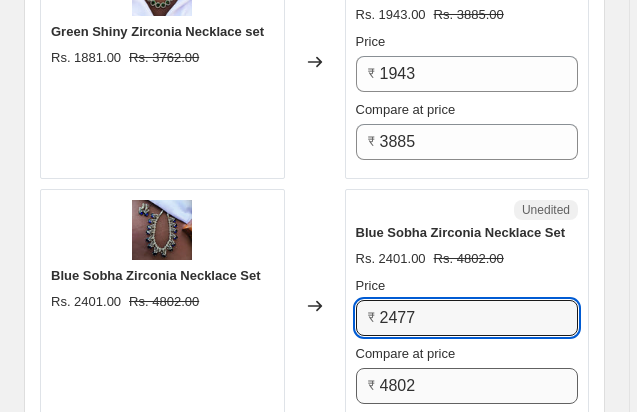 type on "2477" 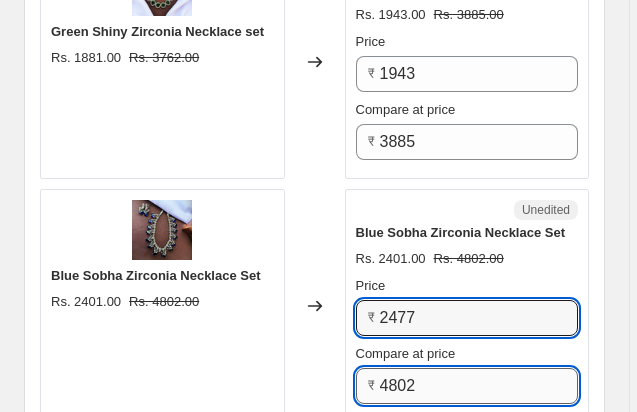 click on "4802" at bounding box center [479, 386] 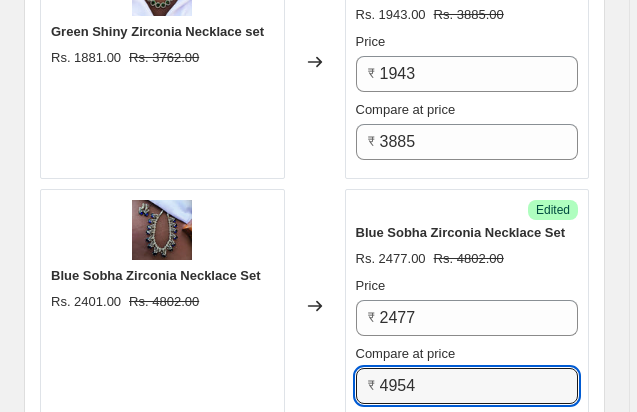 type on "4954" 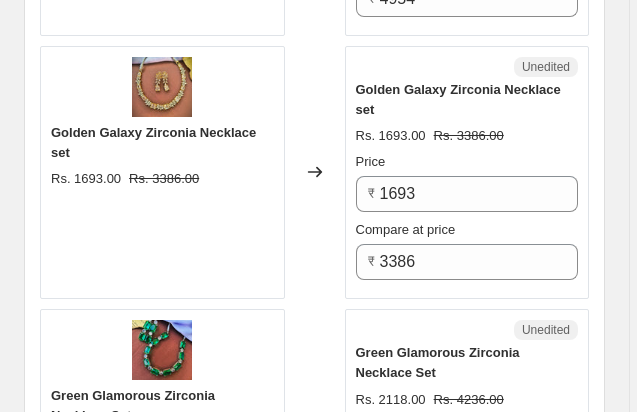scroll, scrollTop: 1922, scrollLeft: 0, axis: vertical 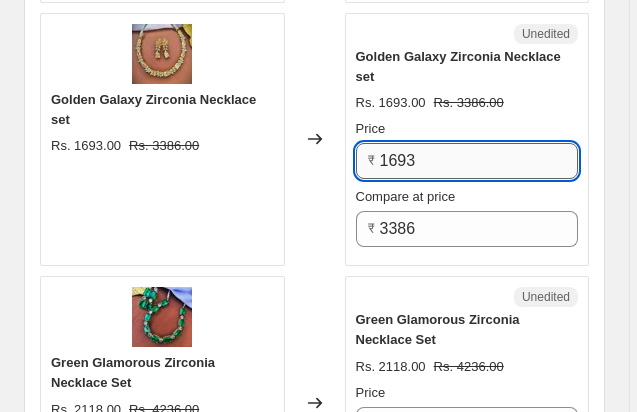 click on "1693" at bounding box center (479, 161) 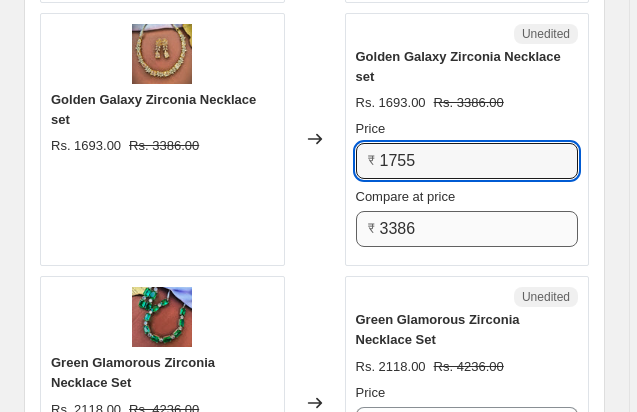 type on "1755" 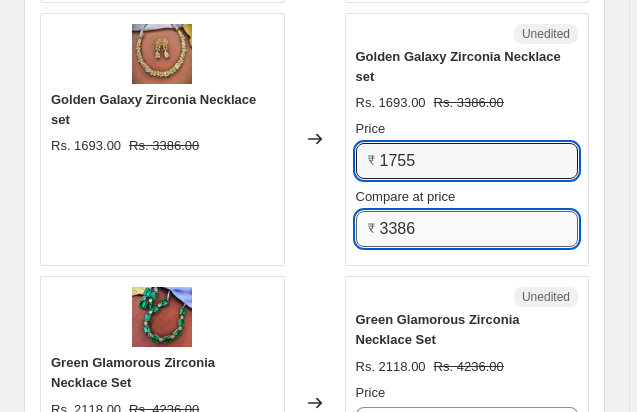 click on "3386" at bounding box center (479, 229) 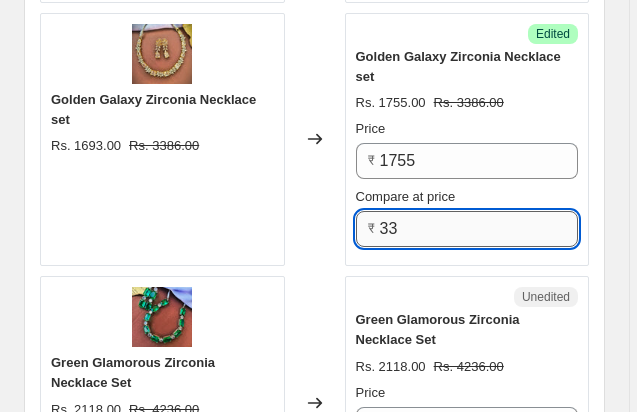 type on "3" 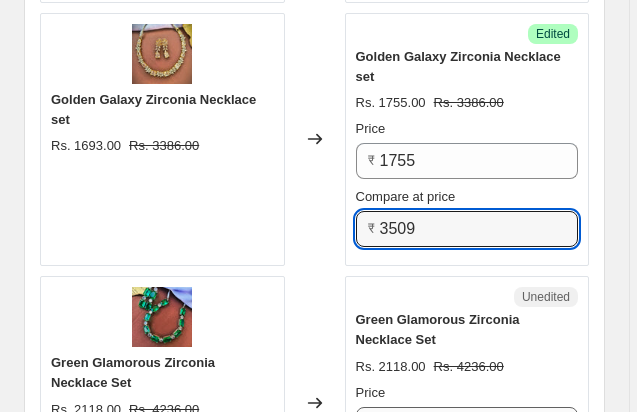 type on "3509" 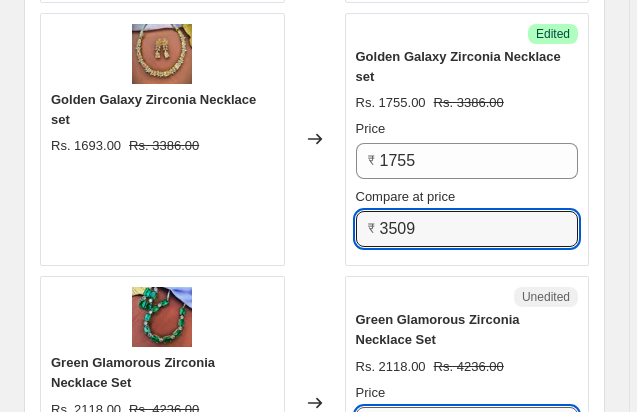 click on "2118" at bounding box center (479, 425) 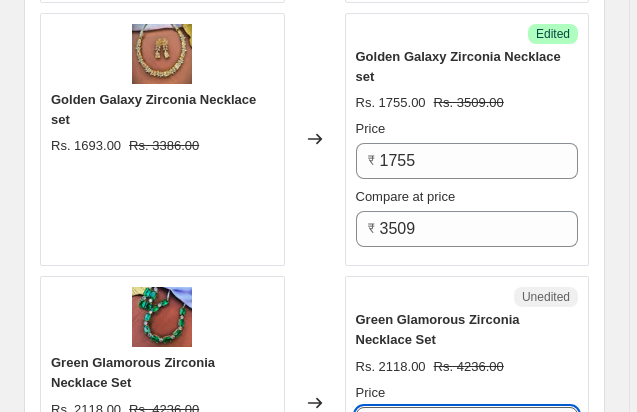 type on "2" 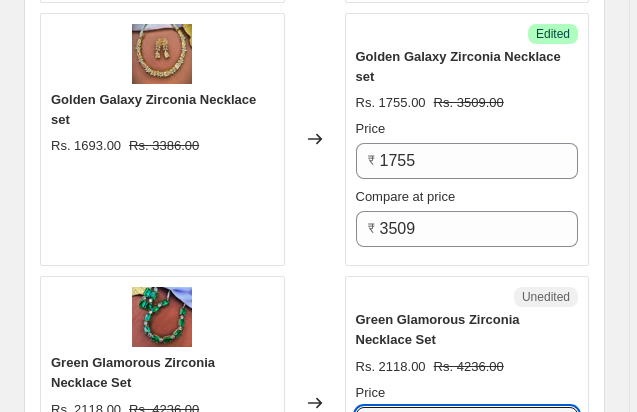 type on "2180" 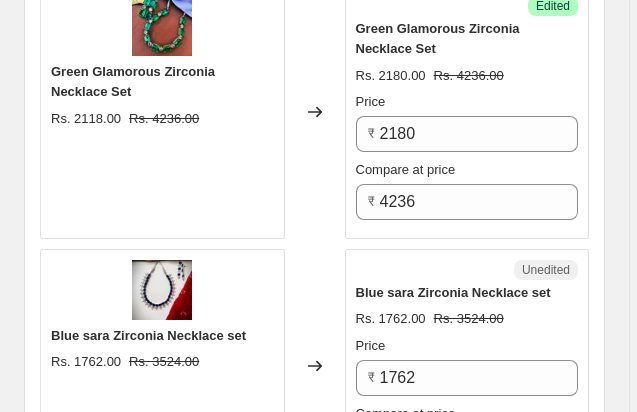 scroll, scrollTop: 2244, scrollLeft: 0, axis: vertical 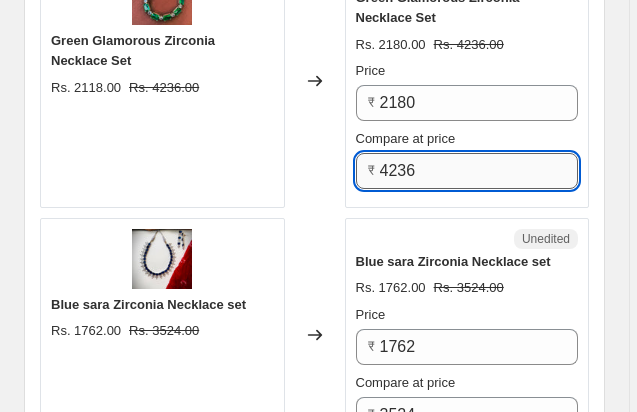 click on "4236" at bounding box center (479, 171) 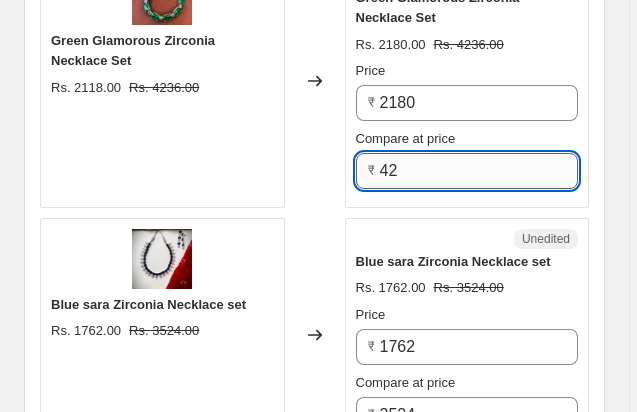 type on "4" 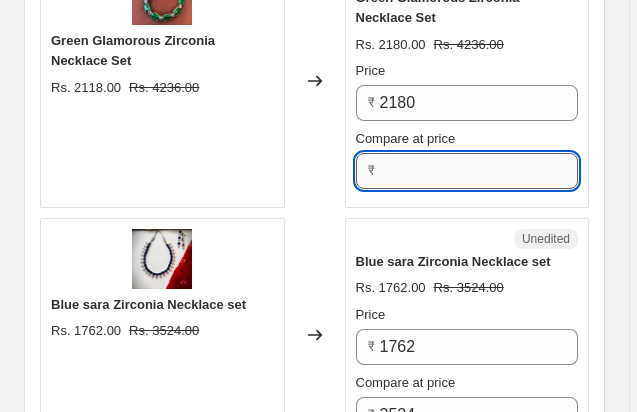 click on "Compare at price" at bounding box center [479, 171] 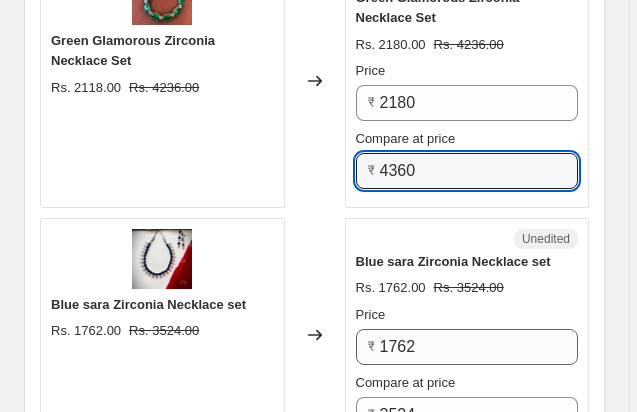 type on "4360" 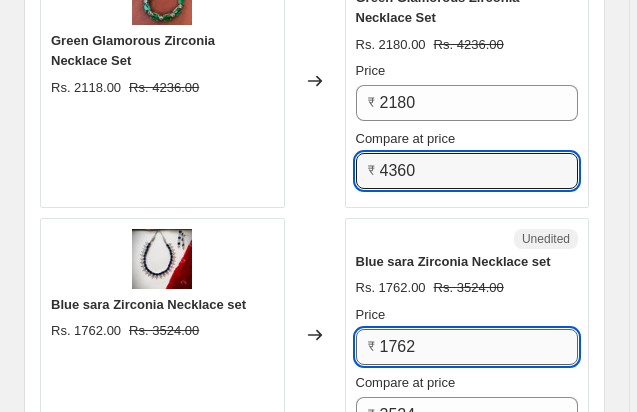 click on "1762" at bounding box center (479, 347) 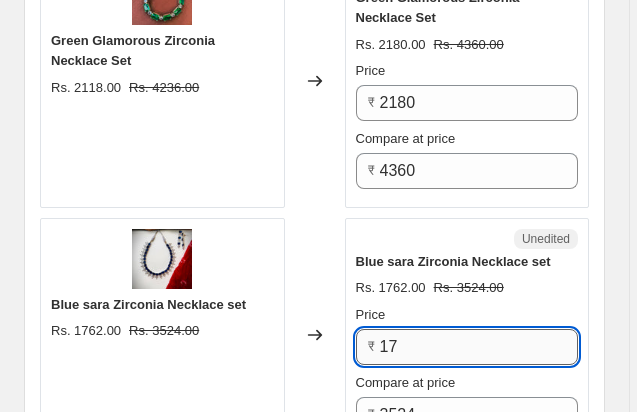 type on "1" 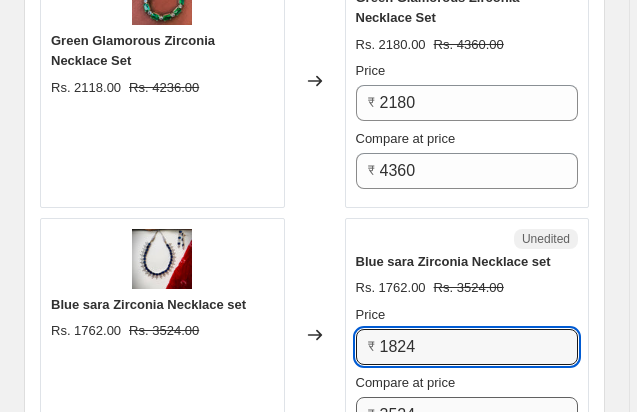 type on "1824" 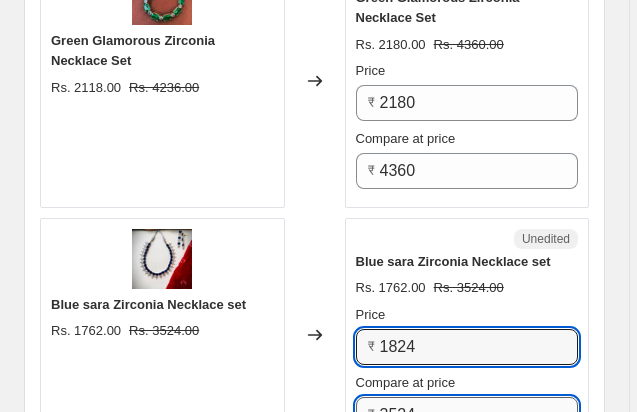 click on "3524" at bounding box center (479, 415) 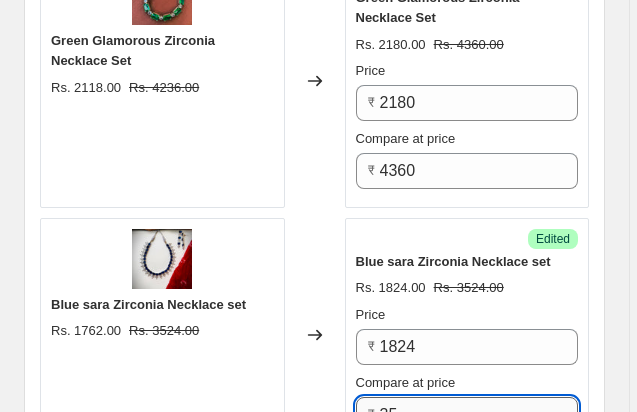 type on "3" 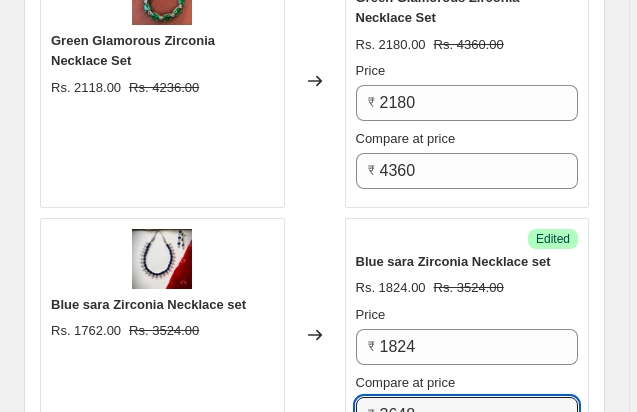 type on "3648" 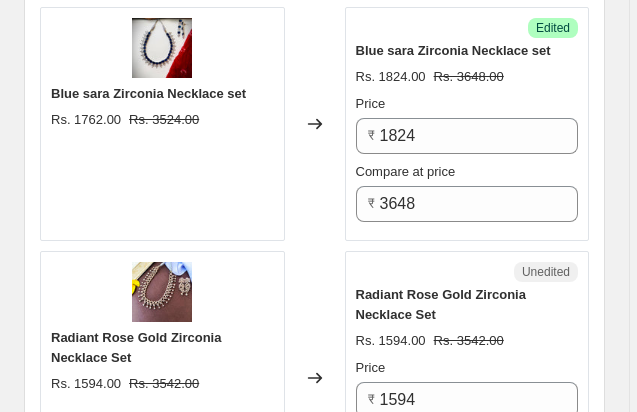 scroll, scrollTop: 2680, scrollLeft: 0, axis: vertical 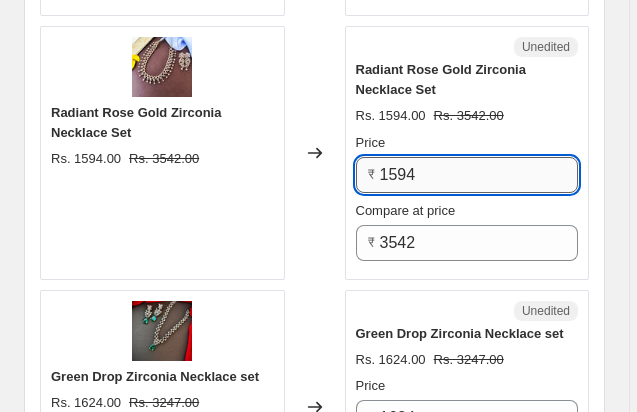click on "1594" at bounding box center [479, 175] 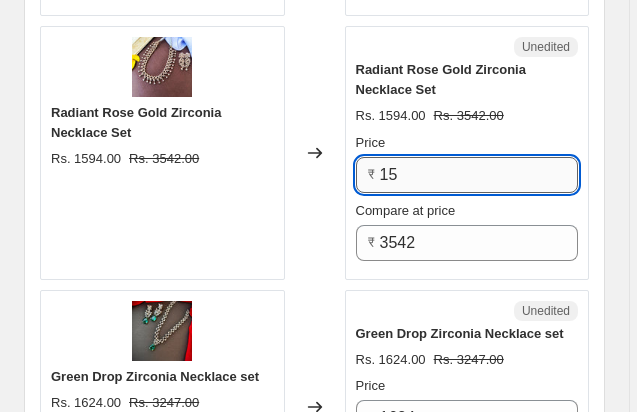 type on "1" 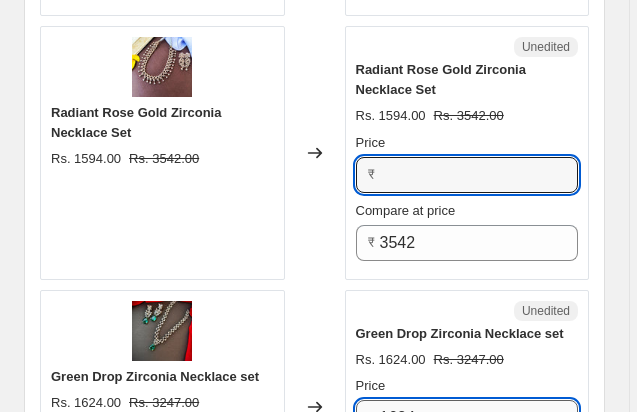 click on "1624" at bounding box center (479, 418) 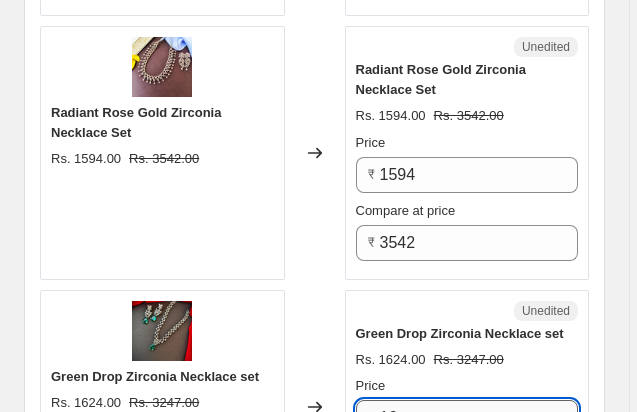 type on "1" 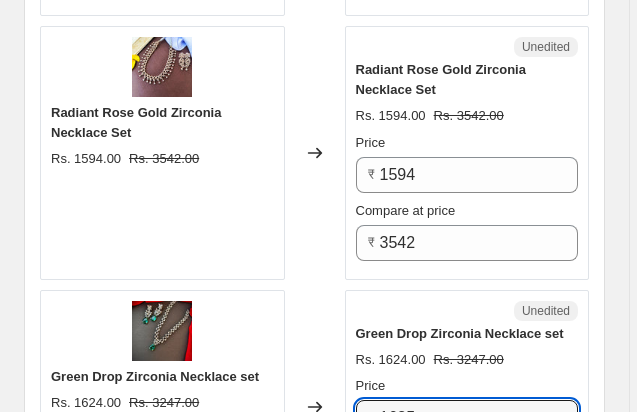 scroll, scrollTop: 3068, scrollLeft: 0, axis: vertical 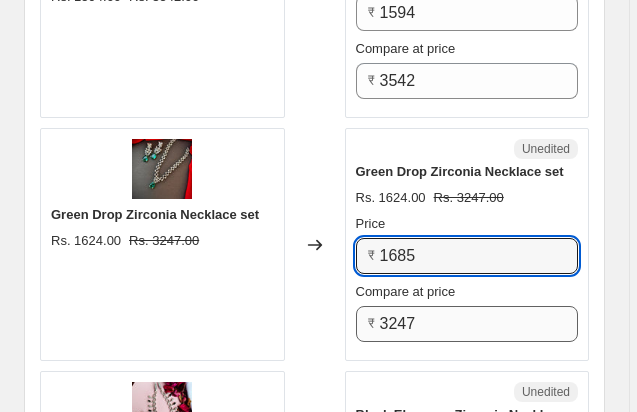 type on "1685" 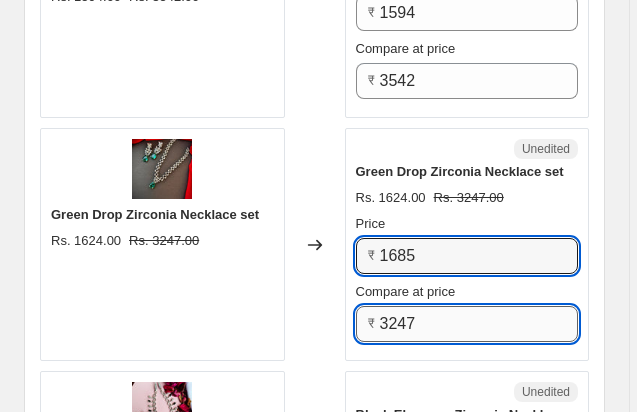 click on "3247" at bounding box center (479, 324) 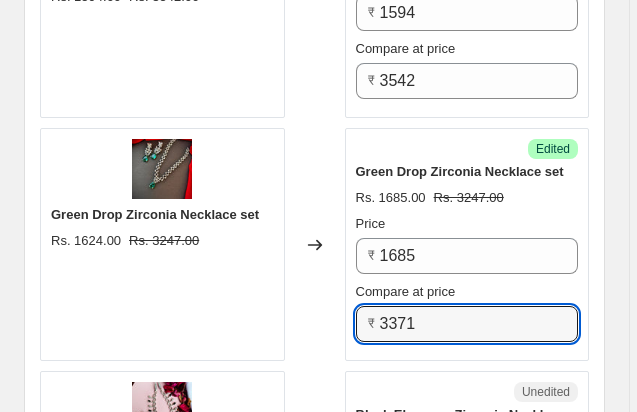 type on "3371" 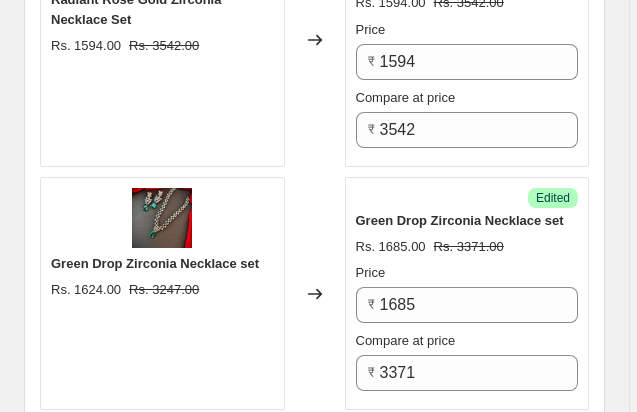 scroll, scrollTop: 2568, scrollLeft: 0, axis: vertical 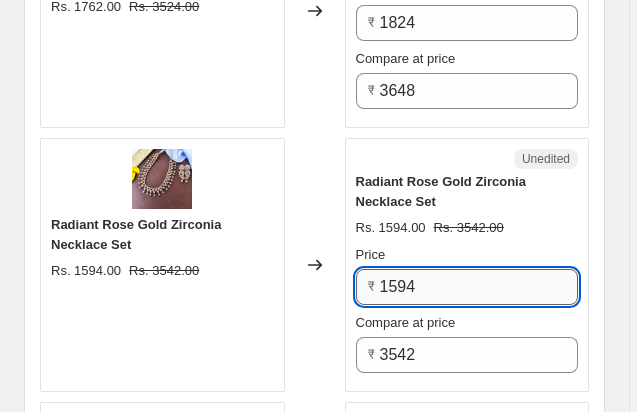click on "1594" at bounding box center (479, 287) 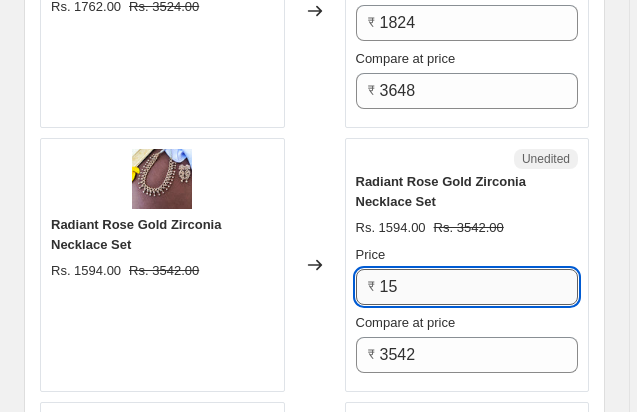 type on "1" 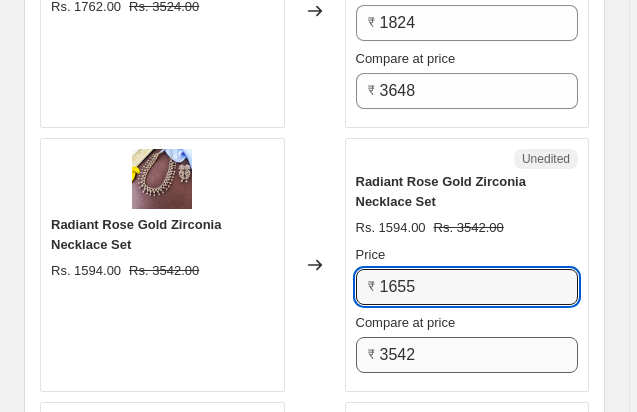 type on "1655" 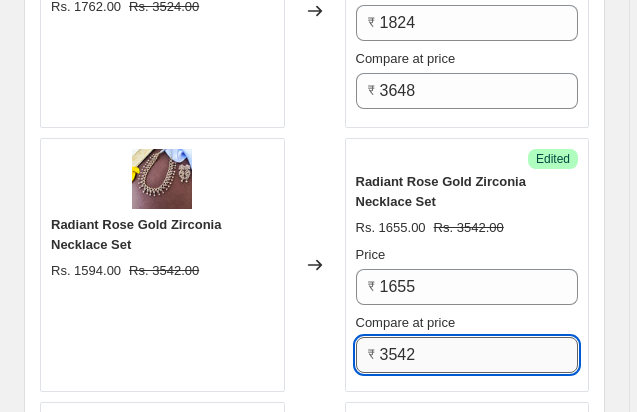 click on "3542" at bounding box center (479, 355) 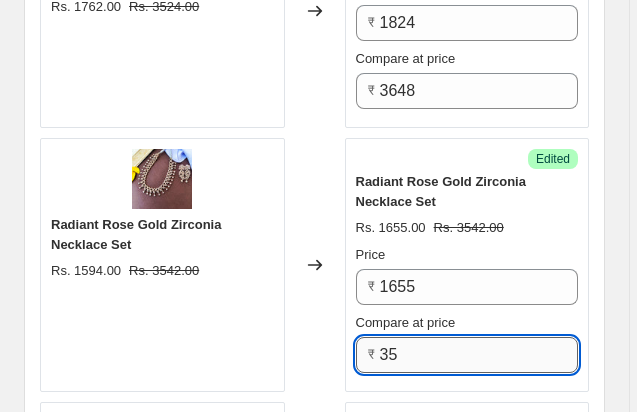 type on "3" 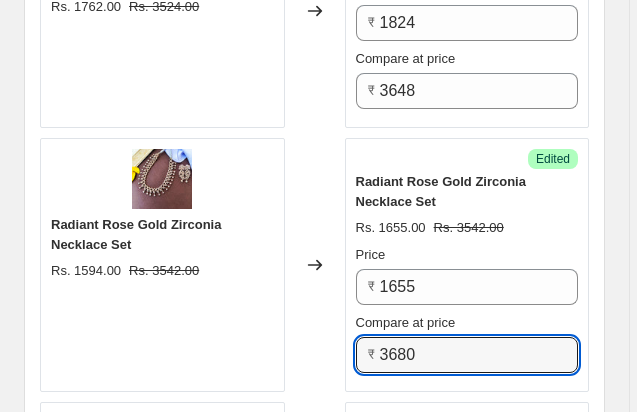type on "3680" 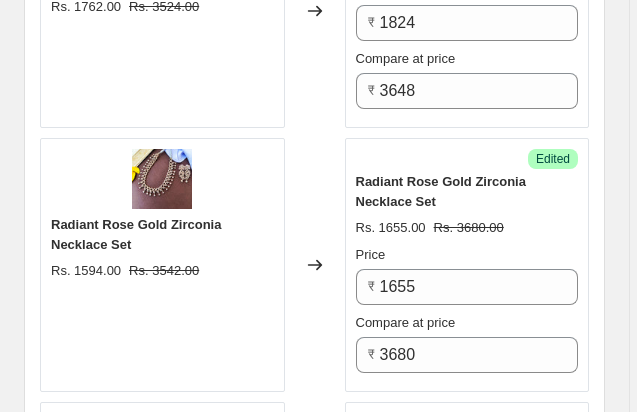 click on "PRICE CHANGE PREVIEW 50 product variants selected. 8 product prices edited: Blue Gemstone Zirconia Necklace Set Rs. 2160.00 Rs. 4320.00 Changed to Success Edited Blue Gemstone Zirconia Necklace Set Rs. 2233.00 Rs. 4466.00 Price ₹ 2233 Compare at price ₹ 4466 Green Shiny Zirconia  Necklace set Rs. 1881.00 Rs. 3762.00 Changed to Success Edited Green Shiny Zirconia  Necklace set Rs. 1943.00 Rs. 3885.00 Price ₹ 1943 Compare at price ₹ 3885 Blue Sobha Zirconia Necklace Set Rs. 2401.00 Rs. 4802.00 Changed to Success Edited Blue Sobha Zirconia Necklace Set Rs. 2477.00 Rs. 4954.00 Price ₹ 2477 Compare at price ₹ 4954 Golden Galaxy  Zirconia Necklace  set Rs. 1693.00 Rs. 3386.00 Changed to Success Edited Golden Galaxy  Zirconia Necklace  set Rs. 1755.00 Rs. 3509.00 Price ₹ 1755 Compare at price ₹ 3509 Green Glamorous Zirconia Necklace Set Rs. 2118.00 Rs. 4236.00 Changed to Success Edited Green Glamorous Zirconia Necklace Set Rs. 2180.00 Rs. 4360.00 Price ₹ 2180 Compare at price ₹ 4360 Rs. 1762.00" at bounding box center (314, 1145) 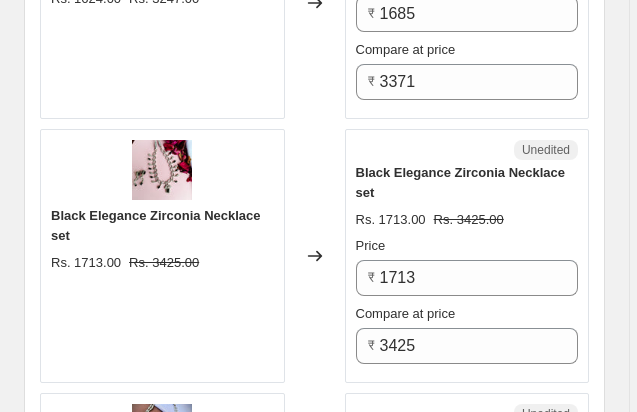 scroll, scrollTop: 3100, scrollLeft: 0, axis: vertical 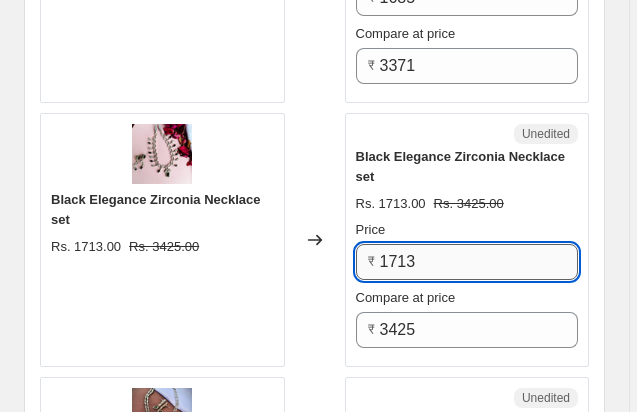 click on "1713" at bounding box center [479, 262] 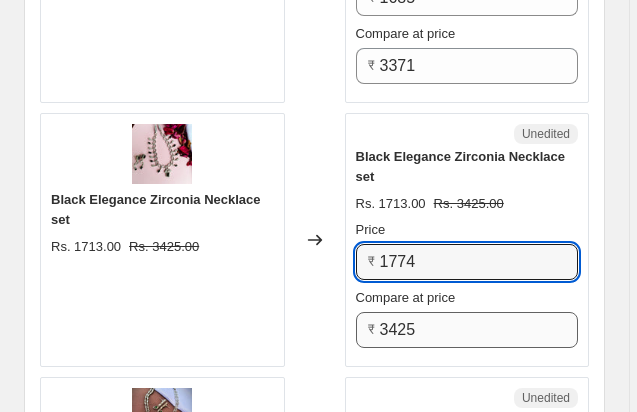 type on "1774" 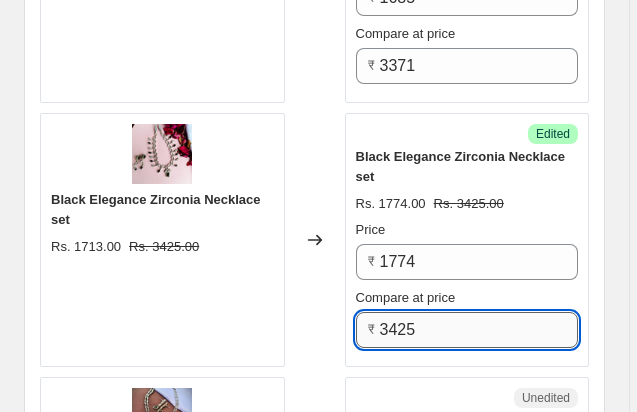 click on "3425" at bounding box center (479, 330) 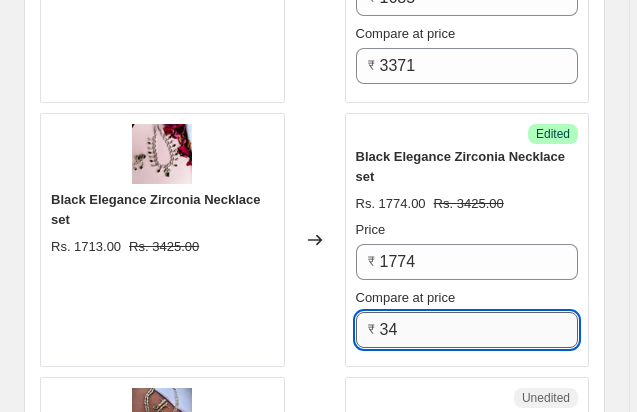 type on "3" 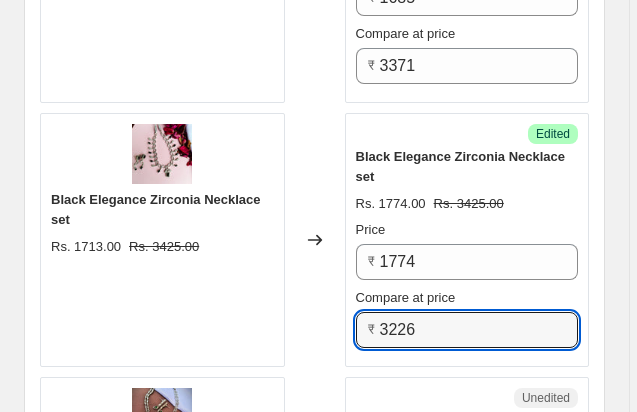 type on "3226" 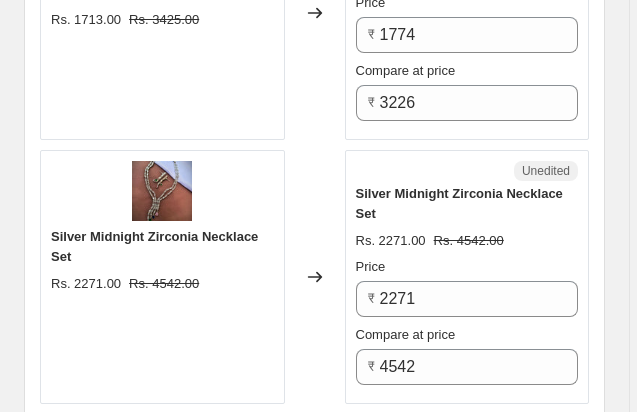 scroll, scrollTop: 3375, scrollLeft: 0, axis: vertical 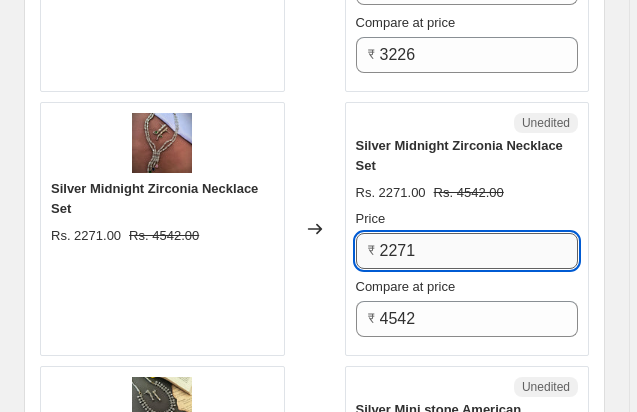 click on "2271" at bounding box center (479, 251) 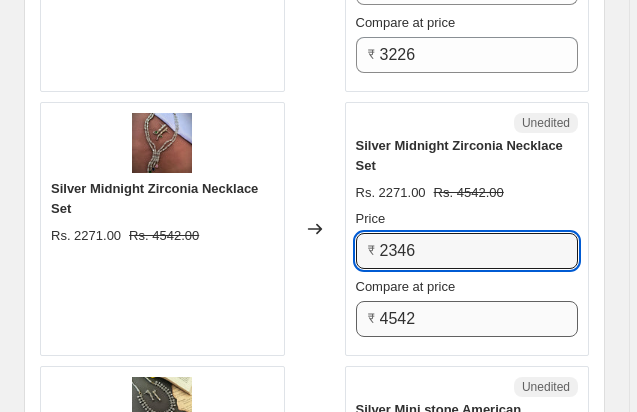 type on "2346" 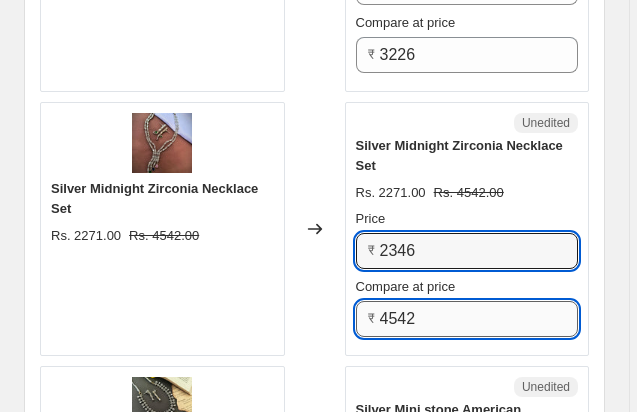 click on "4542" at bounding box center [479, 319] 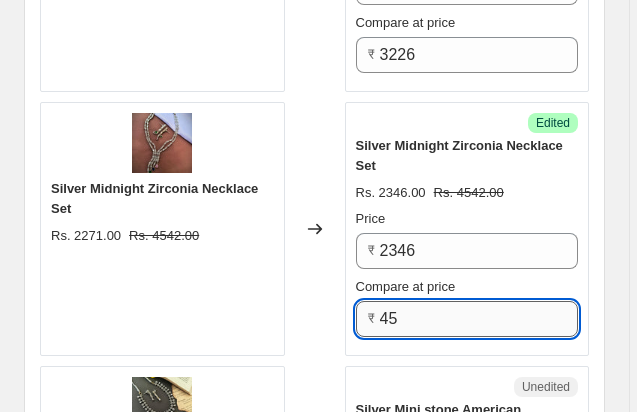 type on "4" 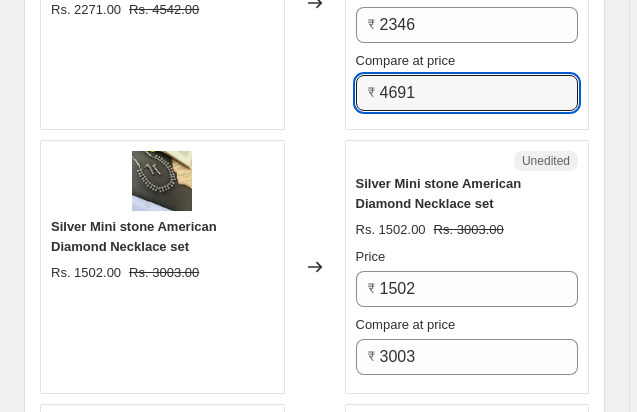 scroll, scrollTop: 3666, scrollLeft: 0, axis: vertical 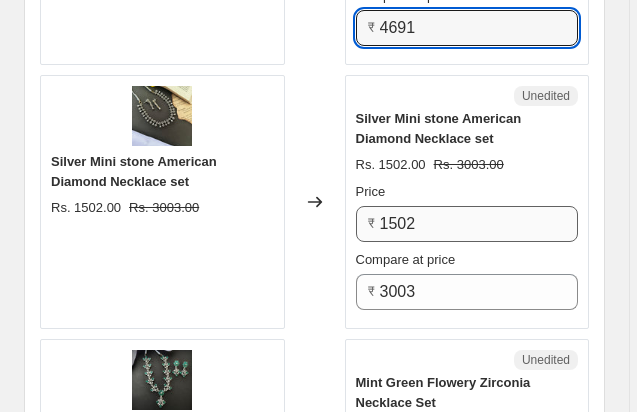 type on "4691" 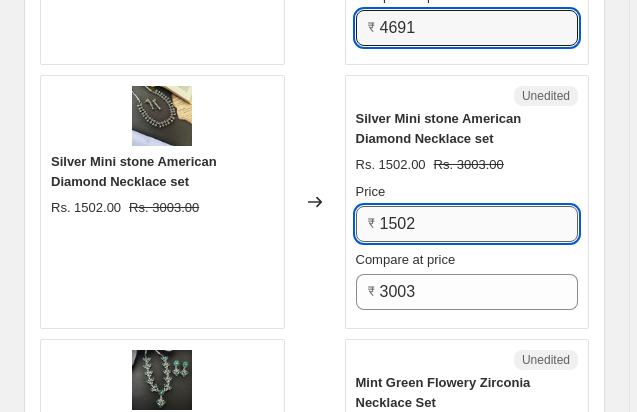 click on "1502" at bounding box center [479, 224] 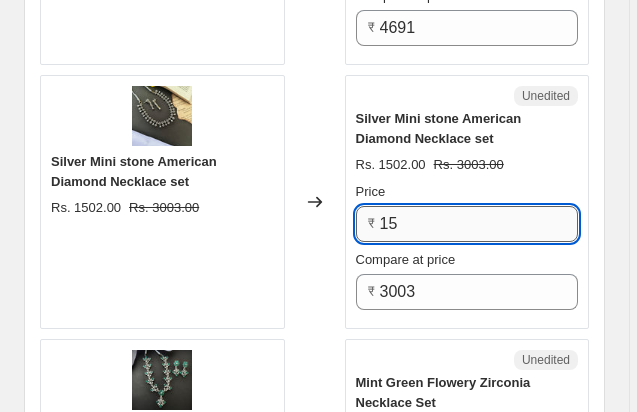 type on "1" 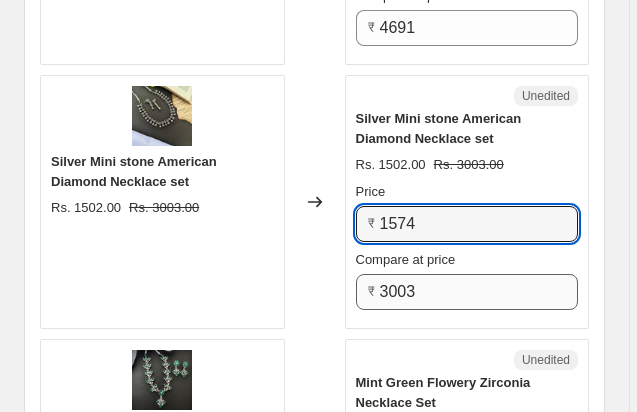 type on "1574" 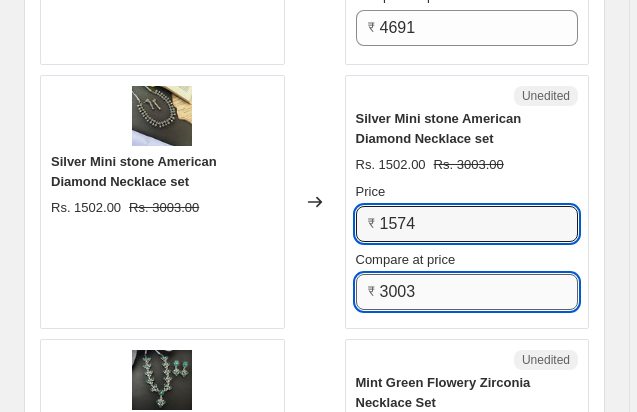 click on "3003" at bounding box center [479, 292] 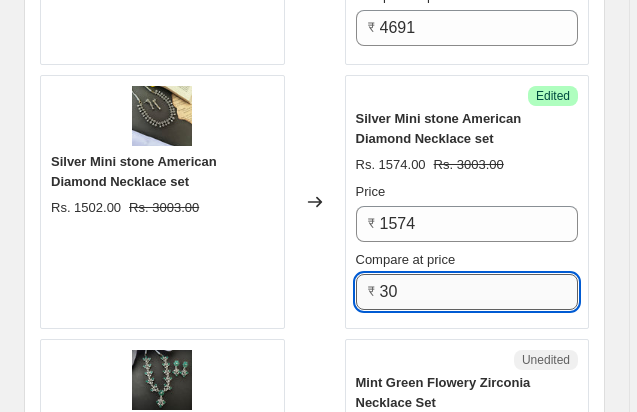 type on "3" 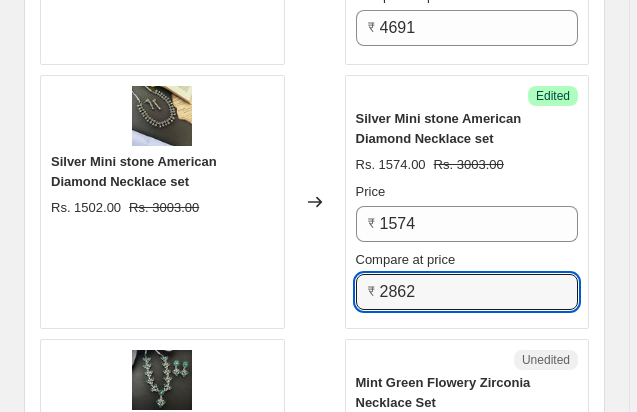 type on "2862" 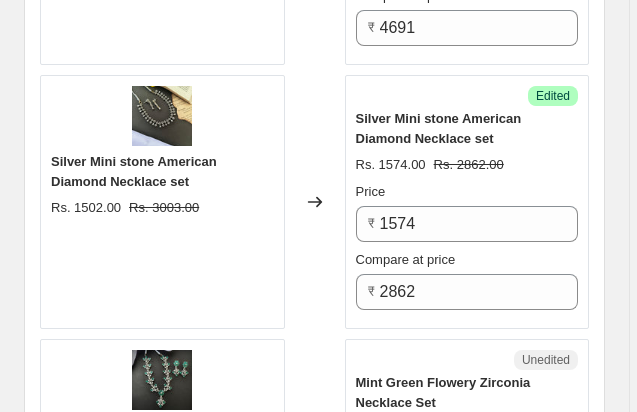 click on "PRICE CHANGE PREVIEW 50 product variants selected. 11 product prices edited: Blue Gemstone Zirconia Necklace Set Rs. 2160.00 Rs. 4320.00 Changed to Success Edited Blue Gemstone Zirconia Necklace Set Rs. 2233.00 Rs. 4466.00 Price ₹ 2233 Compare at price ₹ 4466 Green Shiny Zirconia  Necklace set Rs. 1881.00 Rs. 3762.00 Changed to Success Edited Green Shiny Zirconia  Necklace set Rs. 1943.00 Rs. 3885.00 Price ₹ 1943 Compare at price ₹ 3885 Blue Sobha Zirconia Necklace Set Rs. 2401.00 Rs. 4802.00 Changed to Success Edited Blue Sobha Zirconia Necklace Set Rs. 2477.00 Rs. 4954.00 Price ₹ 2477 Compare at price ₹ 4954 Golden Galaxy  Zirconia Necklace  set Rs. 1693.00 Rs. 3386.00 Changed to Success Edited Golden Galaxy  Zirconia Necklace  set Rs. 1755.00 Rs. 3509.00 Price ₹ 1755 Compare at price ₹ 3509 Green Glamorous Zirconia Necklace Set Rs. 2118.00 Rs. 4236.00 Changed to Success Edited Green Glamorous Zirconia Necklace Set Rs. 2180.00 Rs. 4360.00 Price ₹ 2180 Compare at price ₹ 4360 Rs. 1762.00" at bounding box center [314, 47] 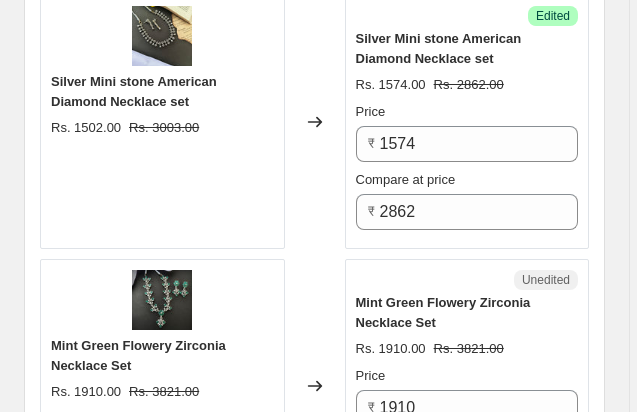 scroll, scrollTop: 3875, scrollLeft: 0, axis: vertical 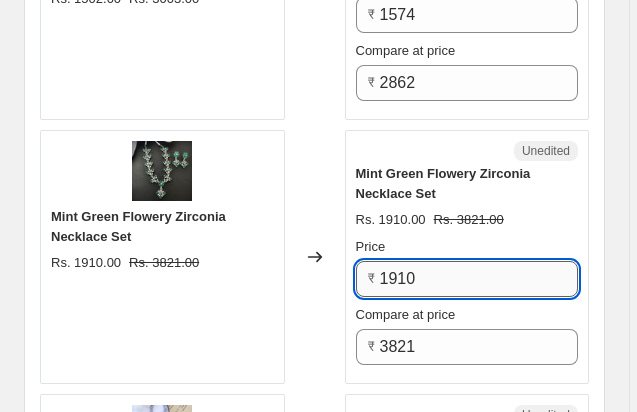 click on "1910" at bounding box center (479, 279) 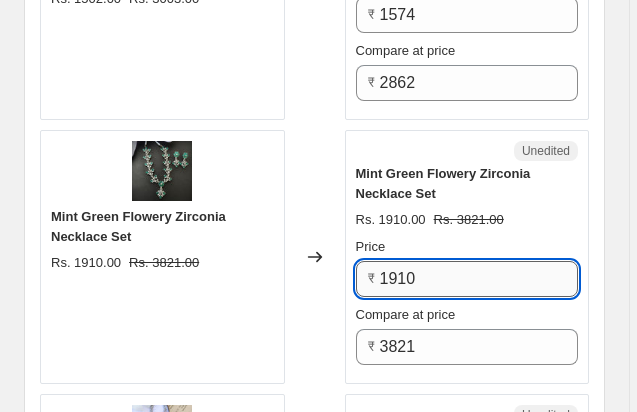 click on "1910" at bounding box center (479, 279) 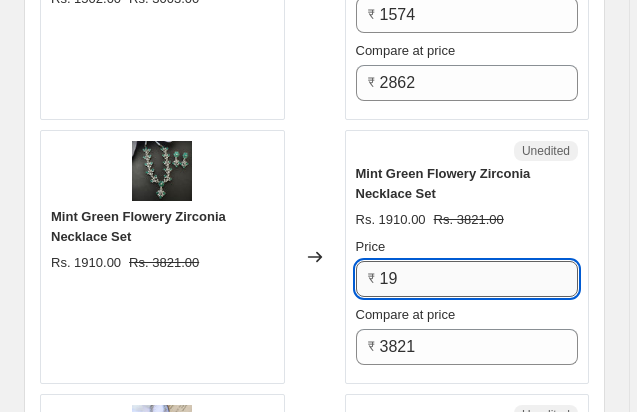 type on "1" 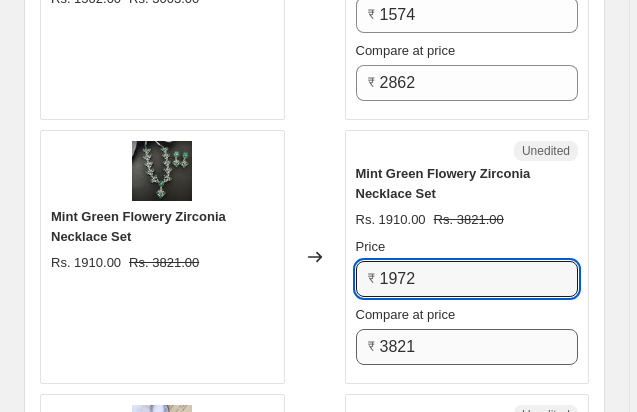type on "1972" 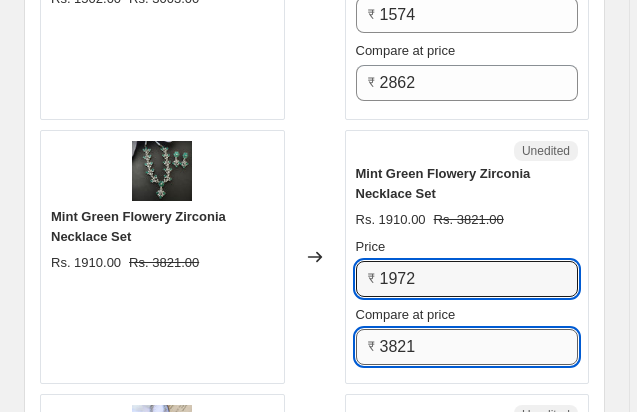 click on "3821" at bounding box center [479, 347] 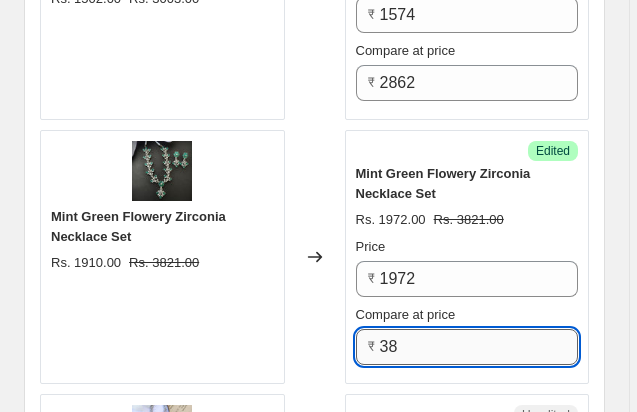 type on "3" 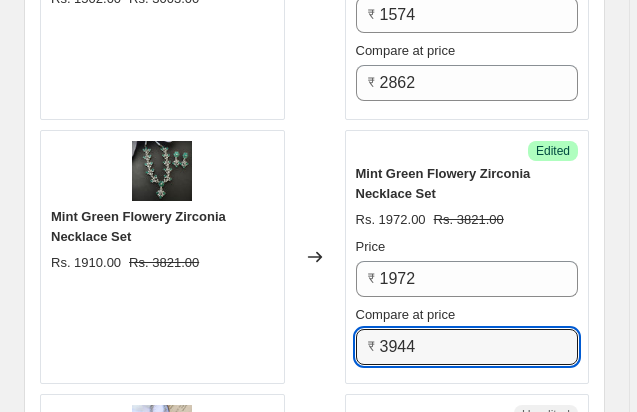 type on "3944" 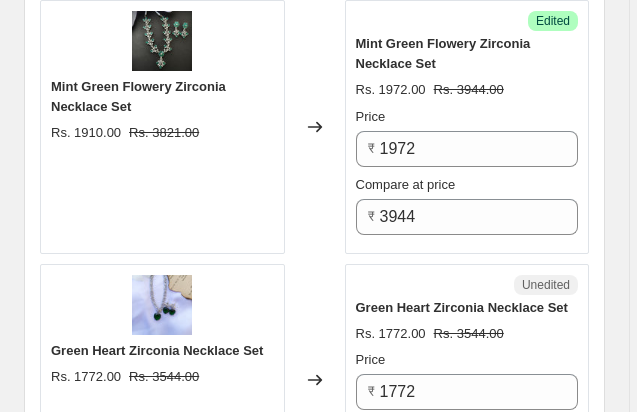 scroll, scrollTop: 4182, scrollLeft: 0, axis: vertical 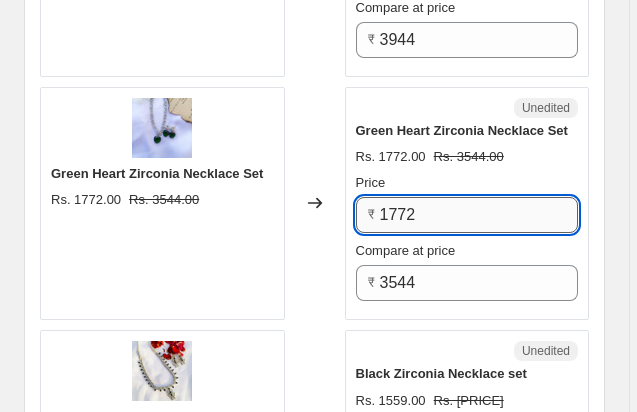click on "1772" at bounding box center (479, 215) 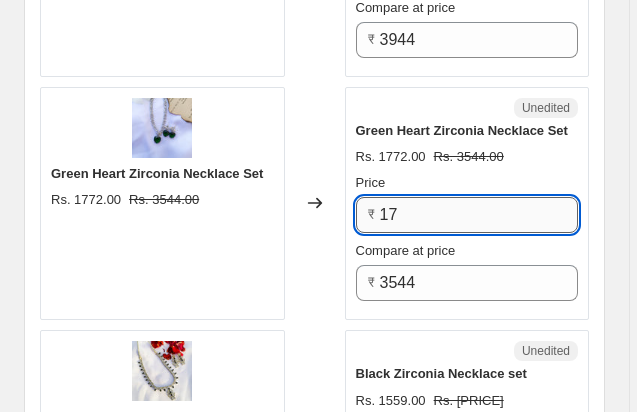 type on "1" 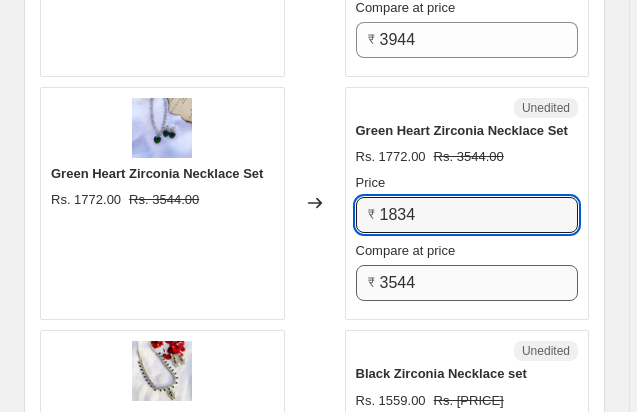 type on "1834" 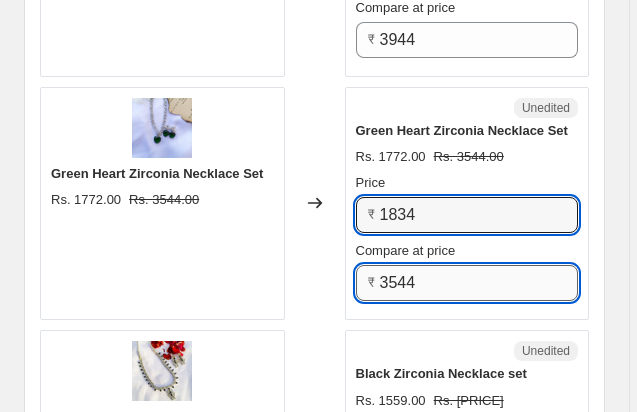 click on "3544" at bounding box center [479, 283] 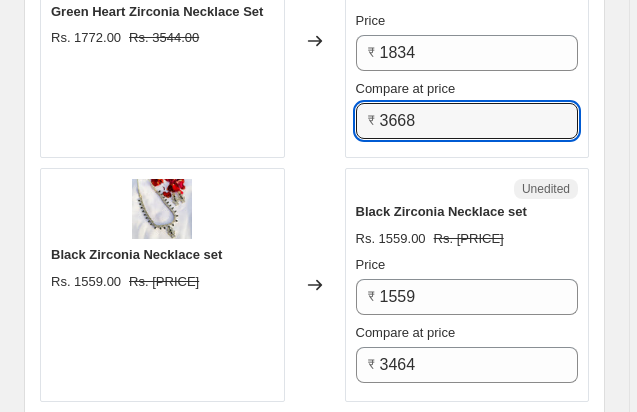 scroll, scrollTop: 4376, scrollLeft: 0, axis: vertical 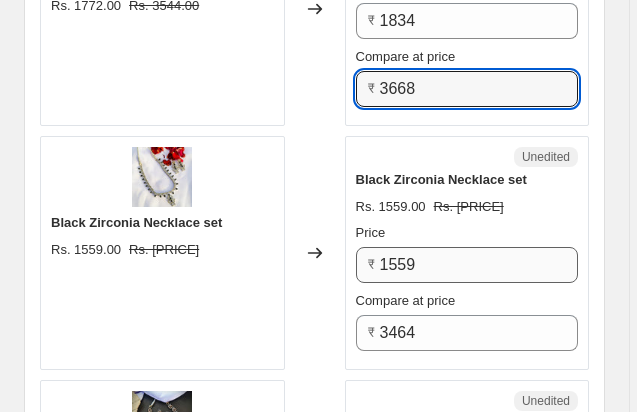 type on "3668" 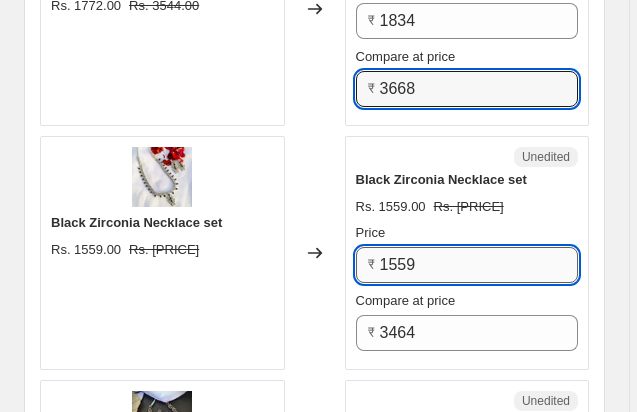 click on "1559" at bounding box center (479, 265) 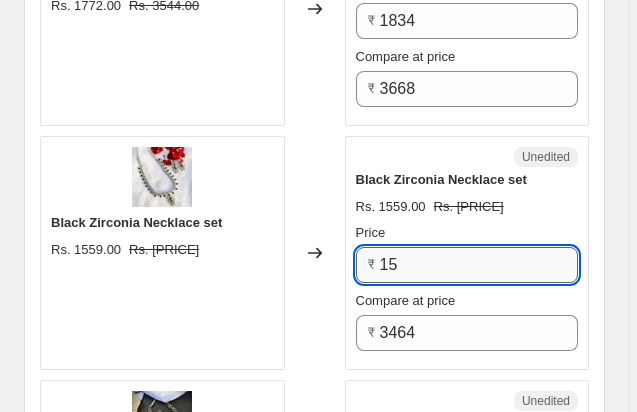 type on "1" 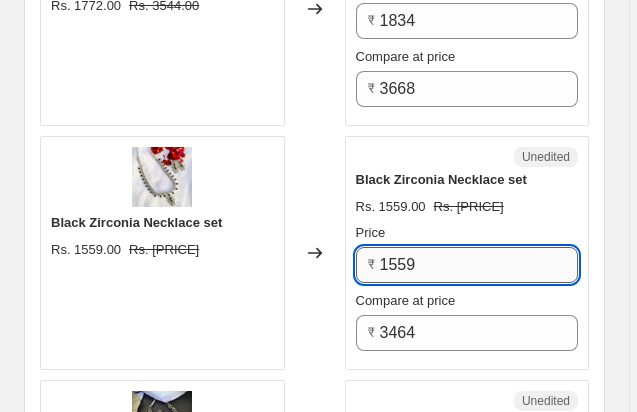 click on "1559" at bounding box center [479, 265] 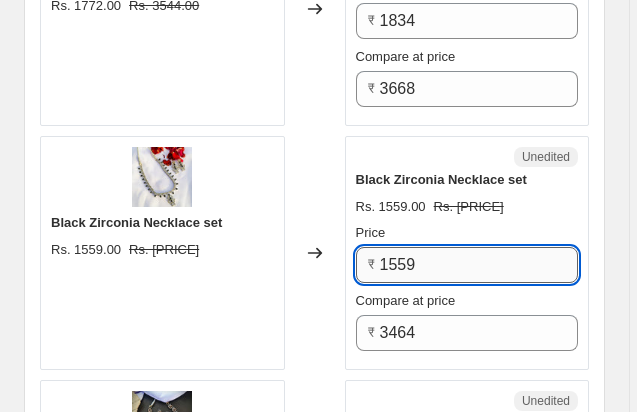 click on "1559" at bounding box center [479, 265] 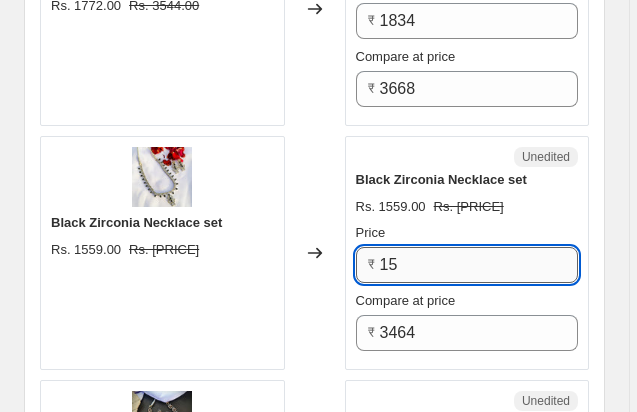 type on "1" 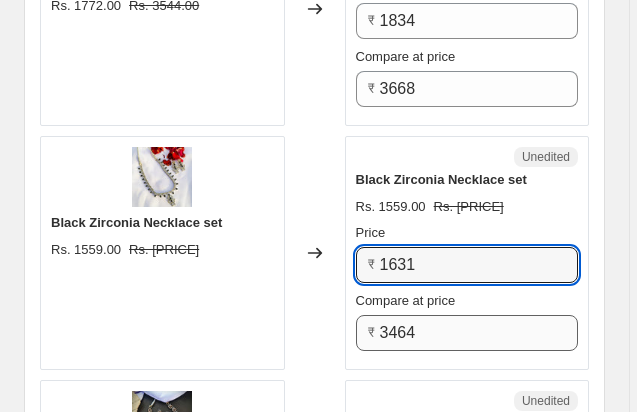 type on "1631" 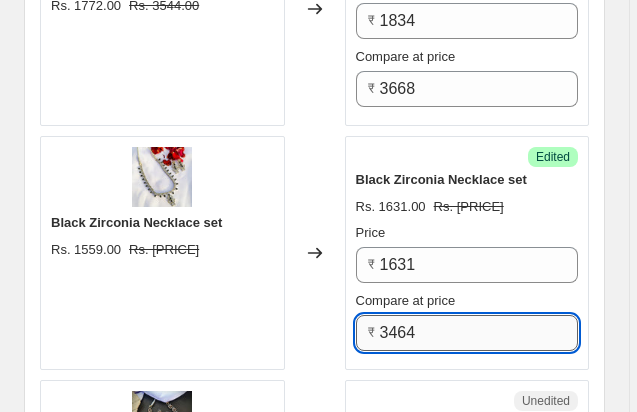 click on "3464" at bounding box center [479, 333] 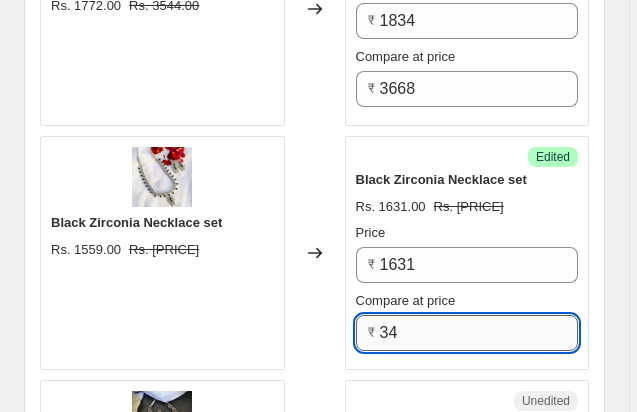 type on "3" 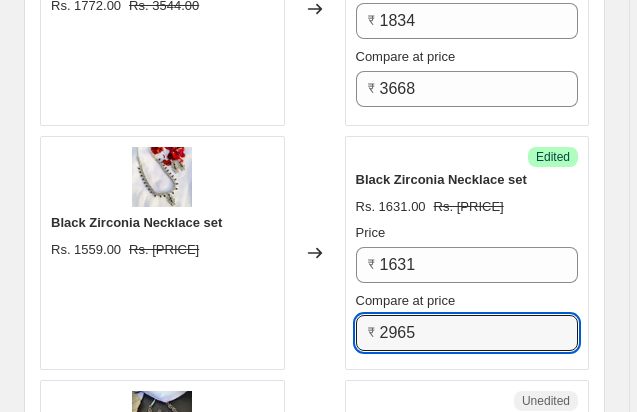 type on "2965" 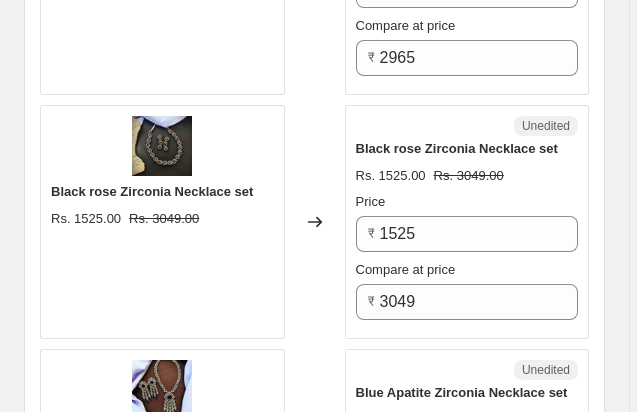 scroll, scrollTop: 4666, scrollLeft: 0, axis: vertical 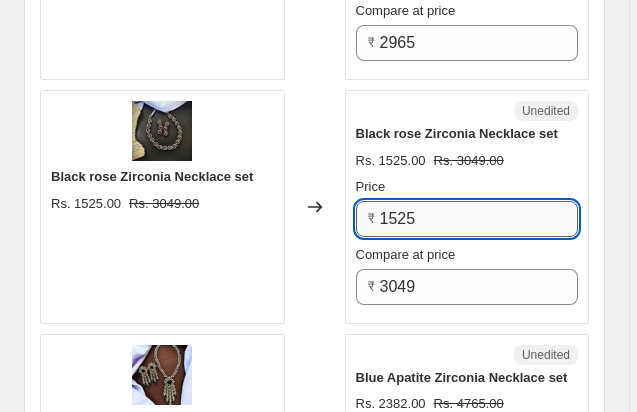 click on "1525" at bounding box center [479, 219] 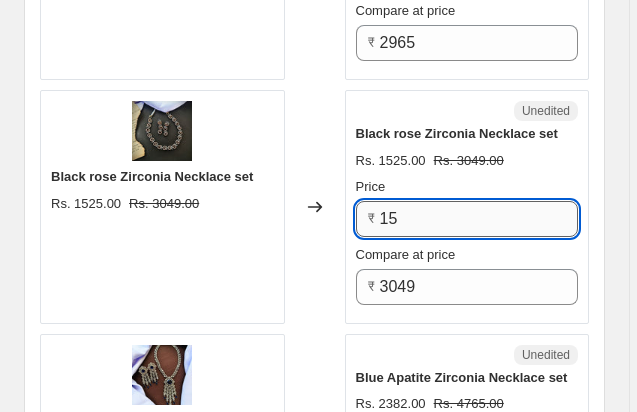 type on "1" 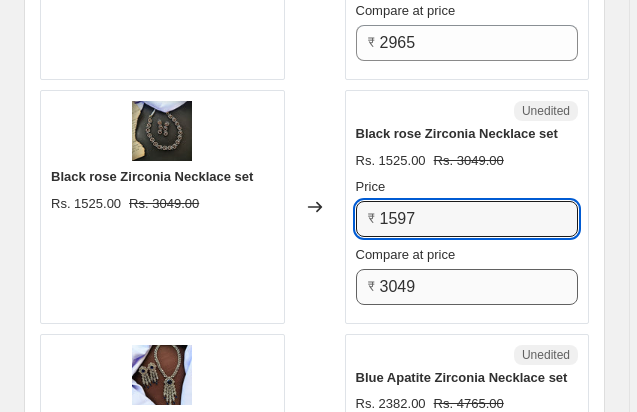 type on "1597" 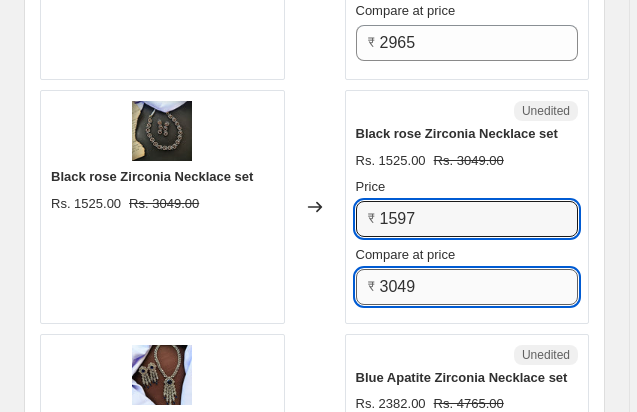 click on "3049" at bounding box center (479, 287) 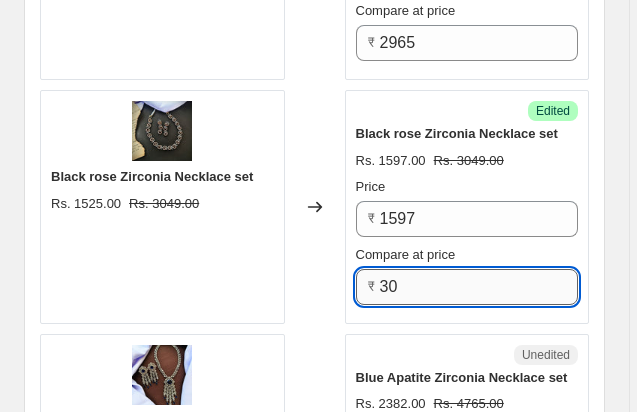 type on "3" 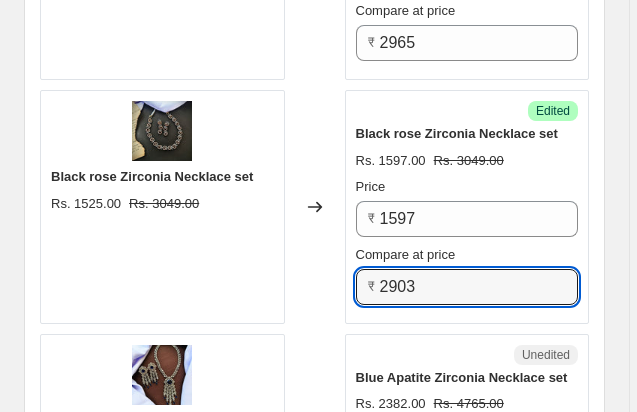 type on "2903" 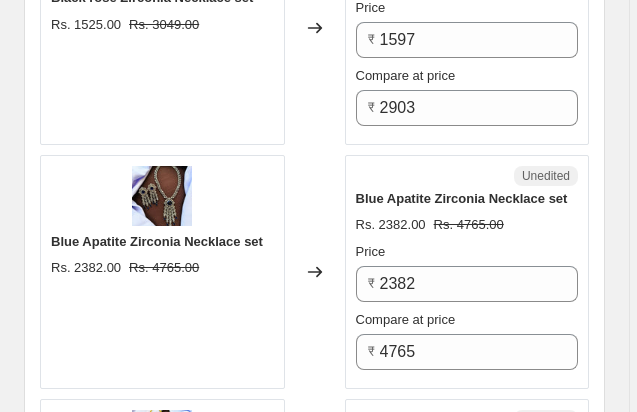 scroll, scrollTop: 4860, scrollLeft: 0, axis: vertical 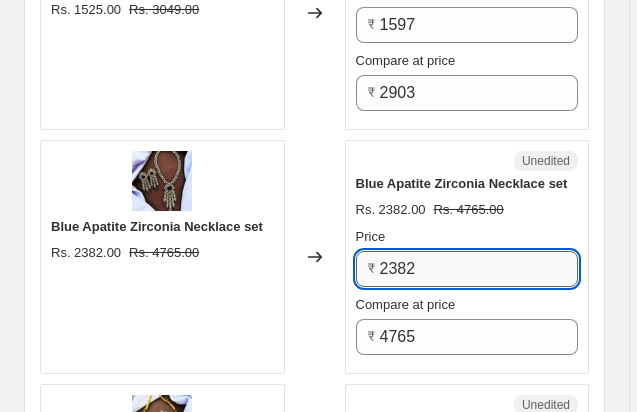 click on "2382" at bounding box center (479, 269) 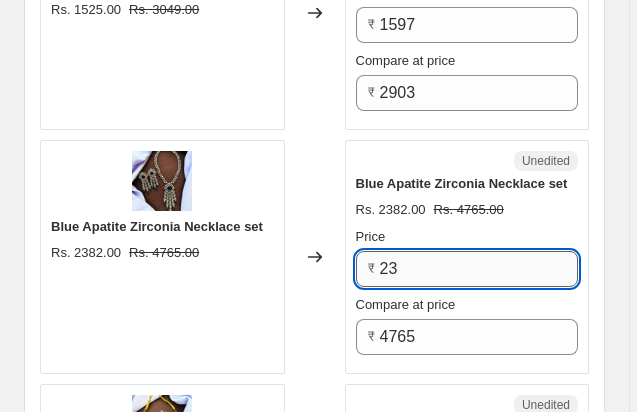 type on "2" 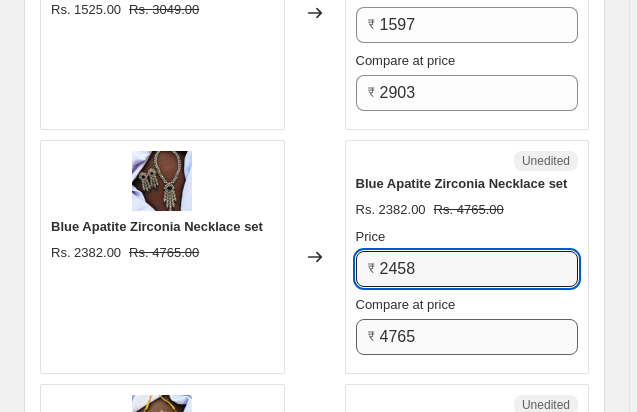 type on "2458" 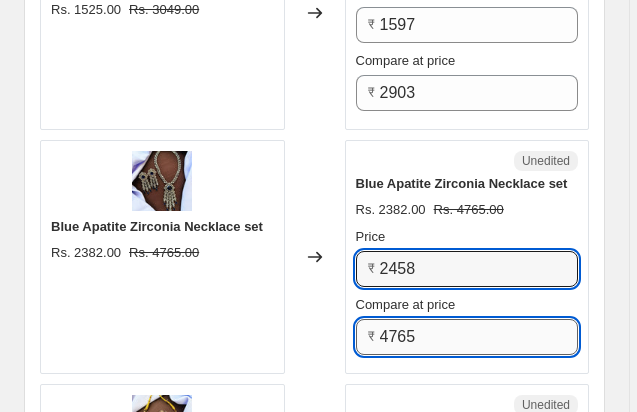 click on "4765" at bounding box center [479, 337] 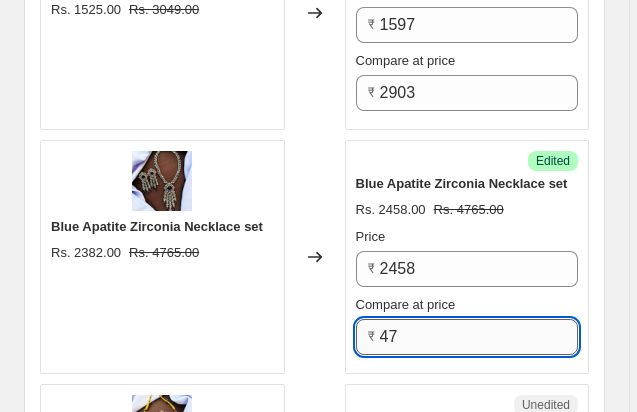 type on "4" 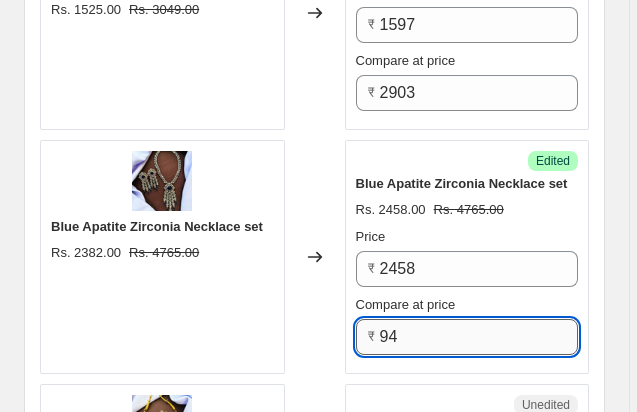 type on "9" 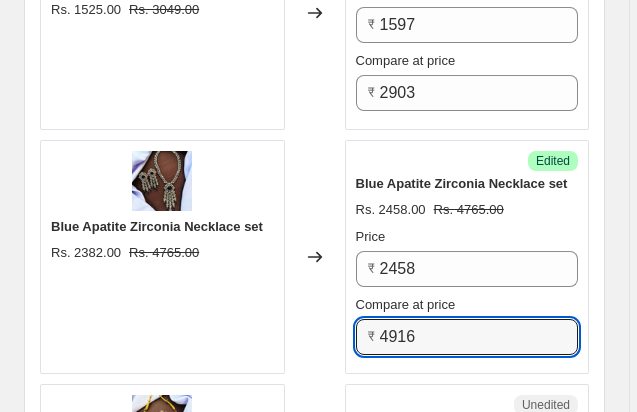 type on "4916" 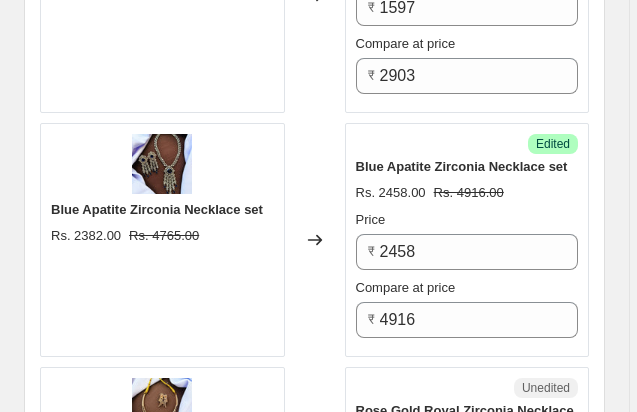 scroll, scrollTop: 5183, scrollLeft: 0, axis: vertical 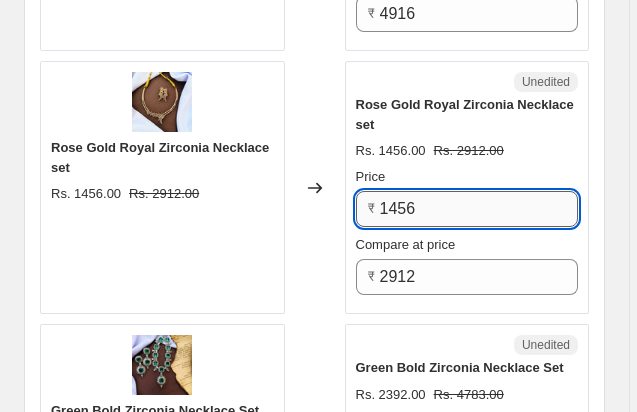 click on "1456" at bounding box center (479, 209) 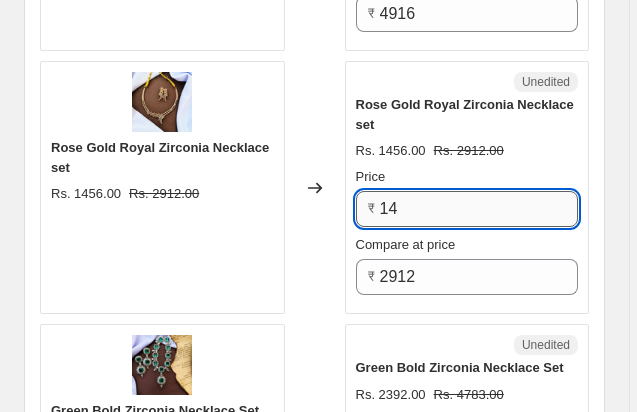 type on "1" 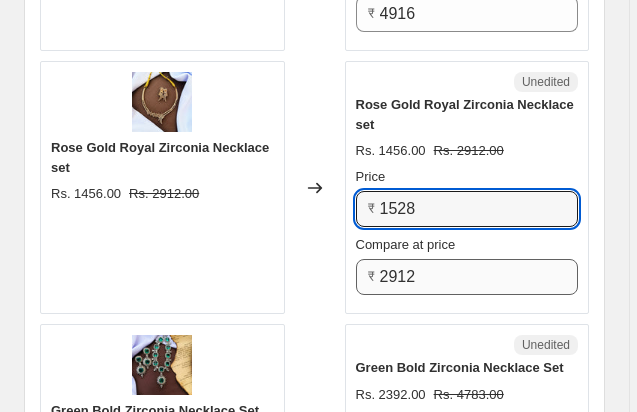 type on "1528" 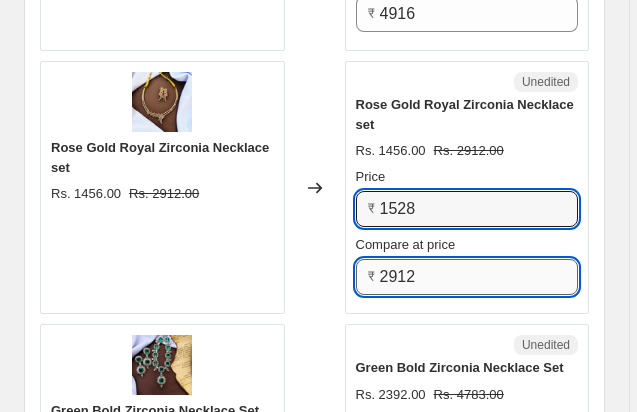click on "2912" at bounding box center [479, 277] 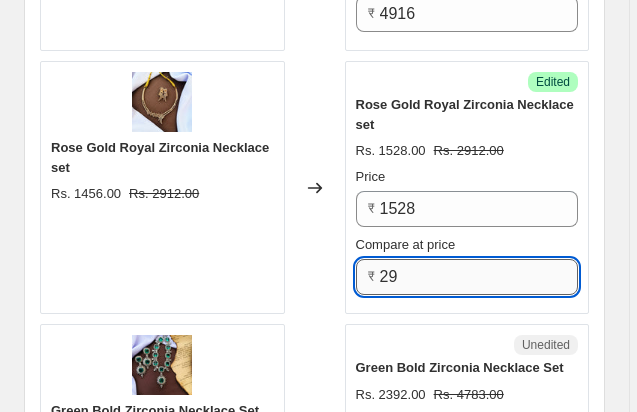 type on "2" 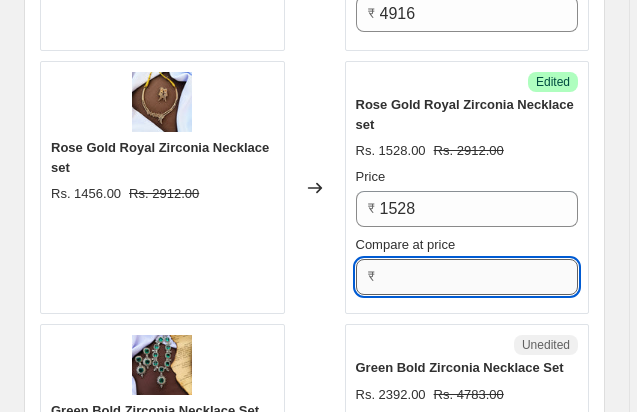 type on "1" 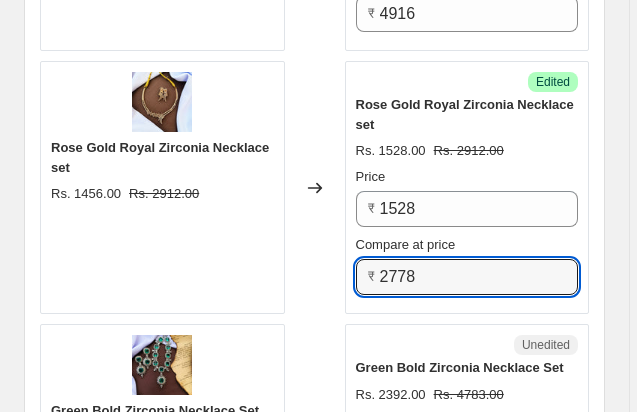 type on "2778" 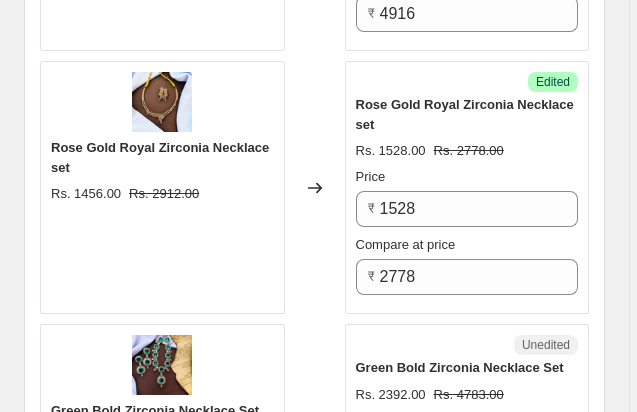 scroll, scrollTop: 5185, scrollLeft: 0, axis: vertical 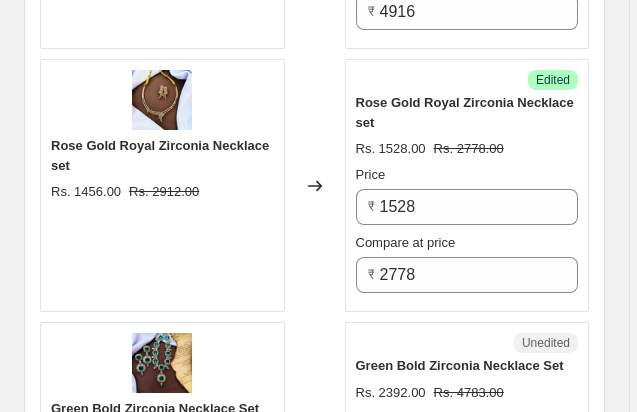 type on "2" 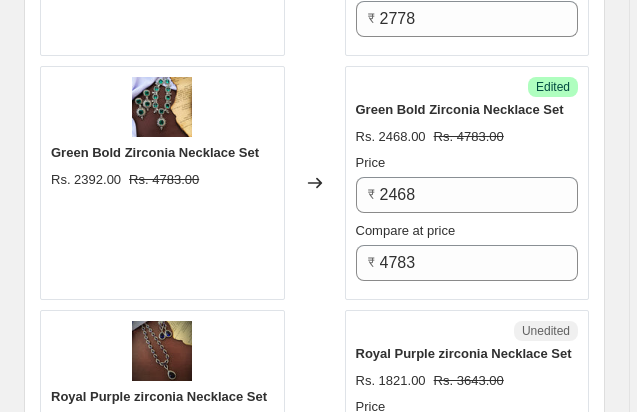 scroll, scrollTop: 5506, scrollLeft: 0, axis: vertical 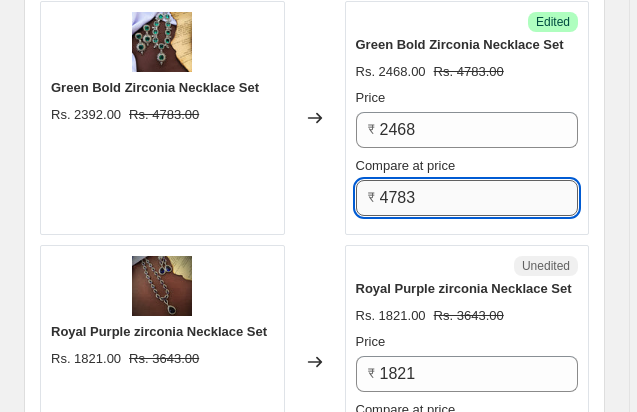 click on "4783" at bounding box center [479, 198] 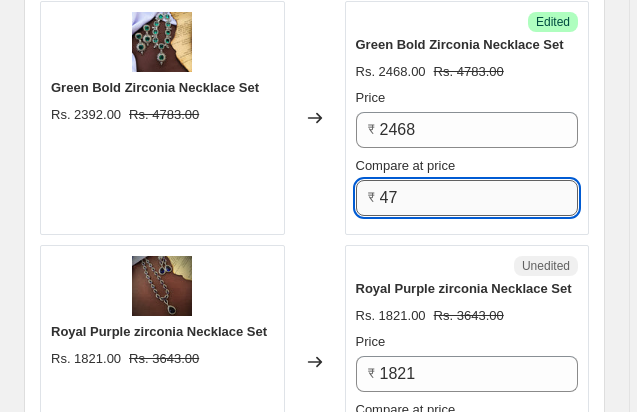 type on "4" 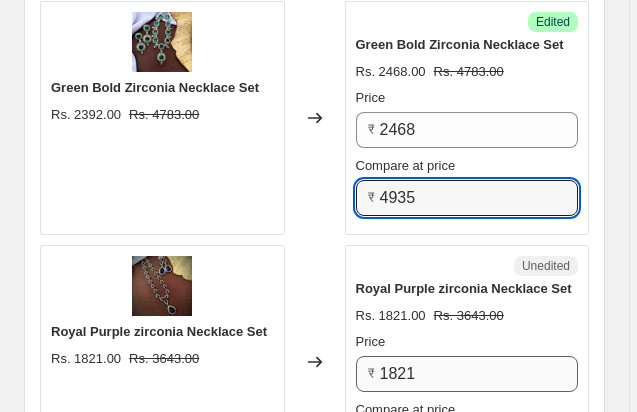 type on "4935" 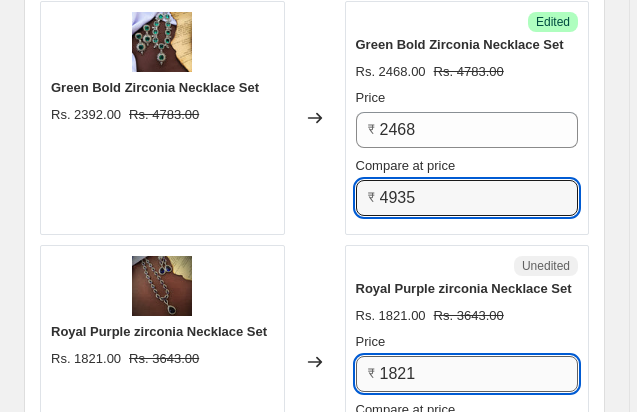 click on "1821" at bounding box center (479, 374) 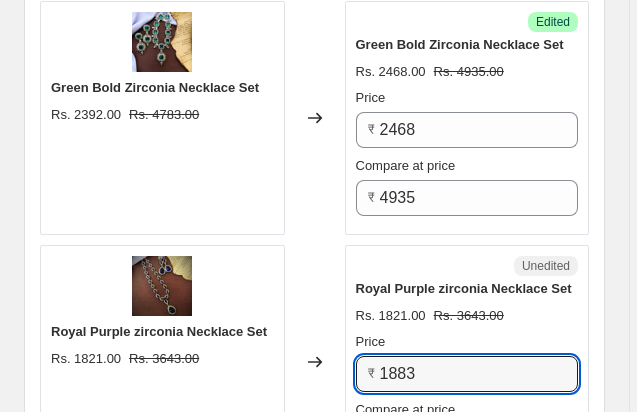 type on "1883" 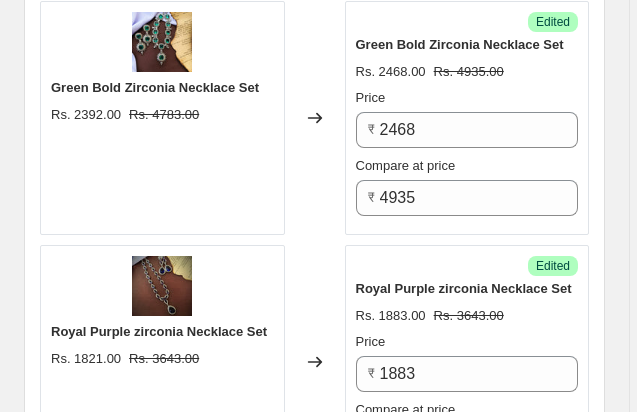 click on "3643" at bounding box center (479, 442) 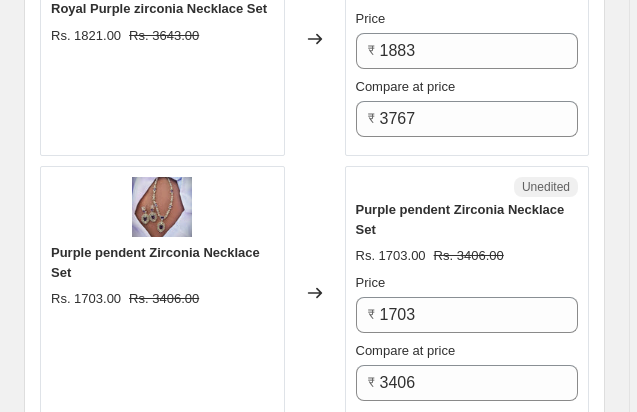 scroll, scrollTop: 5910, scrollLeft: 0, axis: vertical 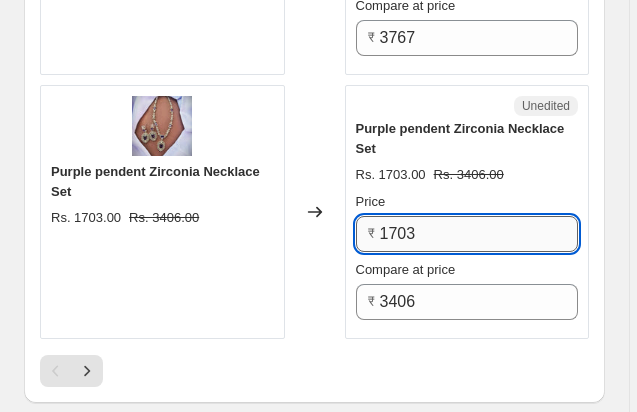 click on "1703" at bounding box center [479, 234] 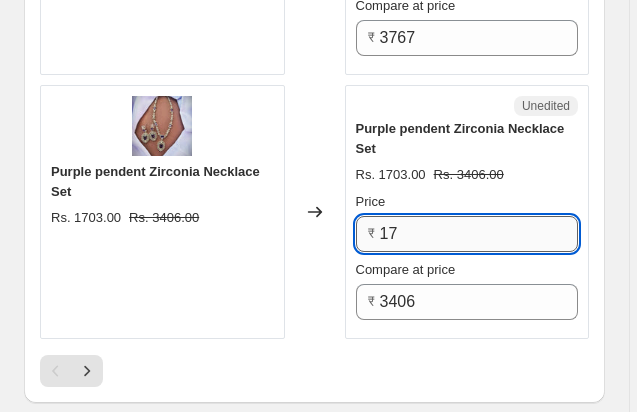 type on "1" 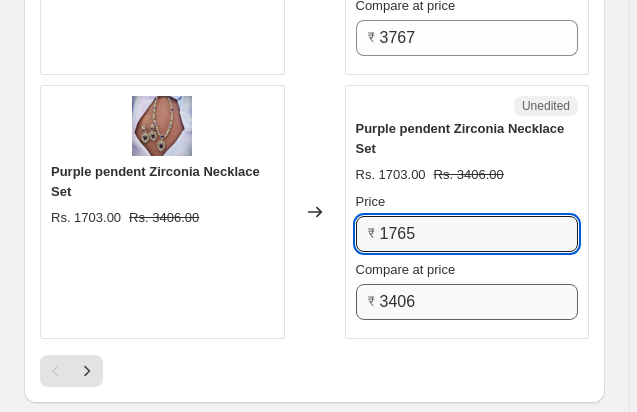 type on "1765" 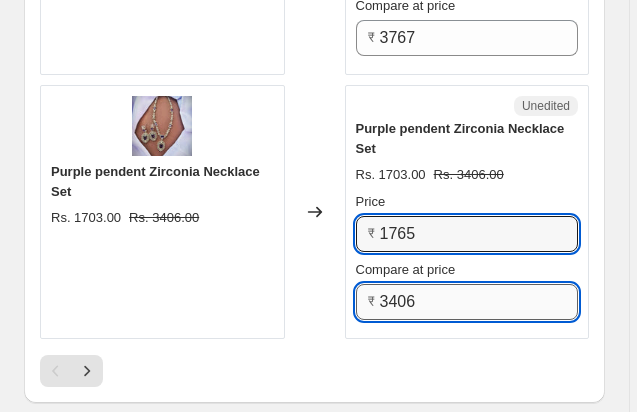 click on "3406" at bounding box center (479, 302) 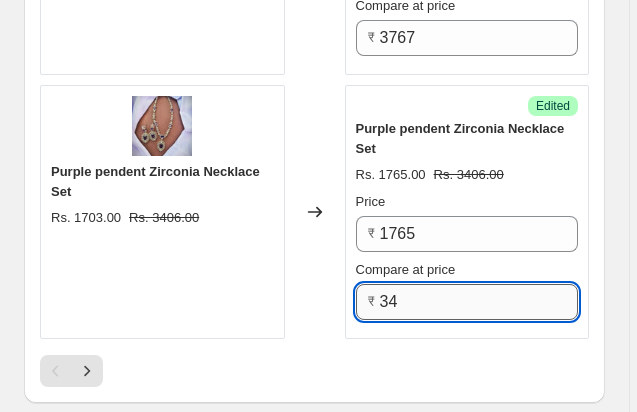 type on "3" 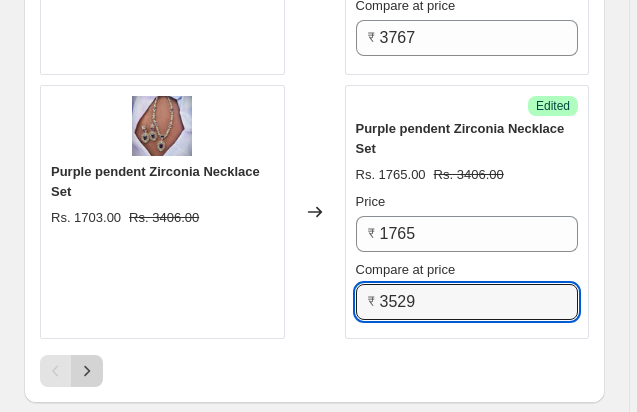 type on "3529" 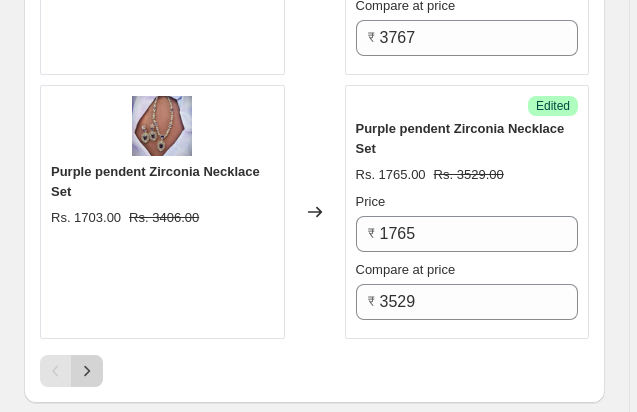click 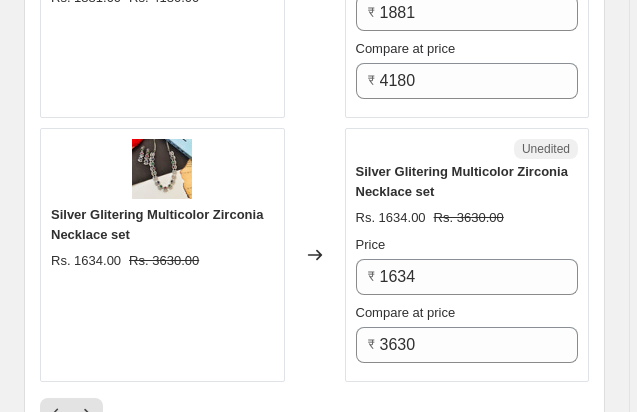 scroll, scrollTop: 5910, scrollLeft: 0, axis: vertical 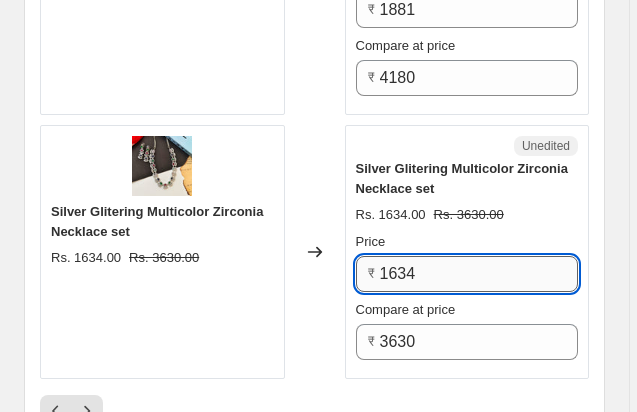 click on "1634" at bounding box center [479, 274] 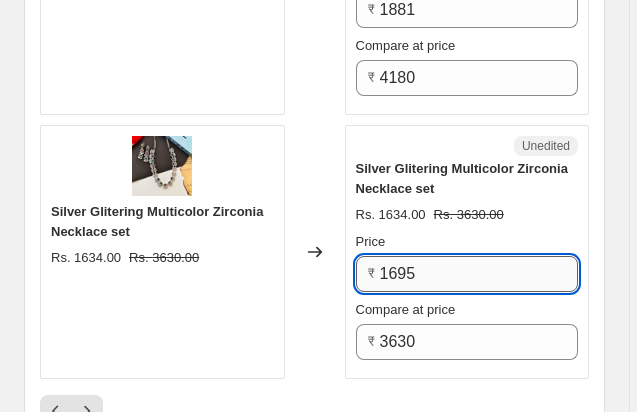 type on "1695" 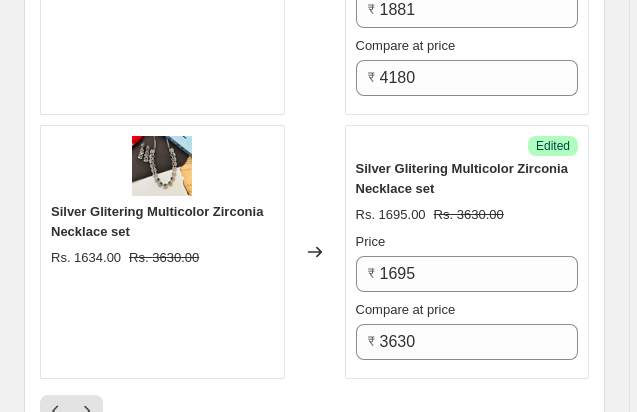 click on "Compare at price" at bounding box center [467, 310] 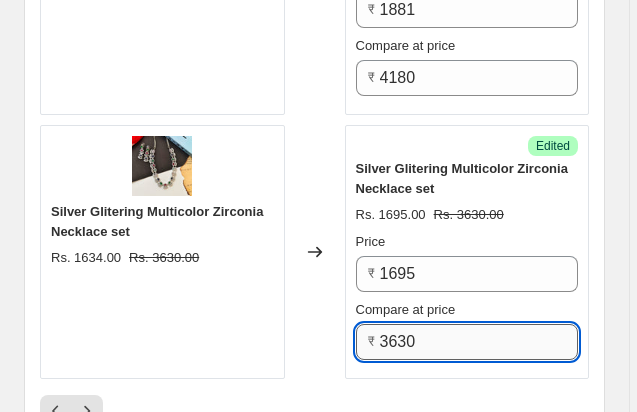 click on "3630" at bounding box center (479, 342) 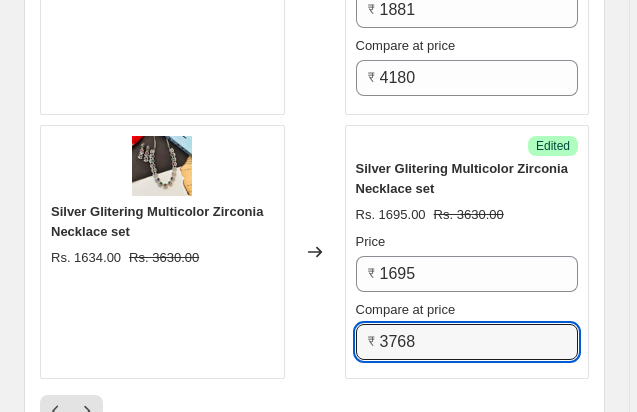 type on "3768" 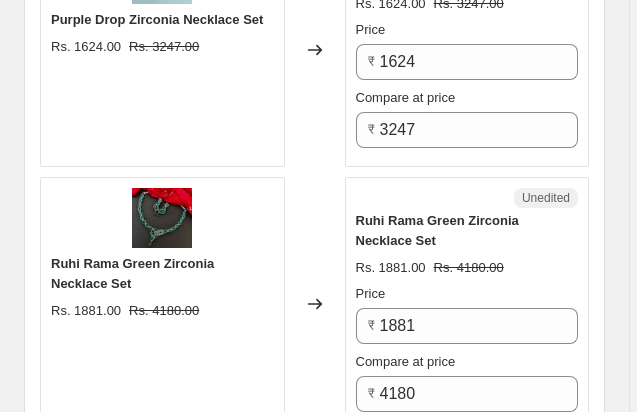 scroll, scrollTop: 5590, scrollLeft: 0, axis: vertical 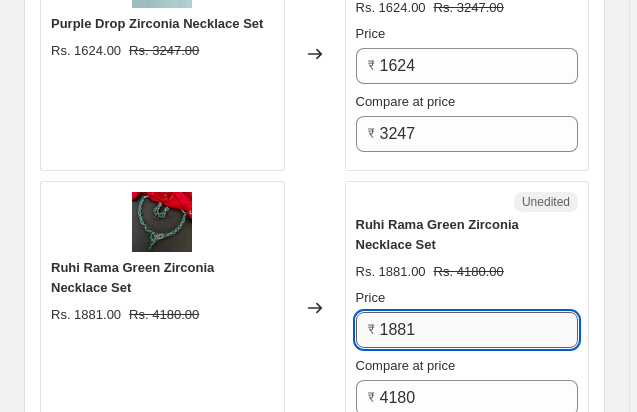 click on "1881" at bounding box center (479, 330) 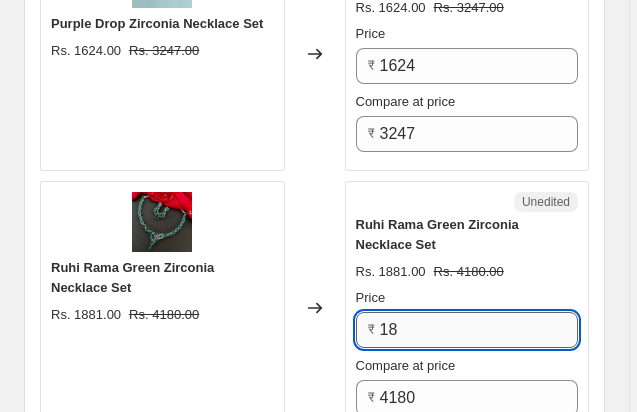 type on "1" 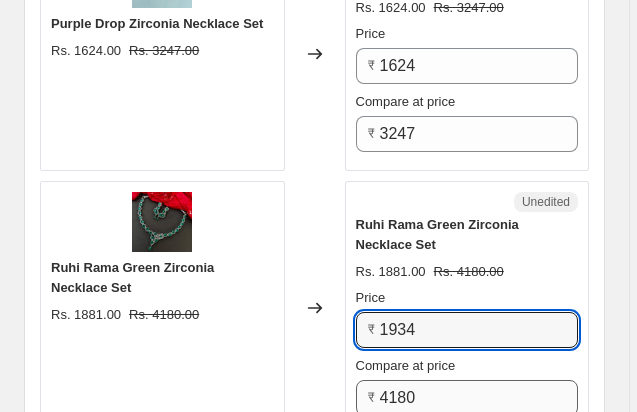 type on "1934" 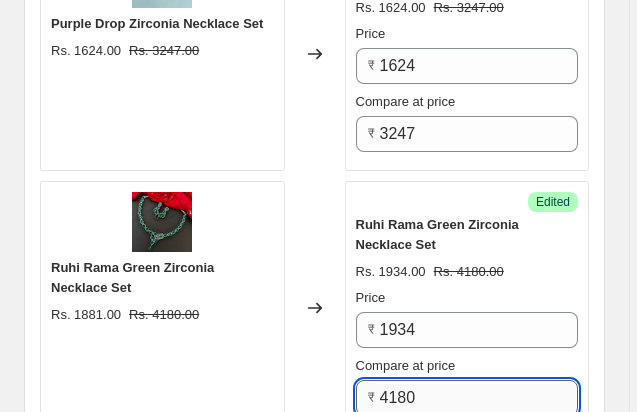 click on "4180" at bounding box center [479, 398] 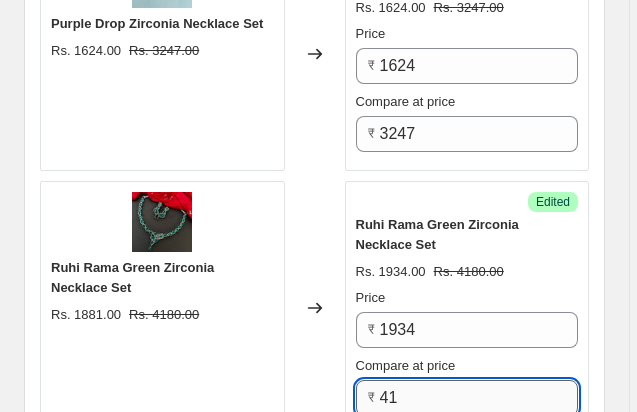 type on "4" 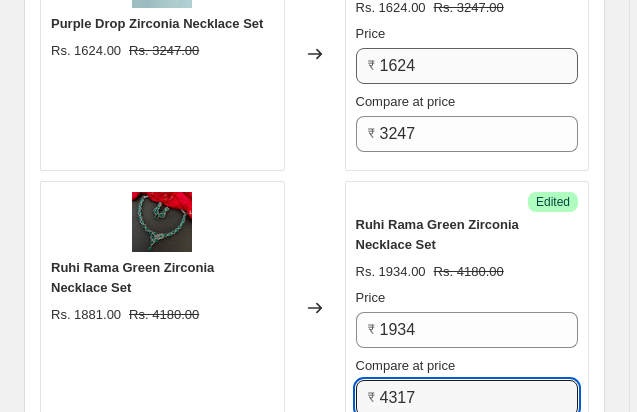 type on "4317" 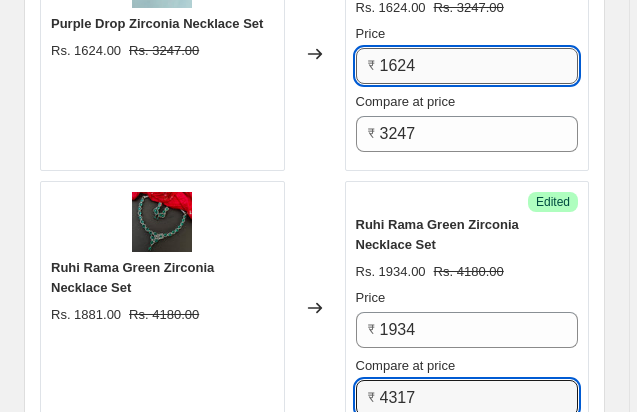 click on "1624" at bounding box center (479, 66) 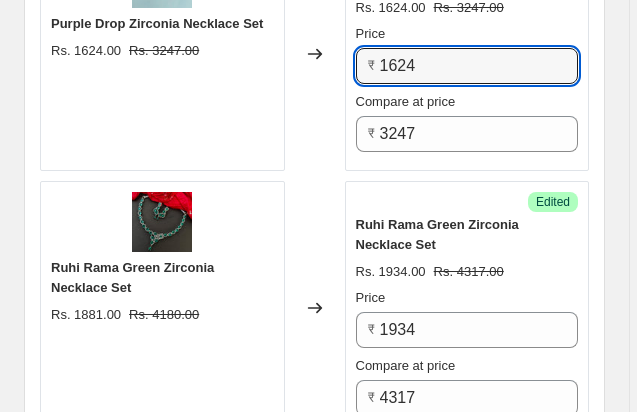 click on "PRICE CHANGE PREVIEW 50 product variants selected. 22 product prices edited: Turquoise Oval  Zirconia Necklace set Rs. 1634.00 Rs. 3267.00 Changed to Unedited Turquoise Oval  Zirconia Necklace set Rs. 1634.00 Rs. 3267.00 Price ₹ 1634 Compare at price ₹ 3267 Green Lara zirconia Necklace Set Rs. 1802.00 Rs. 3603.00 Changed to Unedited Green Lara zirconia Necklace Set Rs. 1802.00 Rs. 3603.00 Price ₹ 1802 Compare at price ₹ 3603 Green Collar Zirconia Necklace Set Rs. 1752.00 Rs. 3504.00 Changed to Unedited Green Collar Zirconia Necklace Set Rs. 1752.00 Rs. 3504.00 Price ₹ 1752 Compare at price ₹ 3504 Silver Ira zirconia Necklace set Rs. 1479.00 Rs. 2958.00 Changed to Unedited Silver Ira zirconia Necklace set Rs. 1479.00 Rs. 2958.00 Price ₹ 1479 Compare at price ₹ 2958 Rose gold  princess Zirconia Necklace set Rs. 1490.00 Rs. 2981.00 Changed to Unedited Rose gold  princess Zirconia Necklace set Rs. 1490.00 Rs. 2981.00 Price ₹ 1490 Compare at price ₹ 2981 Rs. 1802.00 Rs. 3603.00 Changed to Price" at bounding box center (314, -1857) 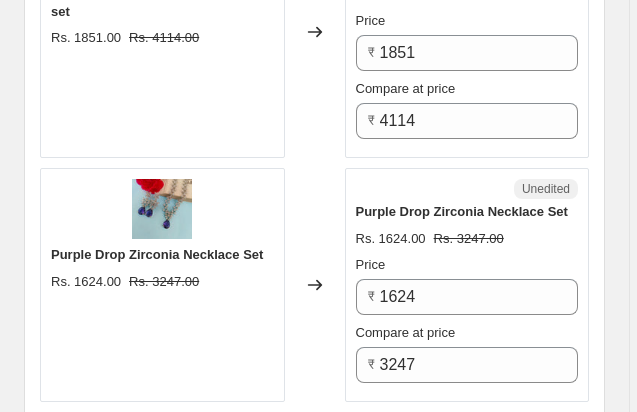 scroll, scrollTop: 5350, scrollLeft: 0, axis: vertical 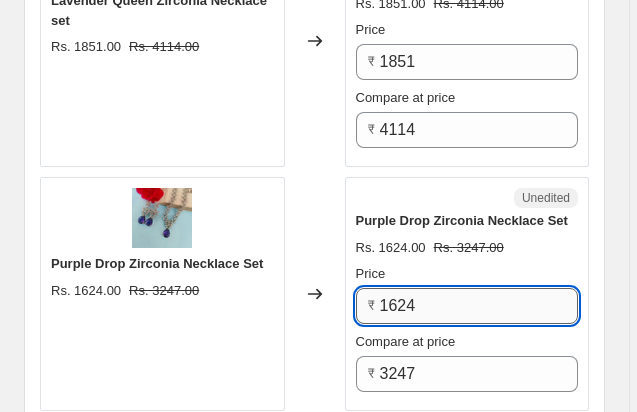 click on "1624" 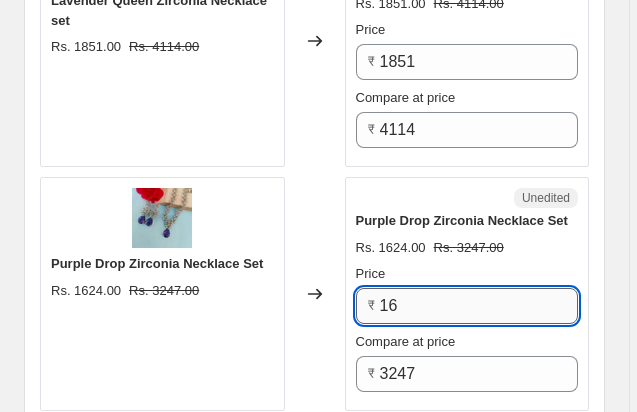 type on "1" 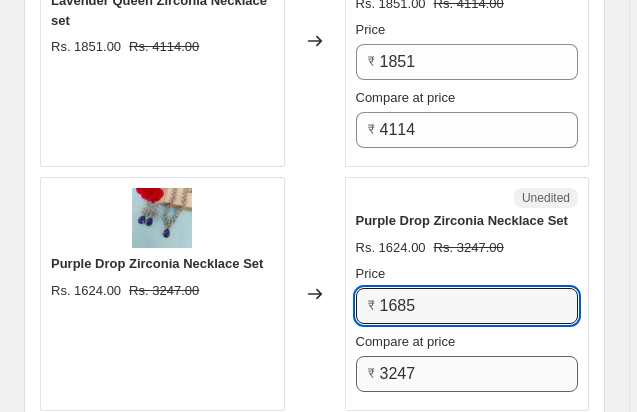 type on "1685" 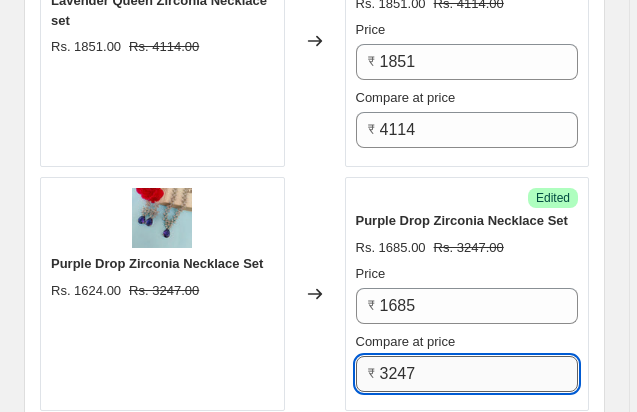 click on "3247" at bounding box center (479, 374) 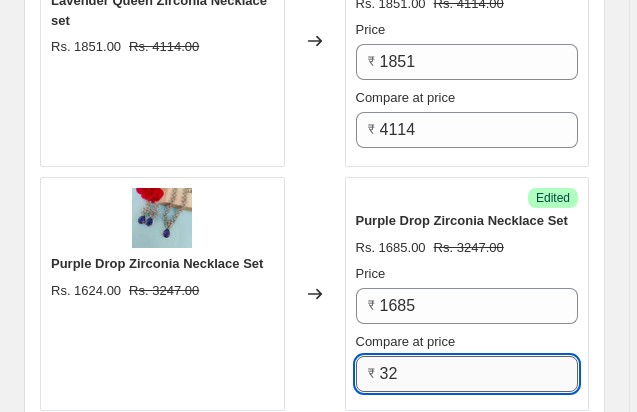 type on "3" 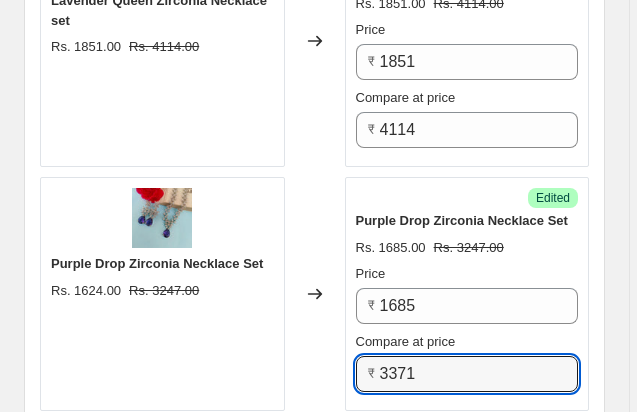 type on "3371" 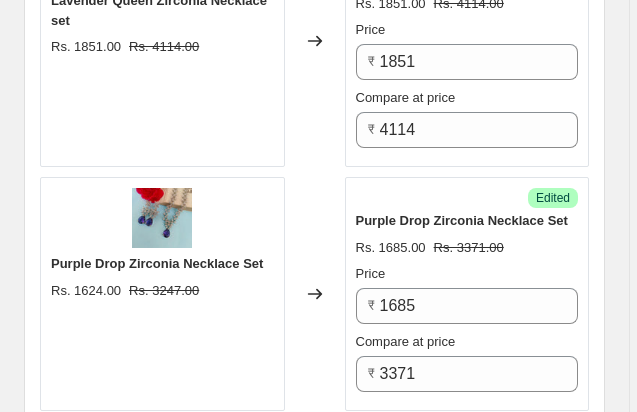 click on "PRICE CHANGE PREVIEW 50 product variants selected. 23 product prices edited: Turquoise Oval  Zirconia Necklace set Rs. 1634.00 Rs. 3267.00 Changed to Unedited Turquoise Oval  Zirconia Necklace set Rs. 1634.00 Rs. 3267.00 Price ₹ 1634 Compare at price ₹ 3267 Green Lara zirconia Necklace Set Rs. 1802.00 Rs. 3603.00 Changed to Unedited Green Lara zirconia Necklace Set Rs. 1802.00 Rs. 3603.00 Price ₹ 1802 Compare at price ₹ 3603 Green Collar Zirconia Necklace Set Rs. 1752.00 Rs. 3504.00 Changed to Unedited Green Collar Zirconia Necklace Set Rs. 1752.00 Rs. 3504.00 Price ₹ 1752 Compare at price ₹ 3504 Silver Ira zirconia Necklace set Rs. 1479.00 Rs. 2958.00 Changed to Unedited Silver Ira zirconia Necklace set Rs. 1479.00 Rs. 2958.00 Price ₹ 1479 Compare at price ₹ 2958 Rose gold  princess Zirconia Necklace set Rs. 1490.00 Rs. 2981.00 Changed to Unedited Rose gold  princess Zirconia Necklace set Rs. 1490.00 Rs. 2981.00 Price ₹ 1490 Compare at price ₹ 2981 Rs. 1802.00 Rs. 3603.00 Changed to Price" at bounding box center [314, -1617] 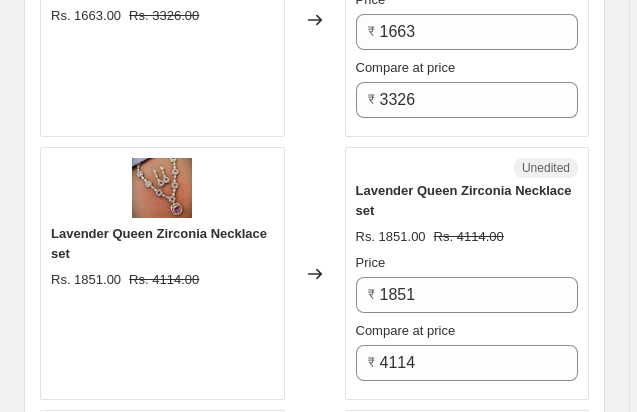 scroll, scrollTop: 5110, scrollLeft: 0, axis: vertical 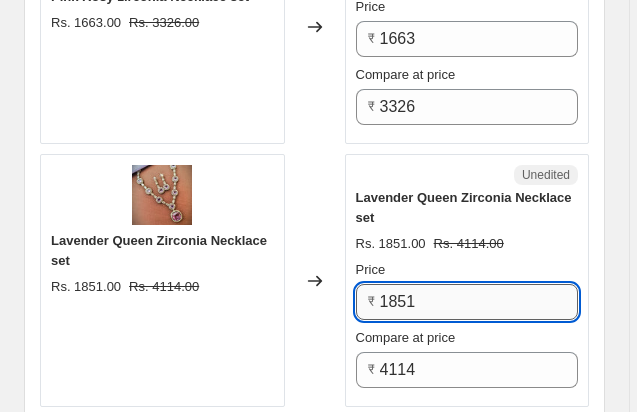 click on "1851" at bounding box center (479, 302) 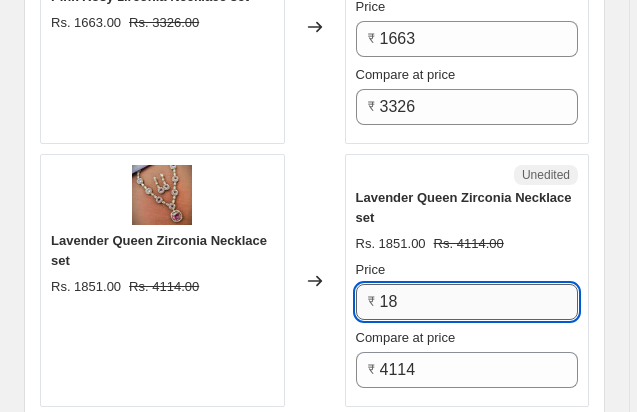 type on "1" 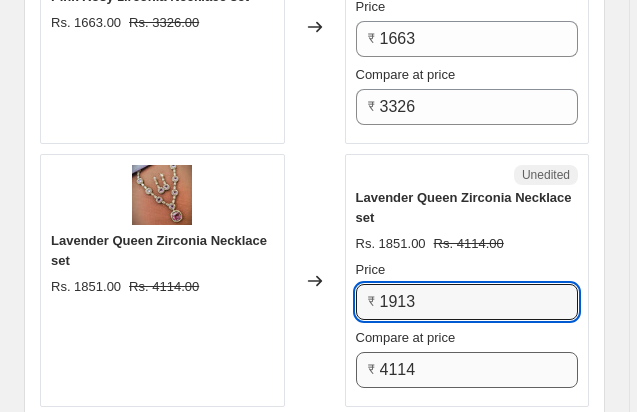 type on "1913" 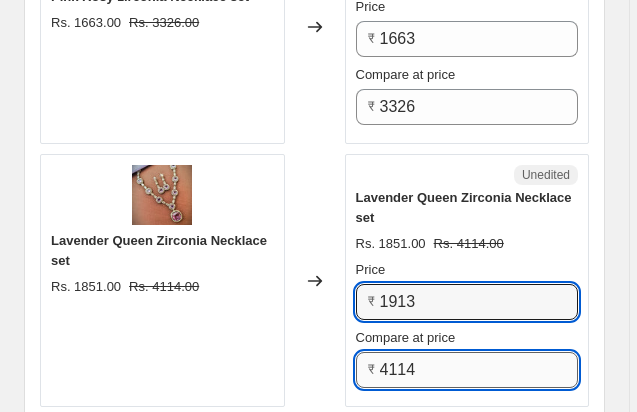 click on "4114" at bounding box center (479, 370) 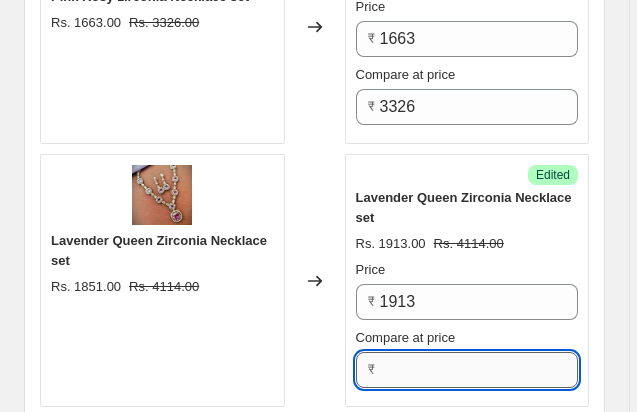 type on "7" 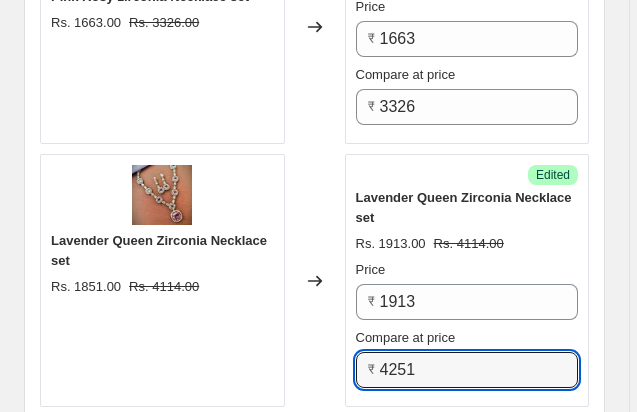 type on "4251" 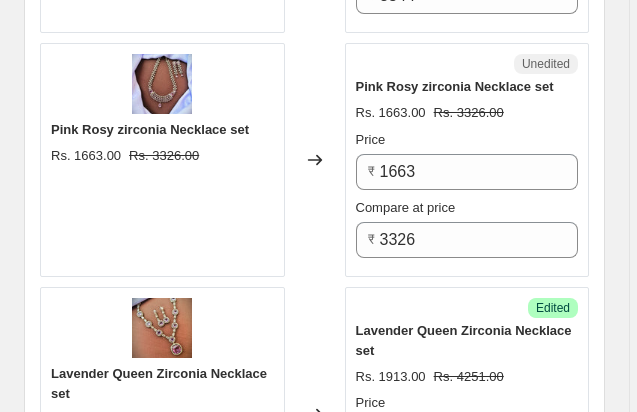scroll, scrollTop: 4950, scrollLeft: 0, axis: vertical 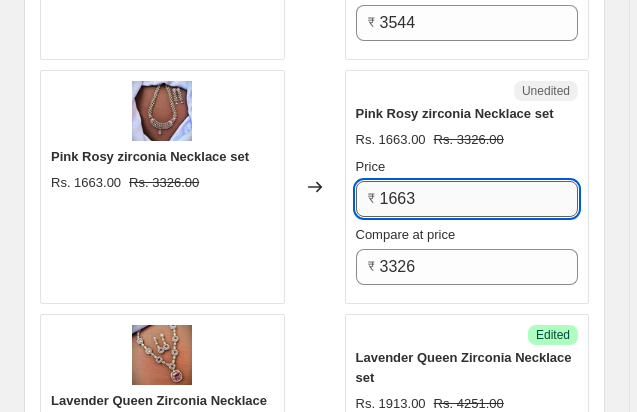 click on "1663" at bounding box center [479, 199] 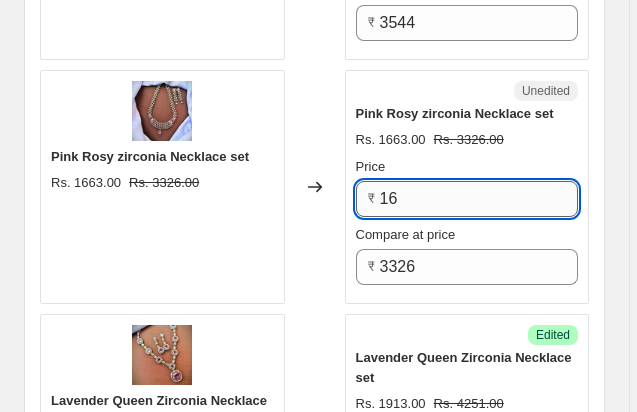type on "1" 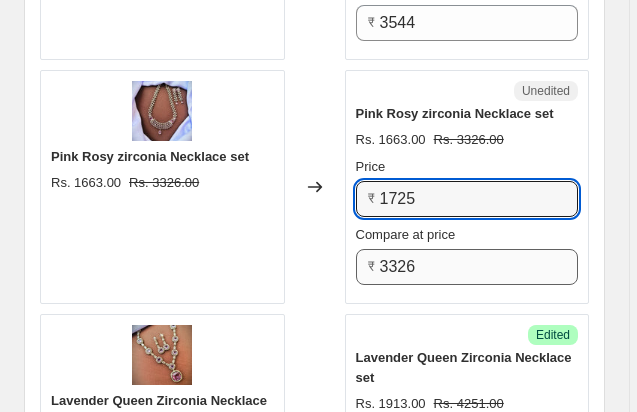 type on "1725" 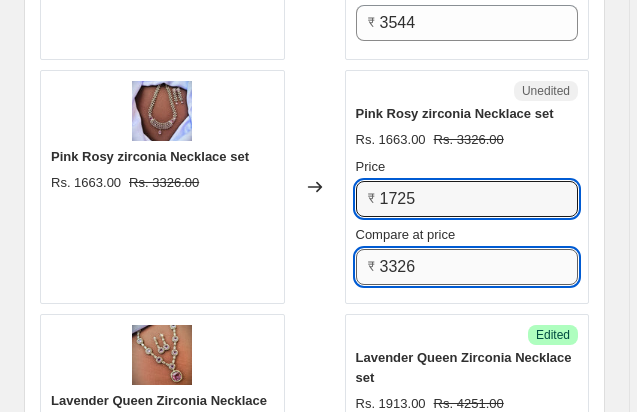 click on "3326" at bounding box center [479, 267] 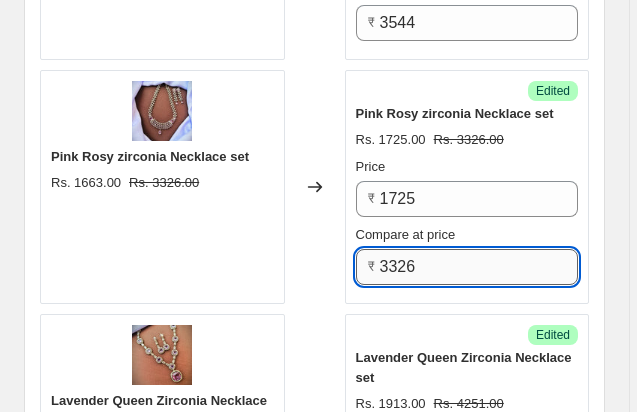 click on "3326" at bounding box center (479, 267) 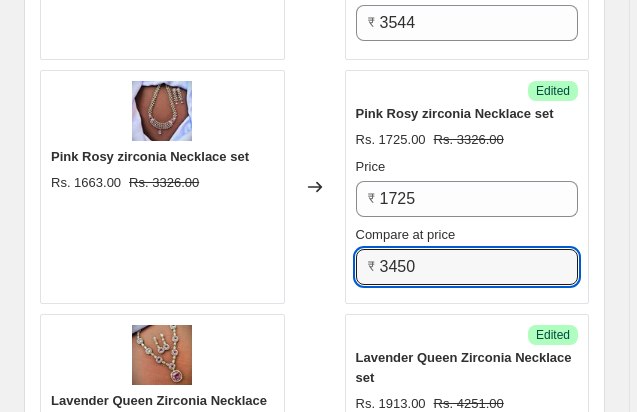type on "3450" 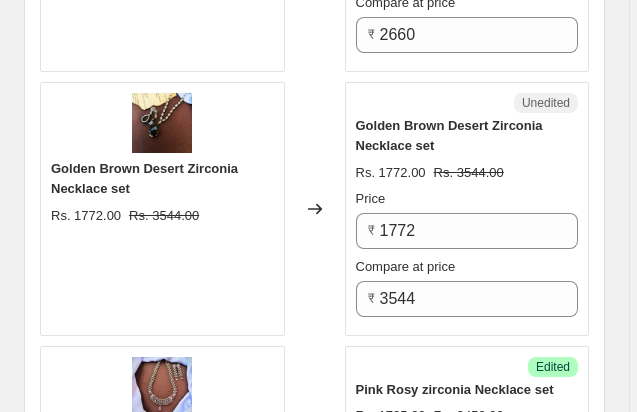 scroll, scrollTop: 4670, scrollLeft: 0, axis: vertical 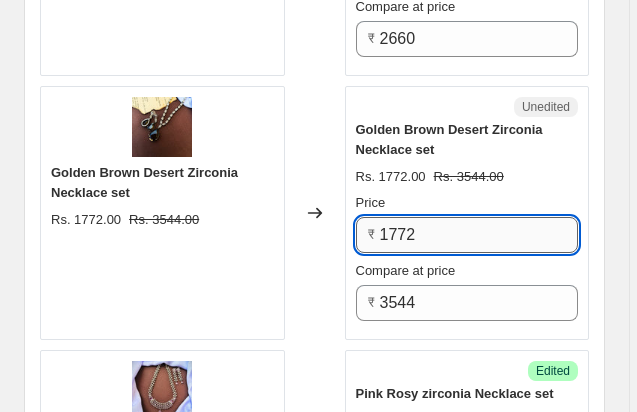 click on "1772" at bounding box center [479, 235] 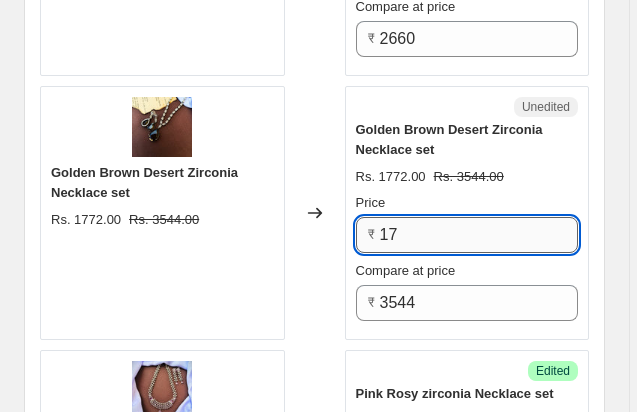 type on "1" 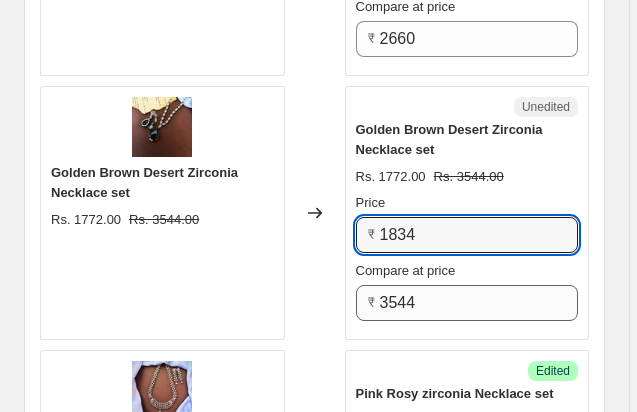 type on "1834" 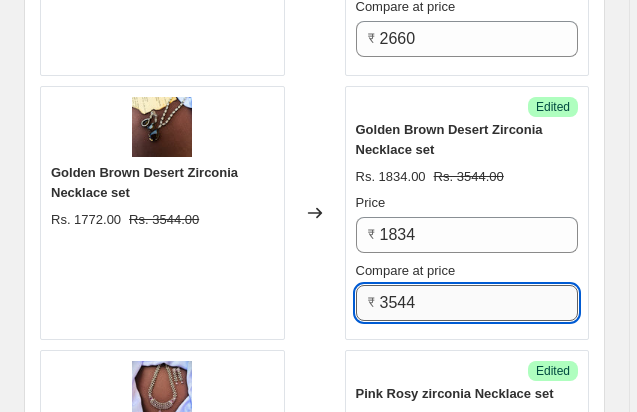 click on "3544" at bounding box center (479, 303) 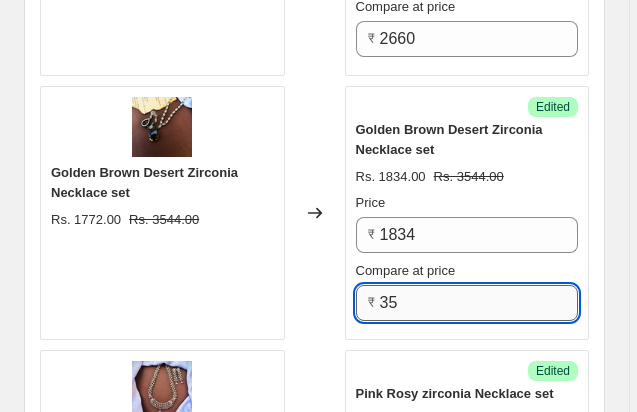type on "3" 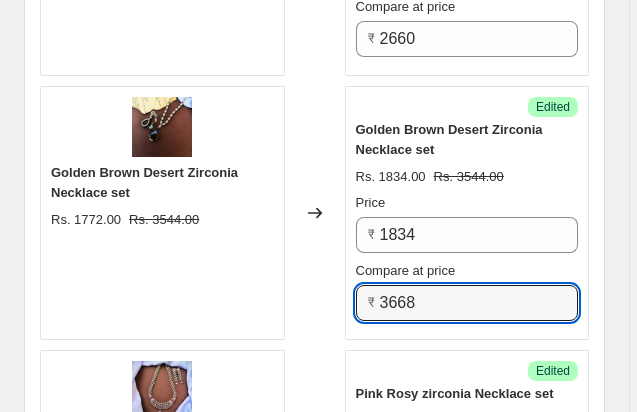 type on "3668" 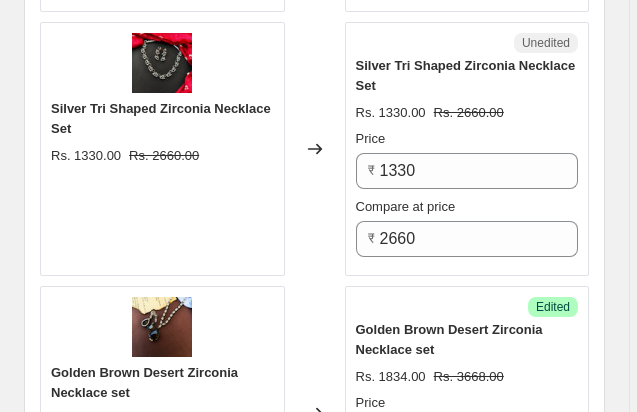 scroll, scrollTop: 4430, scrollLeft: 0, axis: vertical 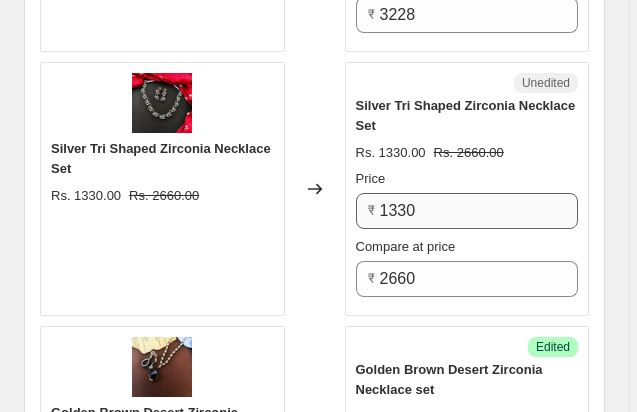 click on "1330" at bounding box center (479, 211) 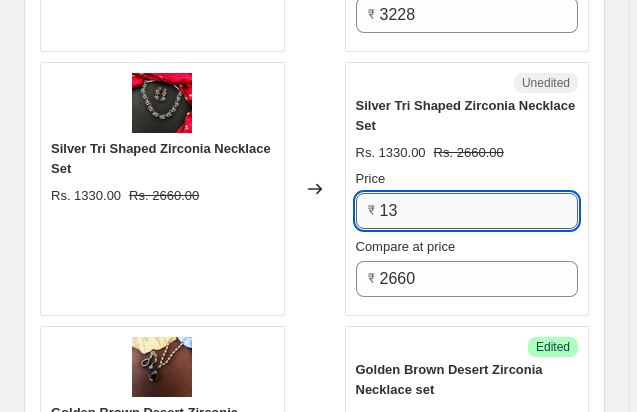 type on "1" 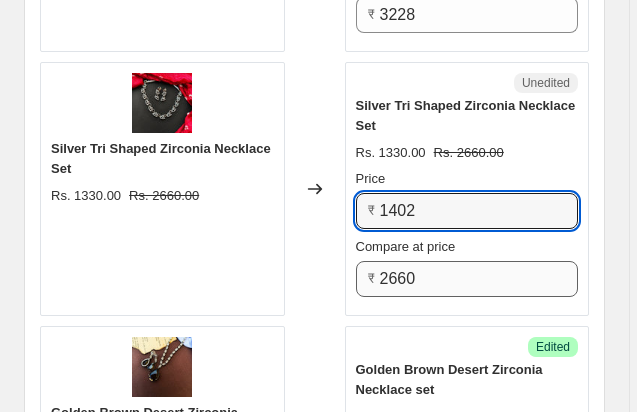 type on "1402" 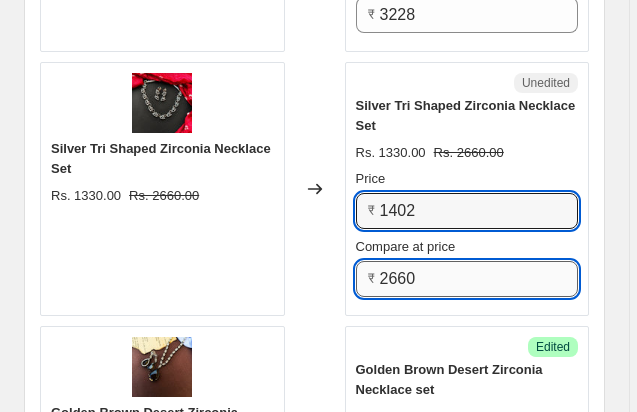 click on "2660" at bounding box center (479, 279) 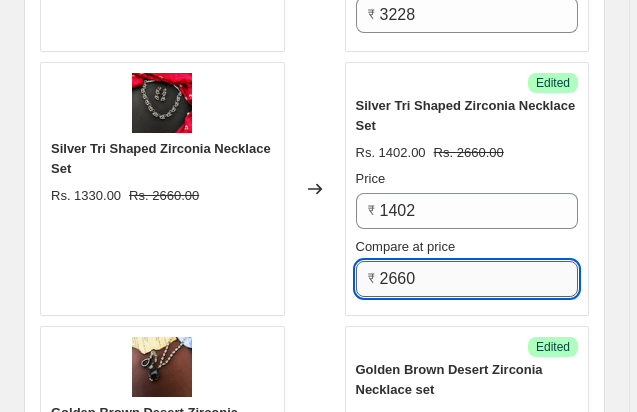 click on "2660" at bounding box center (479, 279) 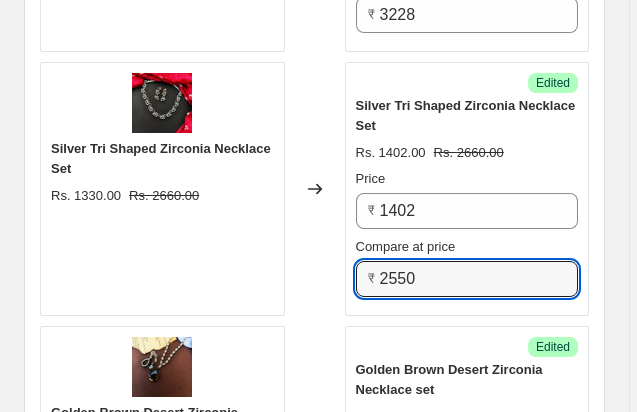 type on "2550" 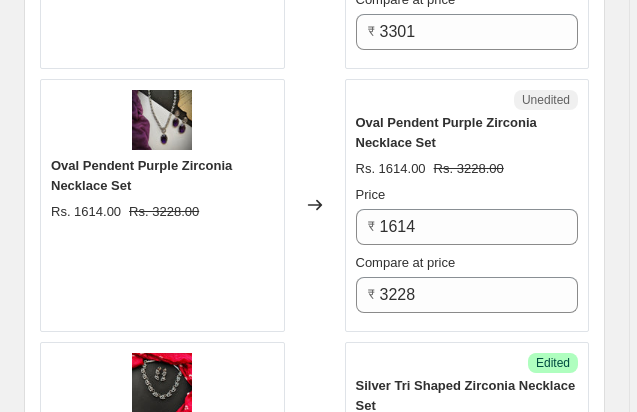 scroll, scrollTop: 4110, scrollLeft: 0, axis: vertical 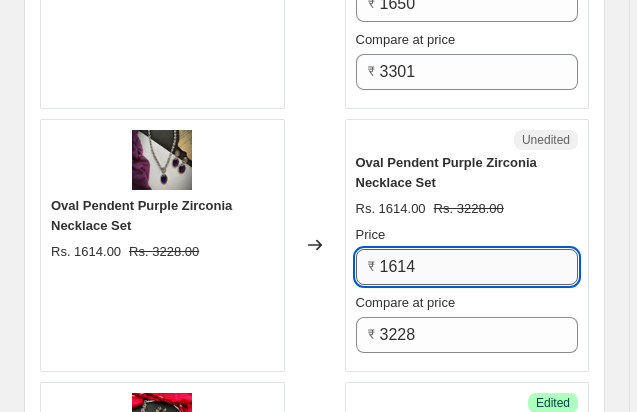 click on "1614" at bounding box center (479, 267) 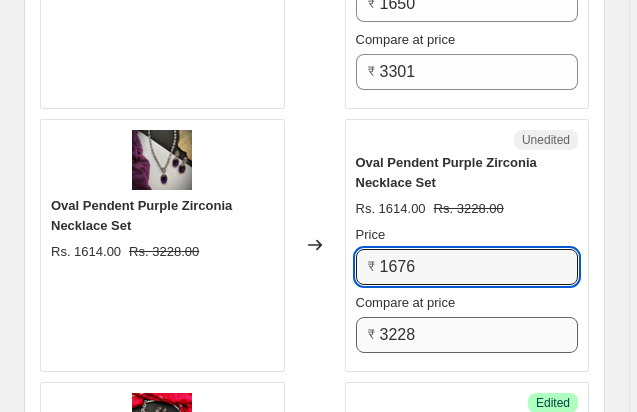 type on "1676" 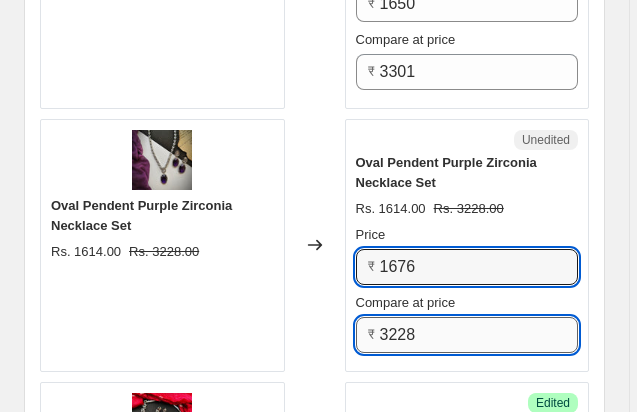 click on "3228" at bounding box center (479, 335) 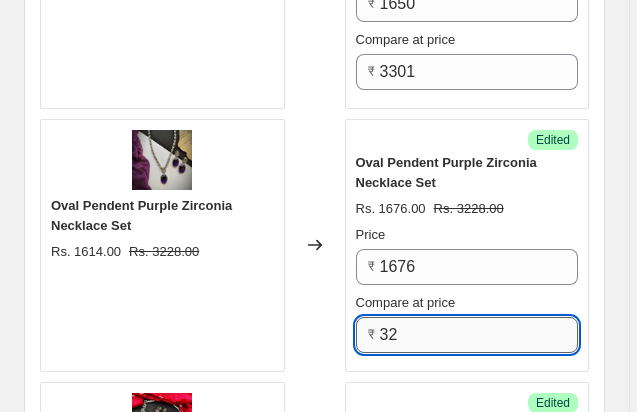 type on "3" 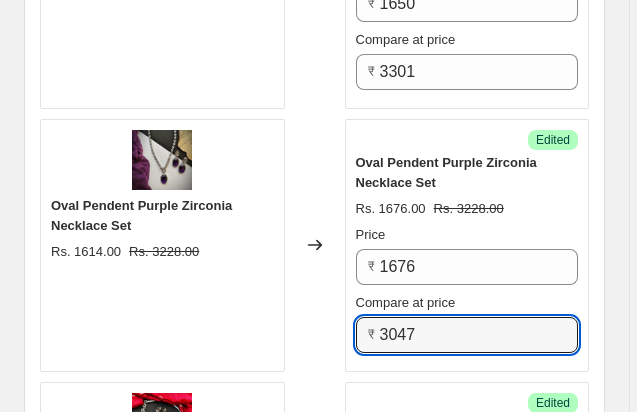 type on "3047" 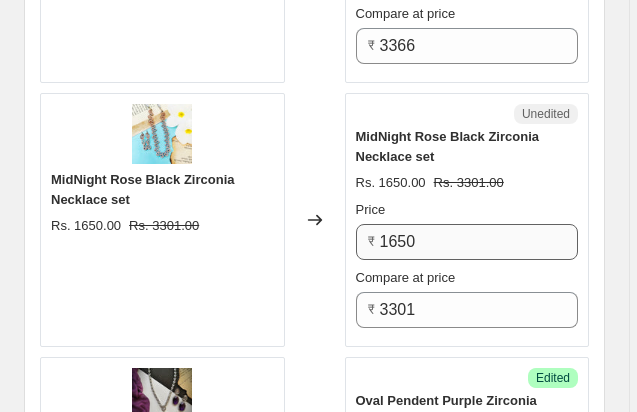 scroll, scrollTop: 3870, scrollLeft: 0, axis: vertical 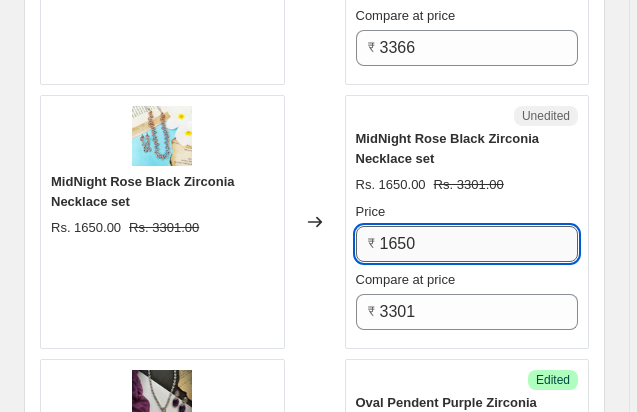 click on "1650" at bounding box center (479, 244) 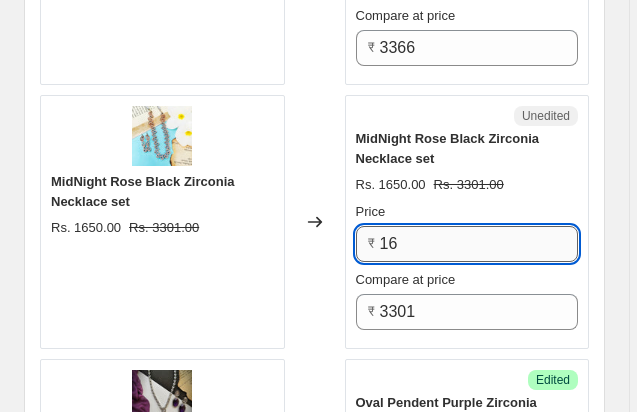 type on "1" 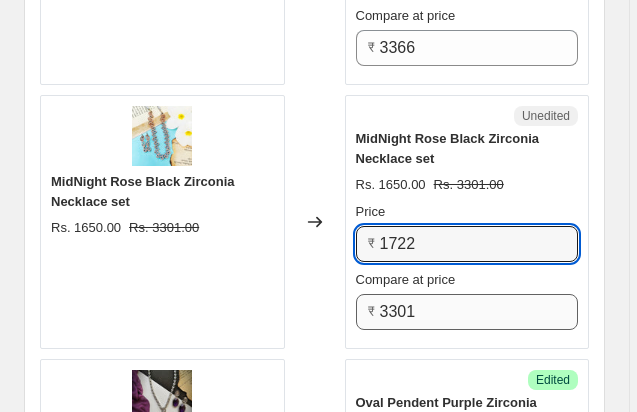 type on "1722" 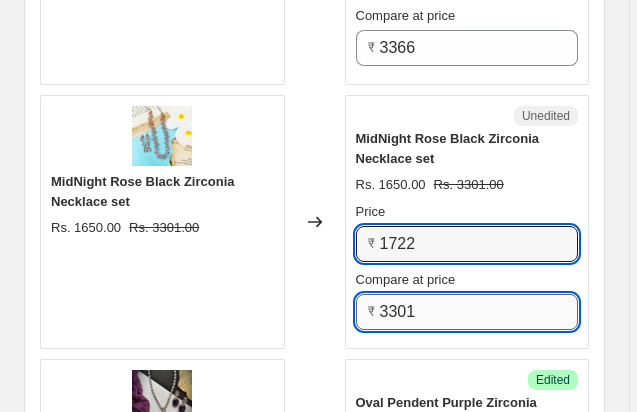 click on "3301" at bounding box center [479, 312] 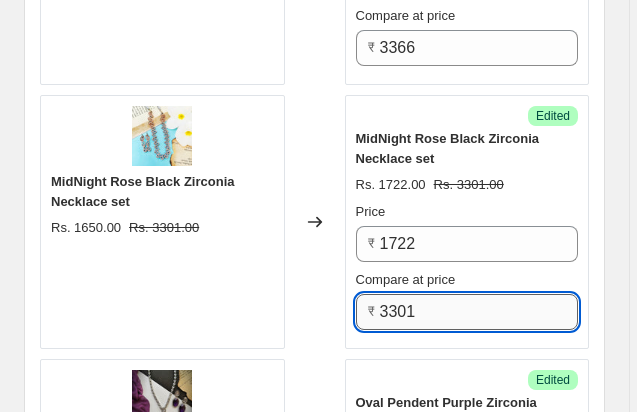 click on "3301" at bounding box center (479, 312) 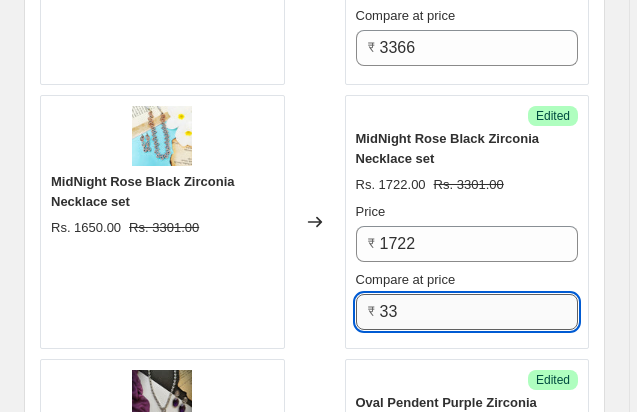 type on "3" 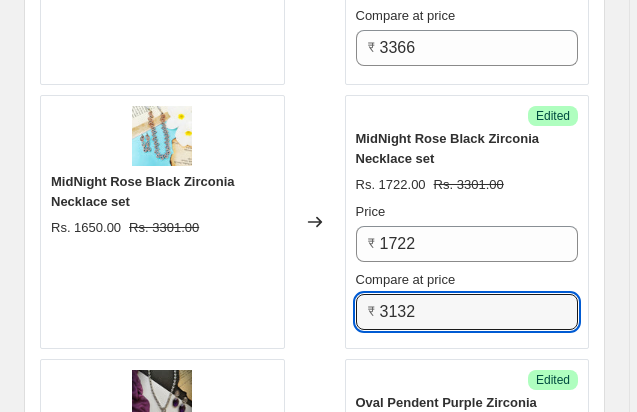 type on "3132" 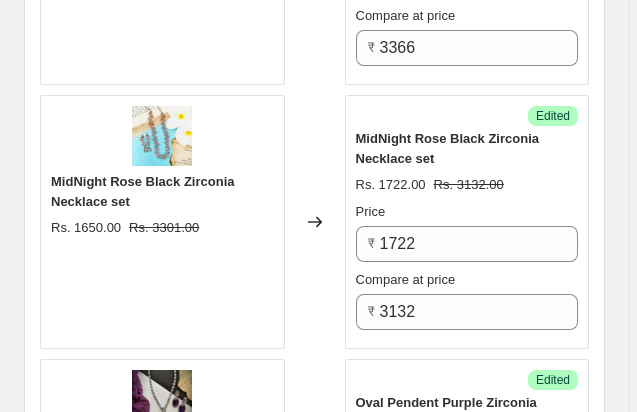 click on "PRICE CHANGE PREVIEW 50 product variants selected. 29 product prices edited: Turquoise Oval  Zirconia Necklace set Rs. 1634.00 Rs. 3267.00 Changed to Unedited Turquoise Oval  Zirconia Necklace set Rs. 1634.00 Rs. 3267.00 Price ₹ 1634 Compare at price ₹ 3267 Green Lara zirconia Necklace Set Rs. 1802.00 Rs. 3603.00 Changed to Unedited Green Lara zirconia Necklace Set Rs. 1802.00 Rs. 3603.00 Price ₹ 1802 Compare at price ₹ 3603 Green Collar Zirconia Necklace Set Rs. 1752.00 Rs. 3504.00 Changed to Unedited Green Collar Zirconia Necklace Set Rs. 1752.00 Rs. 3504.00 Price ₹ 1752 Compare at price ₹ 3504 Silver Ira zirconia Necklace set Rs. 1479.00 Rs. 2958.00 Changed to Unedited Silver Ira zirconia Necklace set Rs. 1479.00 Rs. 2958.00 Price ₹ 1479 Compare at price ₹ 2958 Rose gold  princess Zirconia Necklace set Rs. 1490.00 Rs. 2981.00 Changed to Unedited Rose gold  princess Zirconia Necklace set Rs. 1490.00 Rs. 2981.00 Price ₹ 1490 Compare at price ₹ 2981 Rs. 1802.00 Rs. 3603.00 Changed to Price" at bounding box center (314, -137) 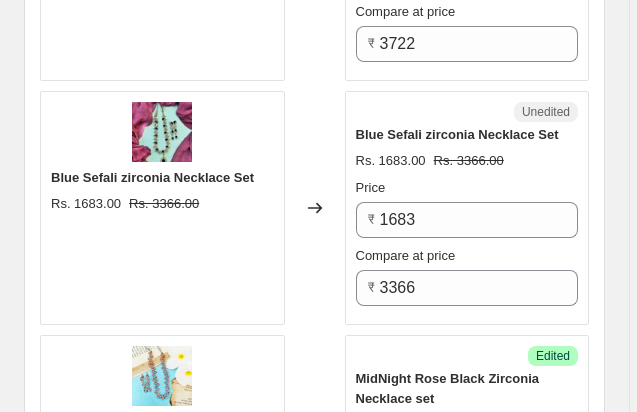 scroll, scrollTop: 3590, scrollLeft: 0, axis: vertical 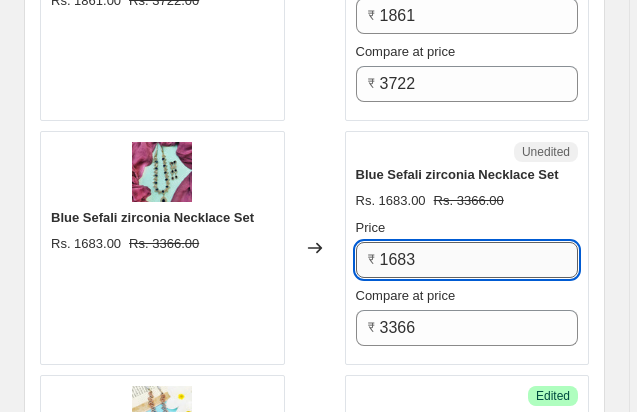click on "1683" at bounding box center [479, 260] 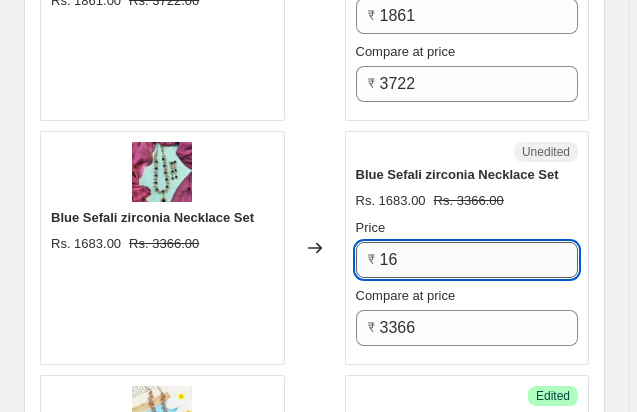 type on "1" 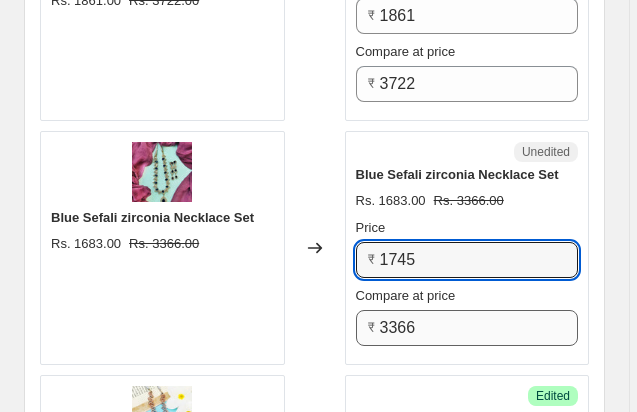 type on "1745" 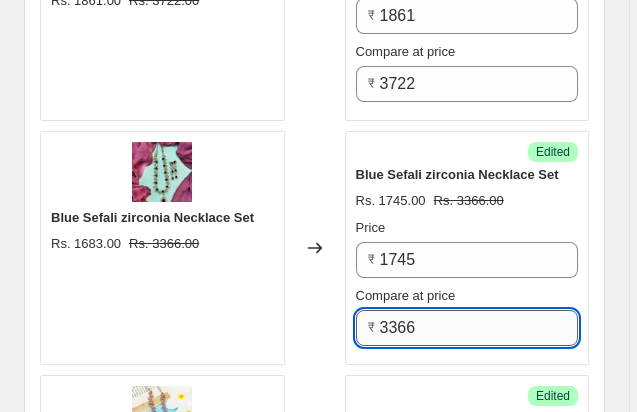 click on "3366" at bounding box center (479, 328) 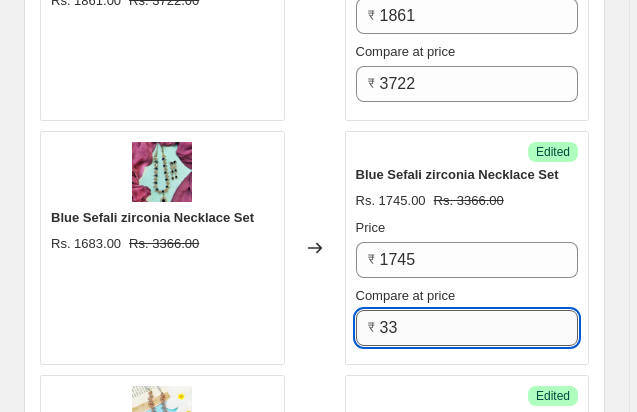 type on "3" 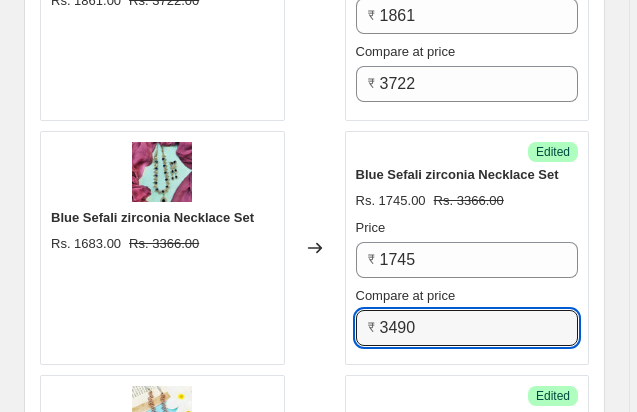 type on "3490" 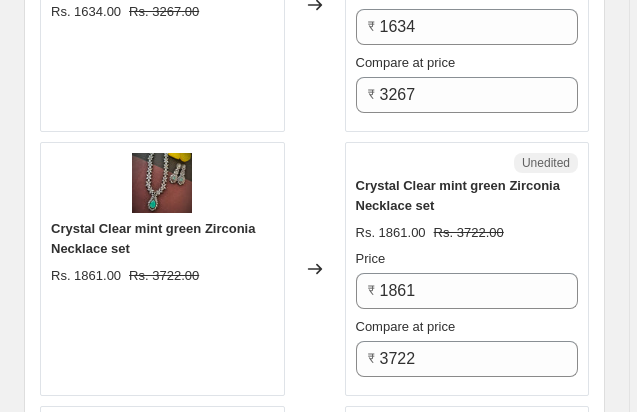 scroll, scrollTop: 3310, scrollLeft: 0, axis: vertical 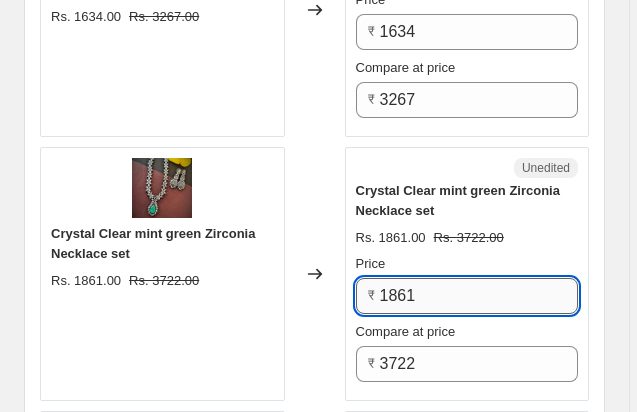 click on "1861" at bounding box center (479, 296) 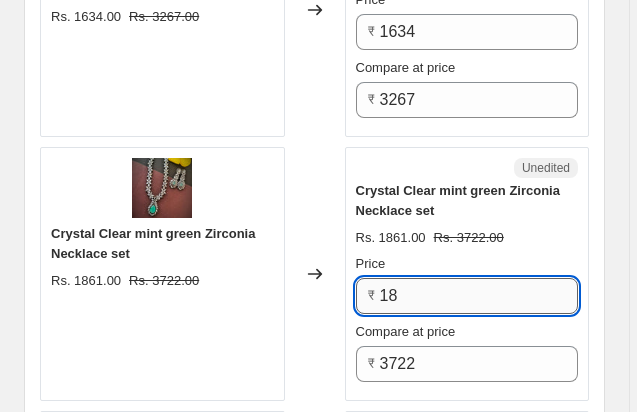 type on "1" 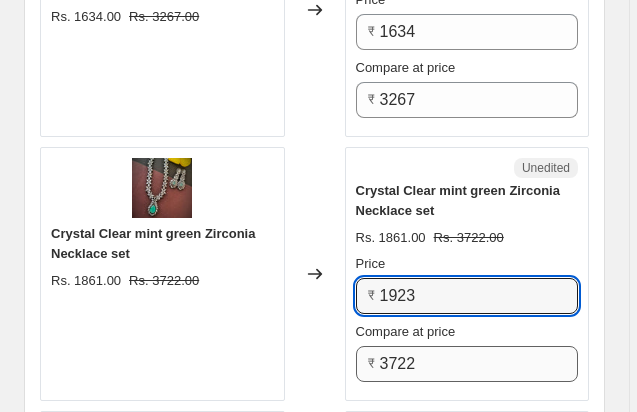 type on "1923" 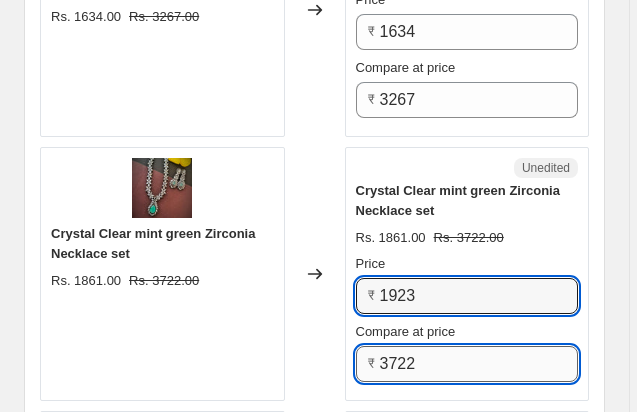 click on "3722" at bounding box center [479, 364] 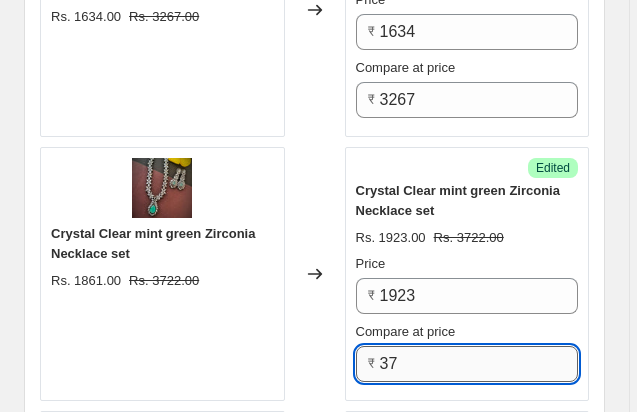 type on "3" 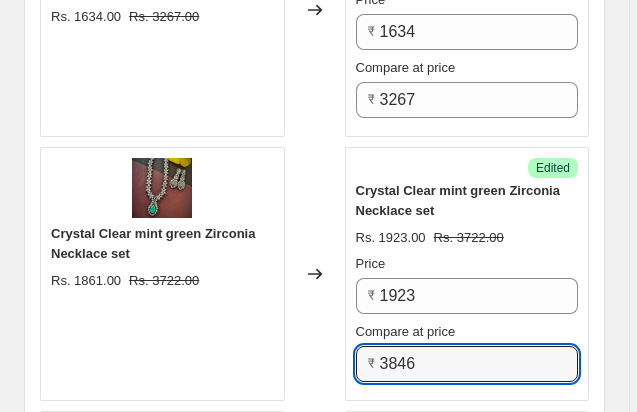 type on "3846" 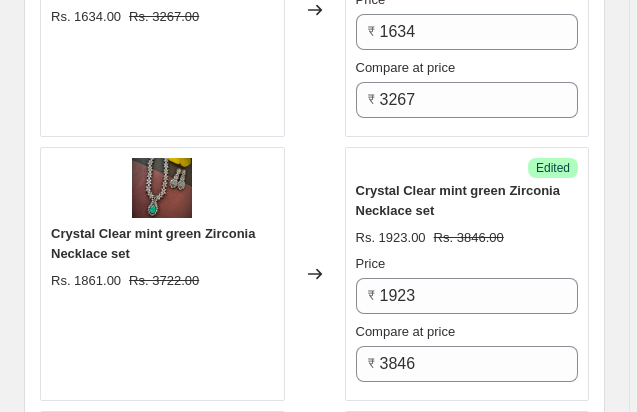 click on "Create new price change job. This page is ready Create new price change job Draft Step 1. Optionally give your price change job a title (eg "March 30% off sale on boots") Aug 4, 2025, 5:30:58 PM Price change job This title is just for internal use, customers won't see it Step 2. Select how the prices should change Use bulk price change rules Set product prices individually Use CSV upload Select tags to add while price change is active Select tags to remove while price change is active Step 3. Select which products should change in price Select all products, use filters, or select products variants individually All products Filter by product, collection, tag, vendor, product type, variant title, or inventory Select product variants individually Product filters Products must match: all conditions any condition The product The product's collection The product's tag The product's vendor The product's type The product's status The variant's title Inventory quantity The product's collection Is equal to Is equal to" at bounding box center (314, 67) 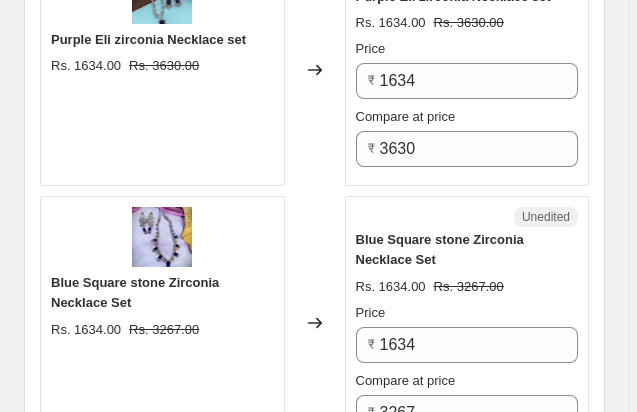 scroll, scrollTop: 2990, scrollLeft: 0, axis: vertical 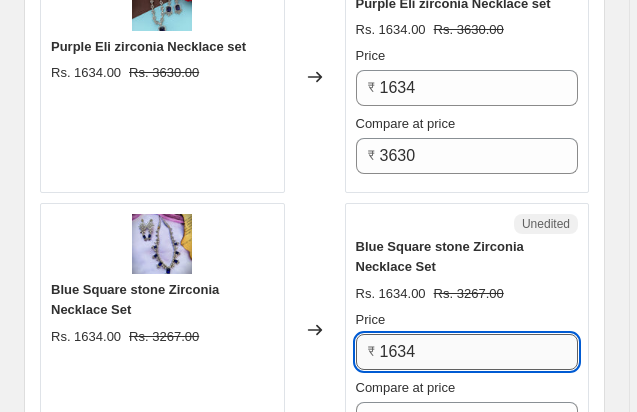 click on "1634" at bounding box center (479, 352) 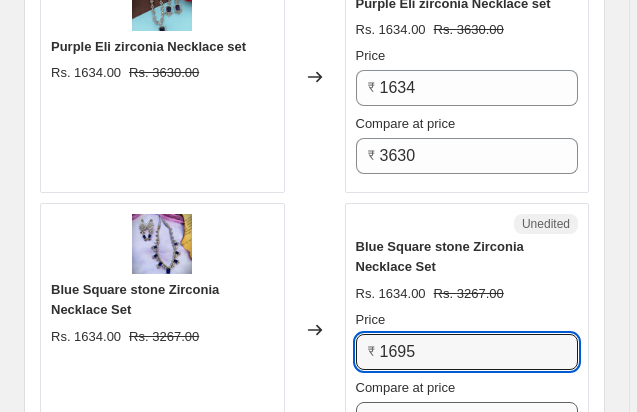 type on "1695" 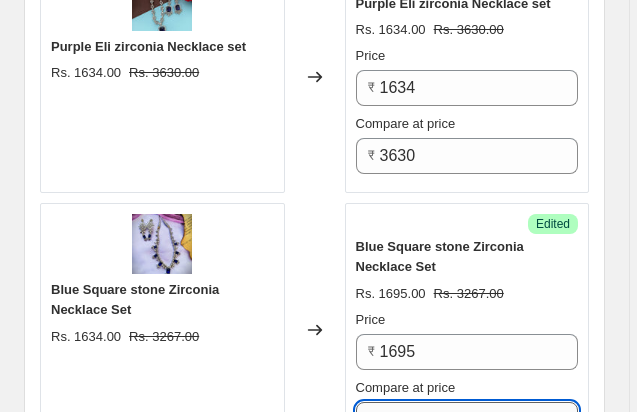 click on "3267" at bounding box center (479, 420) 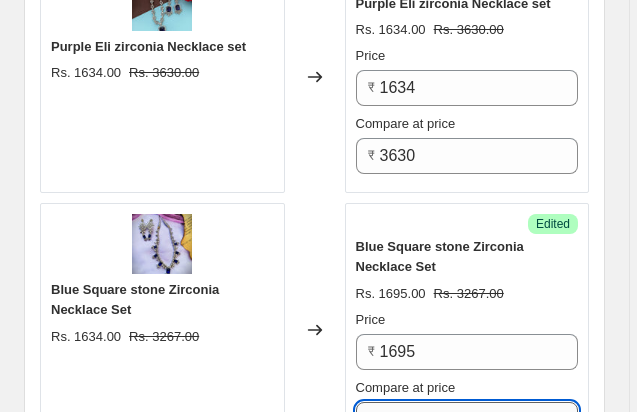 type on "3" 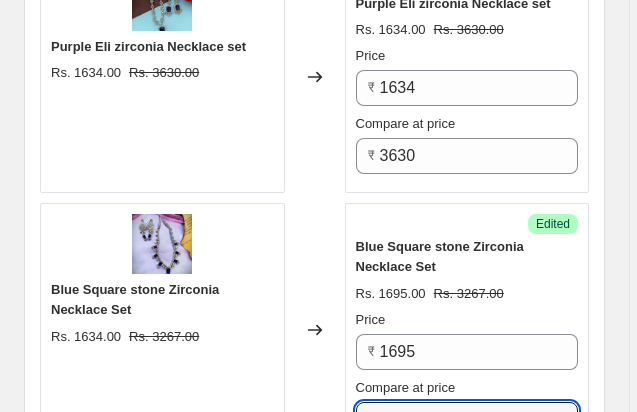 type on "3391" 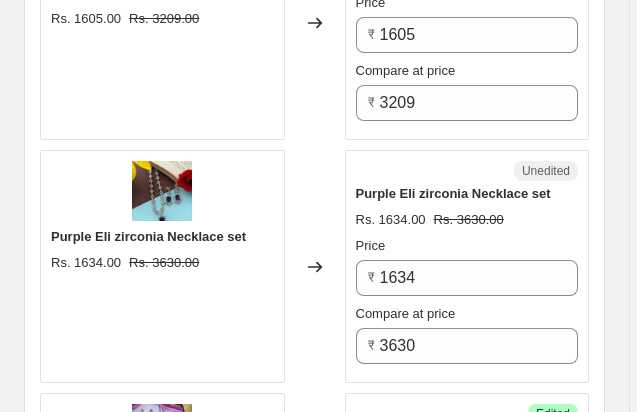 scroll, scrollTop: 2790, scrollLeft: 0, axis: vertical 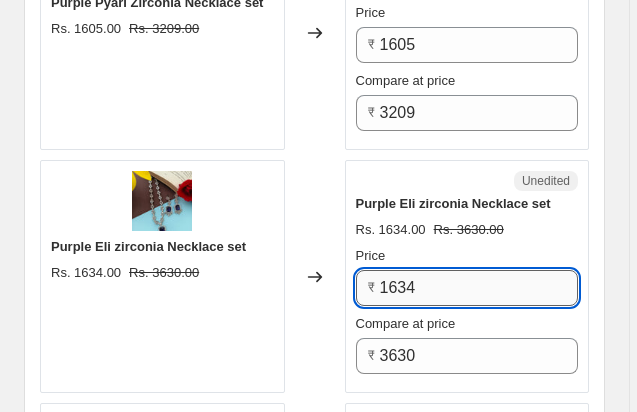 click on "1634" at bounding box center (479, 288) 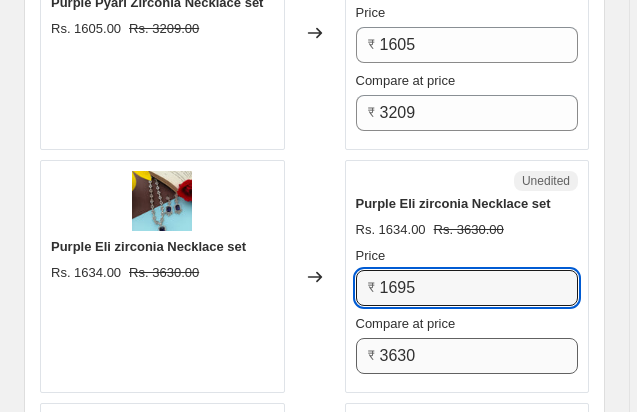 type on "1695" 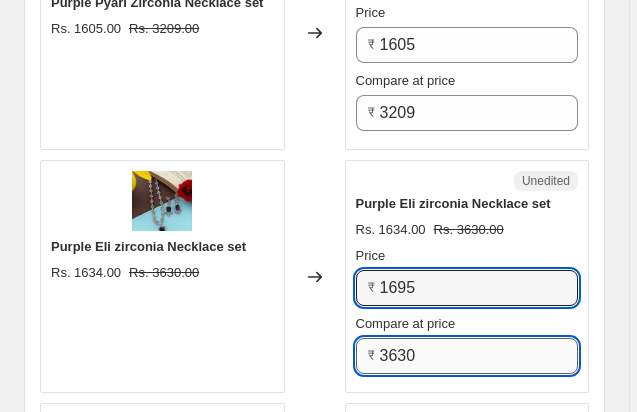 click on "3630" at bounding box center (479, 356) 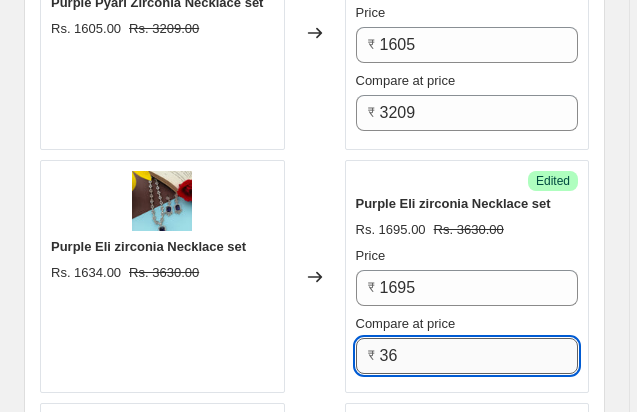 type on "3" 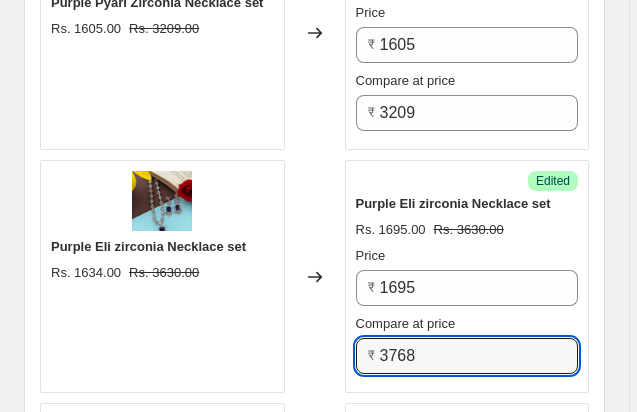 type on "3768" 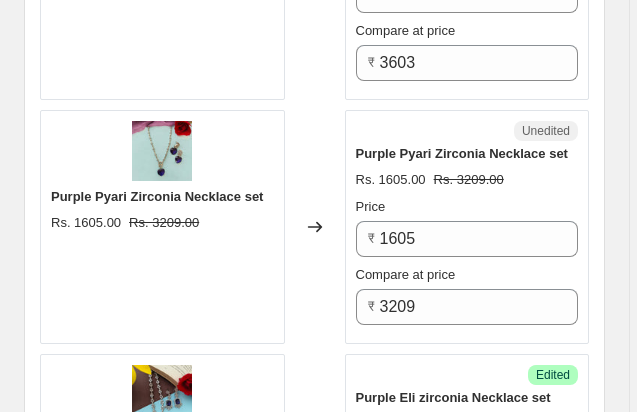scroll, scrollTop: 2590, scrollLeft: 0, axis: vertical 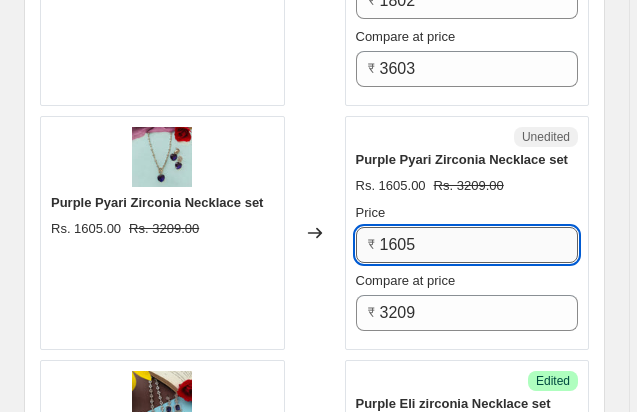 click on "1605" at bounding box center (479, 245) 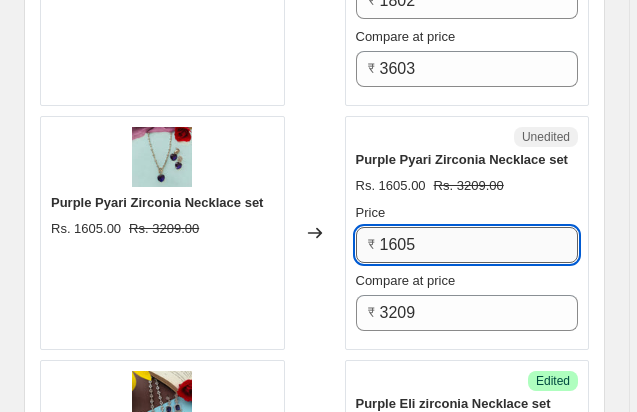 click on "1605" at bounding box center [479, 245] 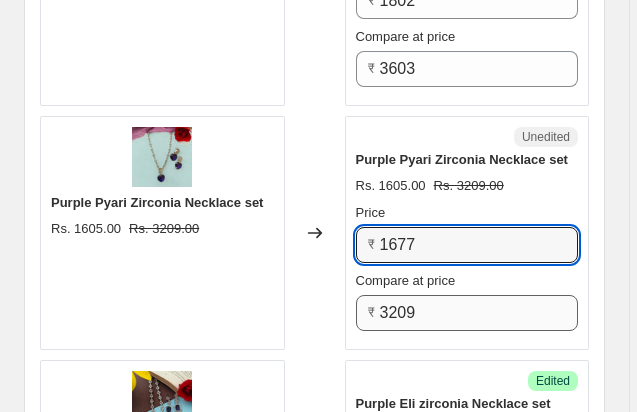type on "1677" 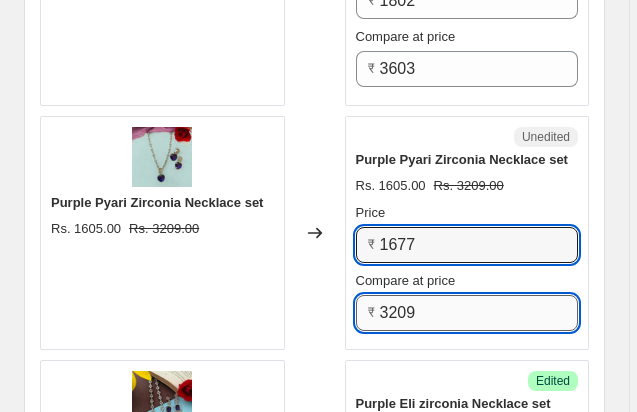 click on "3209" at bounding box center (479, 313) 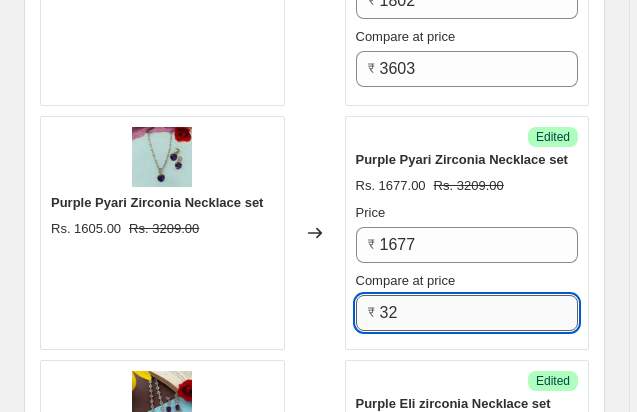 type on "3" 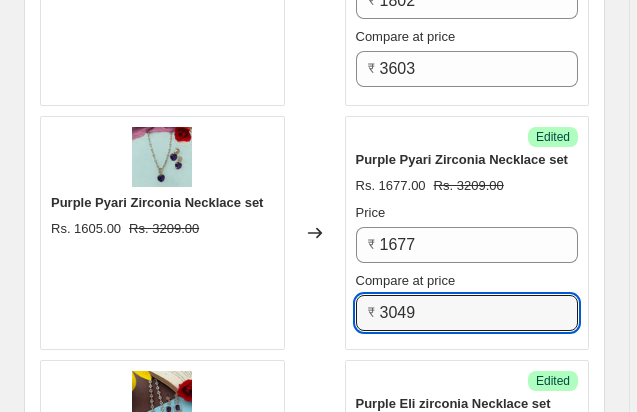 type on "3049" 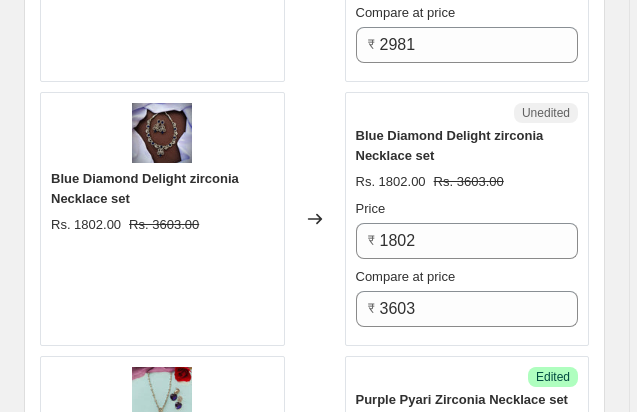 scroll, scrollTop: 2310, scrollLeft: 0, axis: vertical 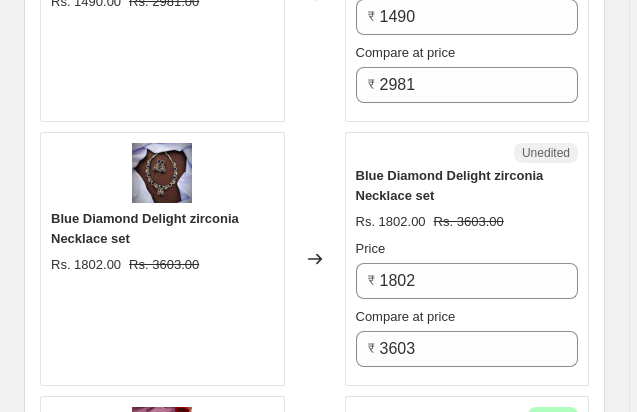 click on "Rose gold  princess Zirconia Necklace set Rs. 1490.00 Rs. 2981.00" at bounding box center [162, -5] 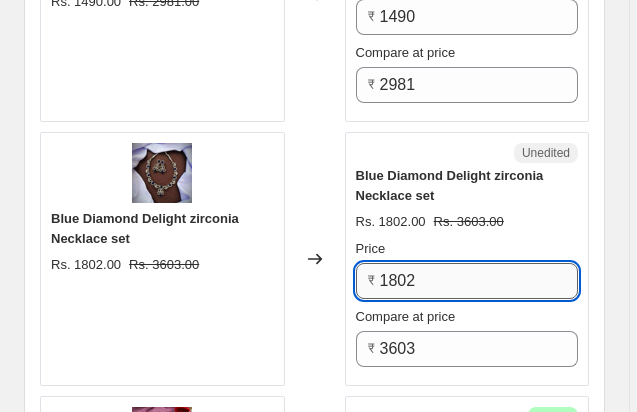 click on "1802" at bounding box center [479, 281] 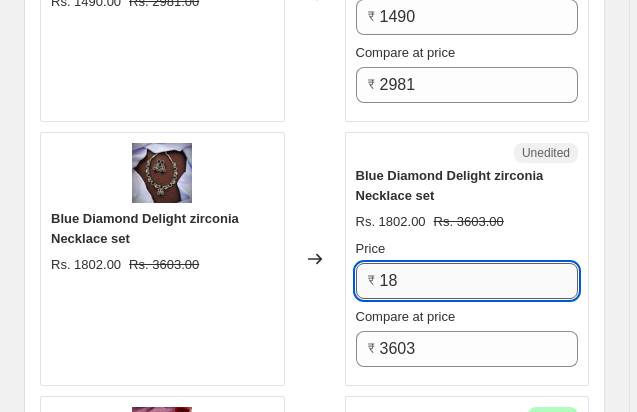 type on "1" 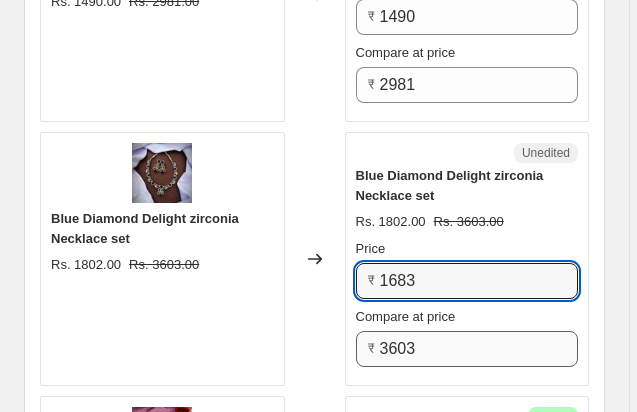 type on "1683" 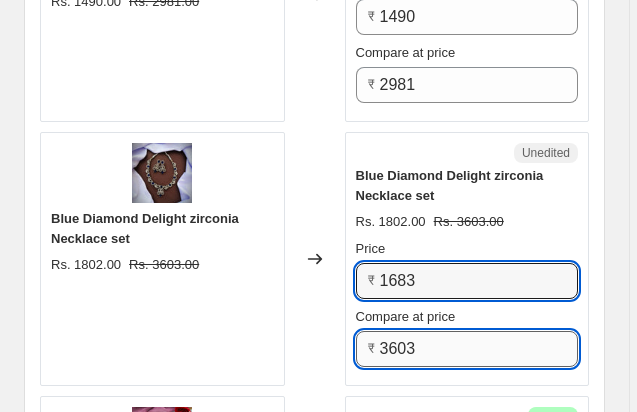 click on "3603" at bounding box center [479, 349] 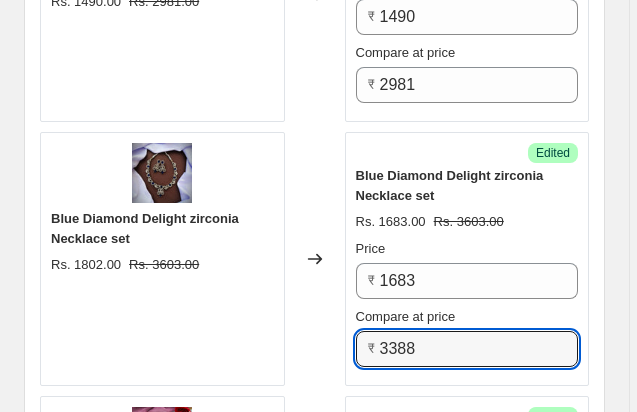 type on "3388" 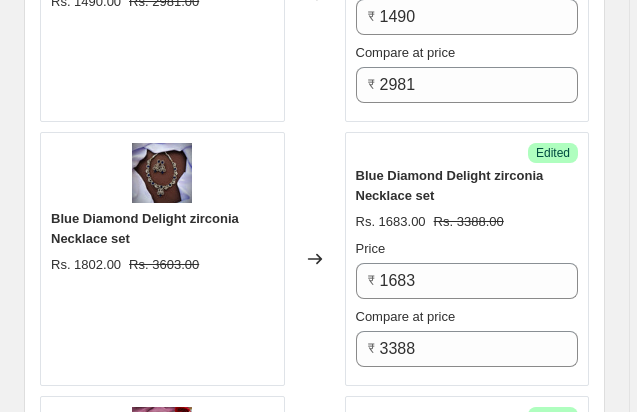 click on "Create new price change job. This page is ready Create new price change job Draft Step 1. Optionally give your price change job a title (eg "March 30% off sale on boots") Aug 4, 2025, 5:30:58 PM Price change job This title is just for internal use, customers won't see it Step 2. Select how the prices should change Use bulk price change rules Set product prices individually Use CSV upload Select tags to add while price change is active Select tags to remove while price change is active Step 3. Select which products should change in price Select all products, use filters, or select products variants individually All products Filter by product, collection, tag, vendor, product type, variant title, or inventory Select product variants individually Product filters Products must match: all conditions any condition The product The product's collection The product's tag The product's vendor The product's type The product's status The variant's title Inventory quantity The product's collection Is equal to Is equal to" at bounding box center (314, 1067) 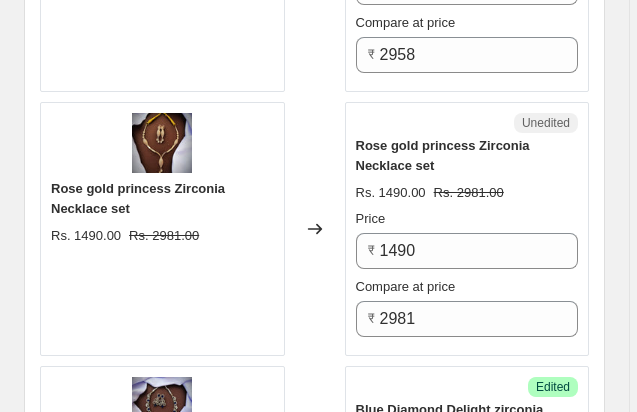 scroll, scrollTop: 2070, scrollLeft: 0, axis: vertical 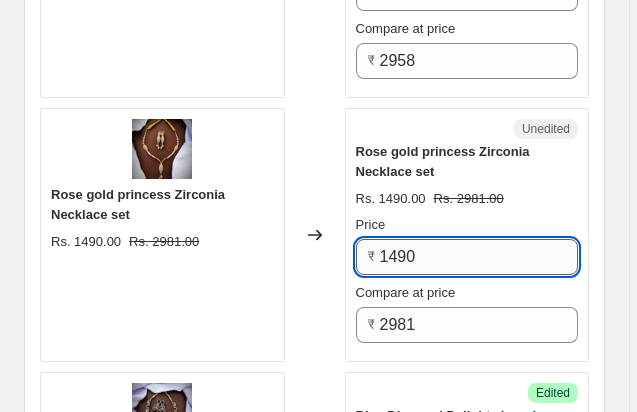 click on "1490" at bounding box center [479, 257] 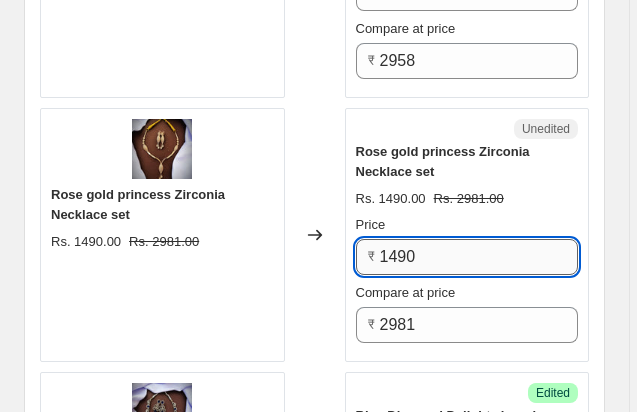 click on "1490" at bounding box center [479, 257] 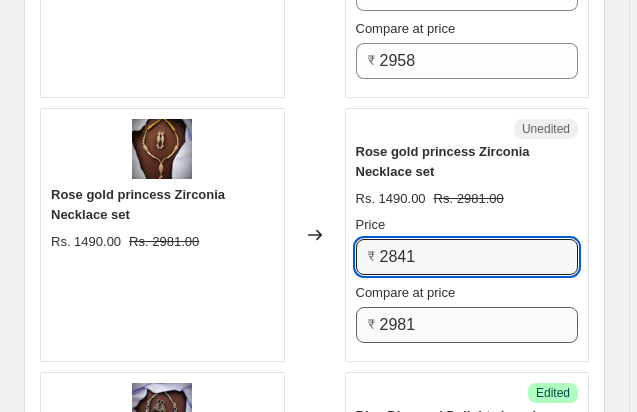 type on "2841" 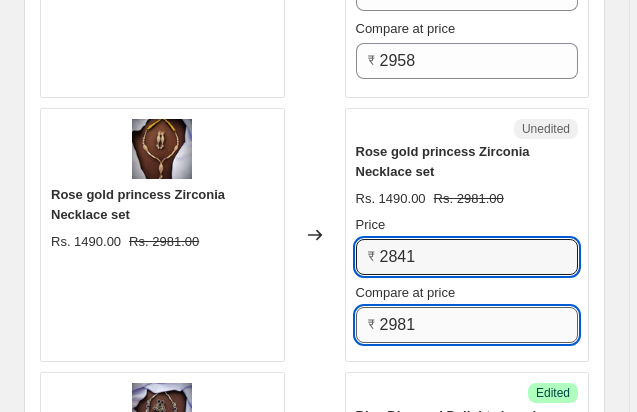 click on "2981" at bounding box center [479, 325] 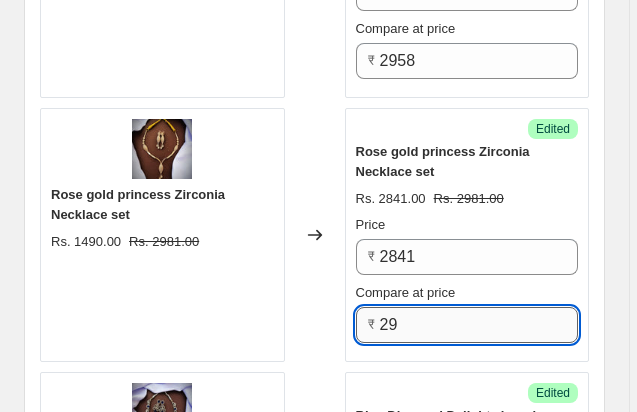 type on "2" 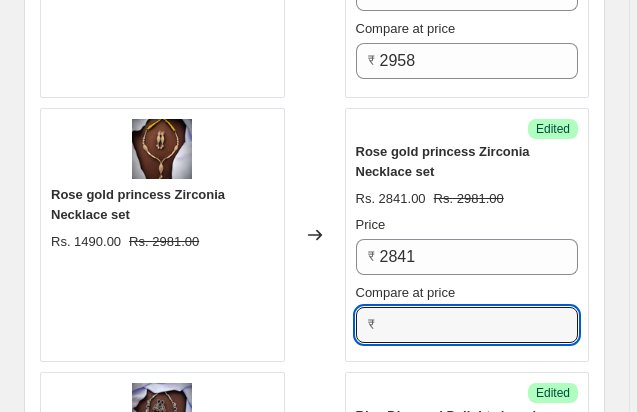 type 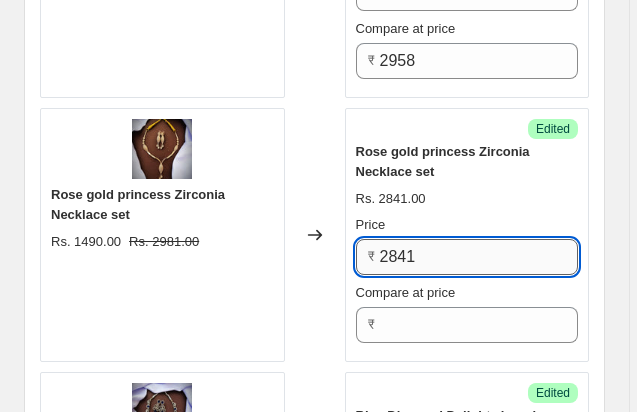 click on "2841" at bounding box center (479, 257) 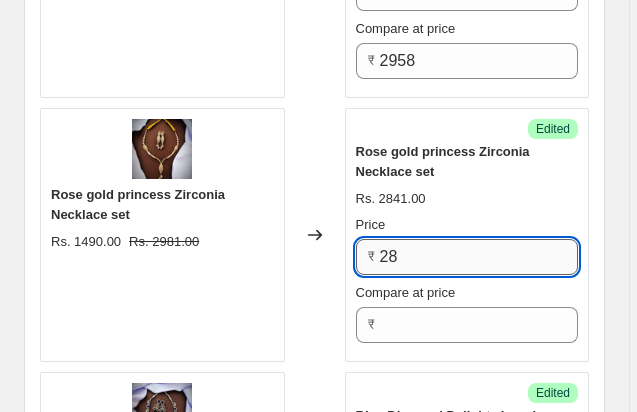 type on "2" 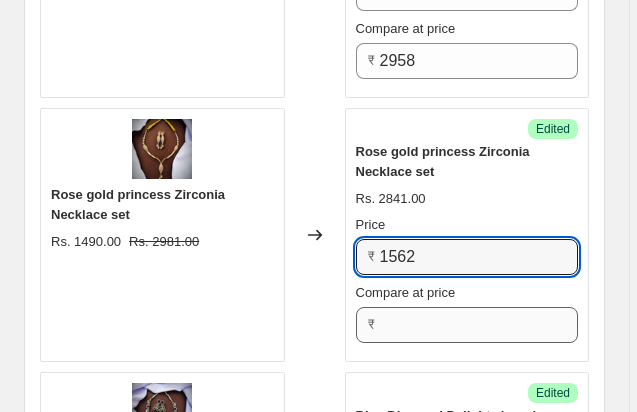 type on "1562" 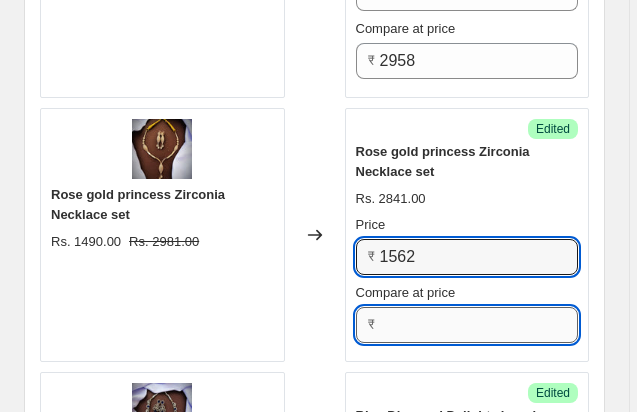 click on "Compare at price" at bounding box center [479, 325] 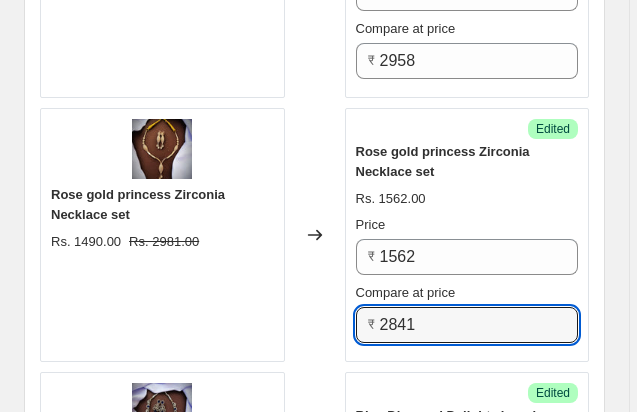 type on "2841" 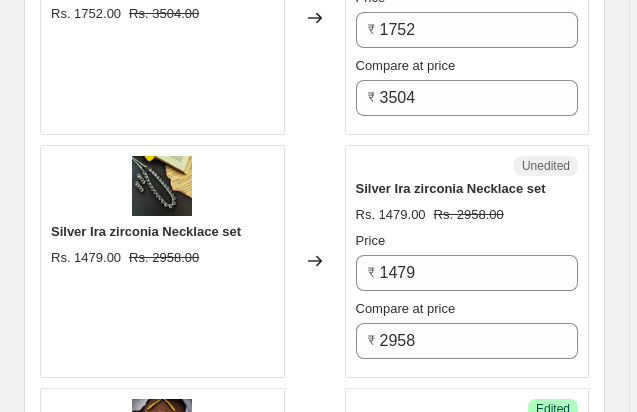 scroll, scrollTop: 1750, scrollLeft: 0, axis: vertical 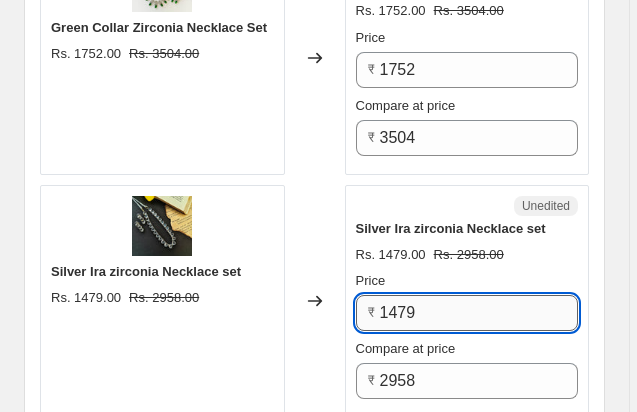 click on "1479" at bounding box center (479, 313) 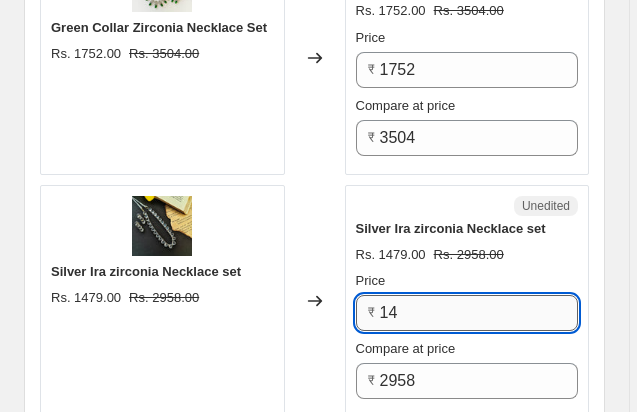 type on "1" 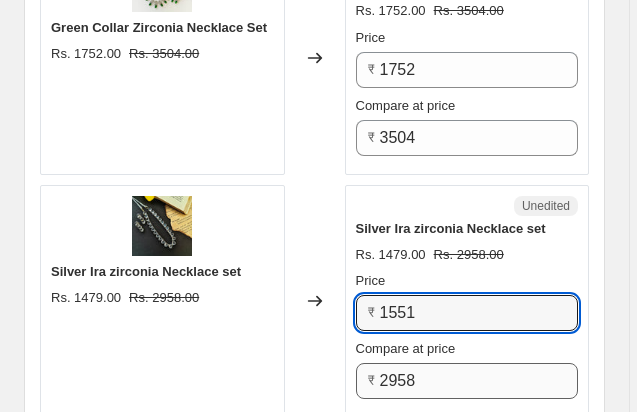 type on "1551" 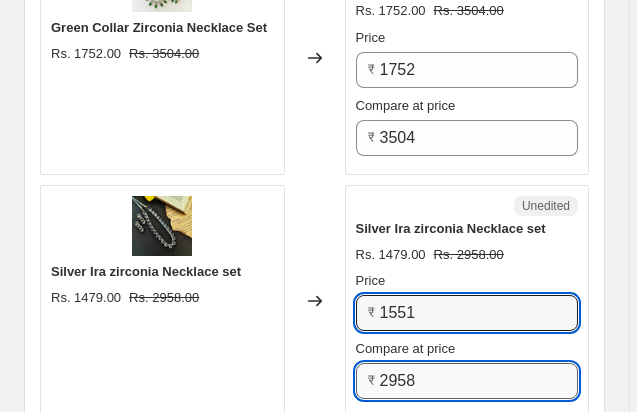click on "2958" at bounding box center (479, 381) 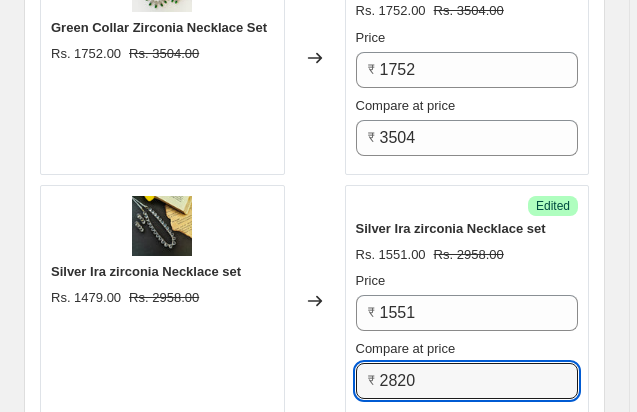 type on "2820" 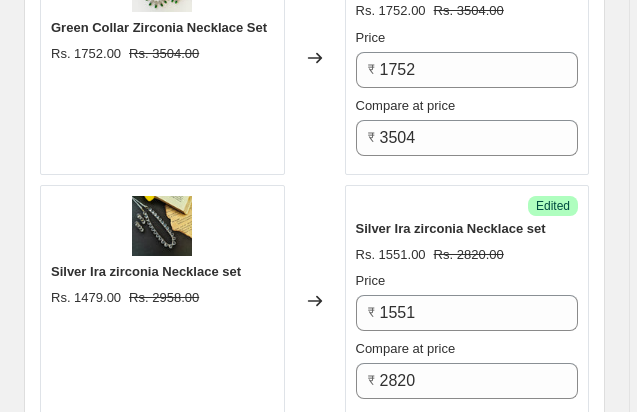 click on "PRICE CHANGE PREVIEW 50 product variants selected. 37 product prices edited: Turquoise Oval  Zirconia Necklace set Rs. 1634.00 Rs. 3267.00 Changed to Unedited Turquoise Oval  Zirconia Necklace set Rs. 1634.00 Rs. 3267.00 Price ₹ 1634 Compare at price ₹ 3267 Green Lara zirconia Necklace Set Rs. 1802.00 Rs. 3603.00 Changed to Unedited Green Lara zirconia Necklace Set Rs. 1802.00 Rs. 3603.00 Price ₹ 1802 Compare at price ₹ 3603 Green Collar Zirconia Necklace Set Rs. 1752.00 Rs. 3504.00 Changed to Unedited Green Collar Zirconia Necklace Set Rs. 1752.00 Rs. 3504.00 Price ₹ 1752 Compare at price ₹ 3504 Silver Ira zirconia Necklace set Rs. 1479.00 Rs. 2958.00 Changed to Success Edited Silver Ira zirconia Necklace set Rs. 1551.00 Rs. 2820.00 Price ₹ 1551 Compare at price ₹ 2820 Rose gold  princess Zirconia Necklace set Rs. 1490.00 Rs. 2981.00 Changed to Success Edited Rose gold  princess Zirconia Necklace set Rs. 1562.00 Rs. 2841.00 Price ₹ 1562 Compare at price ₹ 2841 Rs. 1802.00 Rs. 3603.00 ₹" at bounding box center (314, 1983) 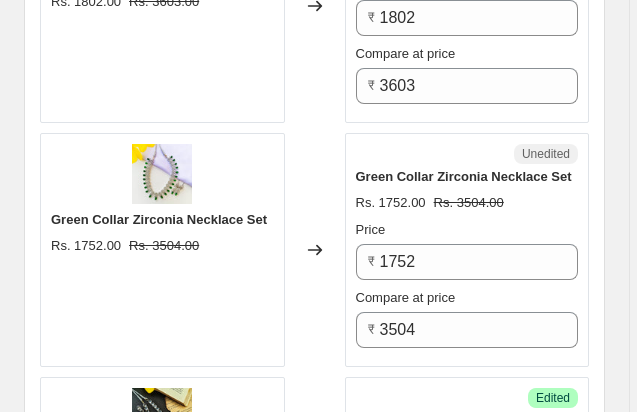 scroll, scrollTop: 1550, scrollLeft: 0, axis: vertical 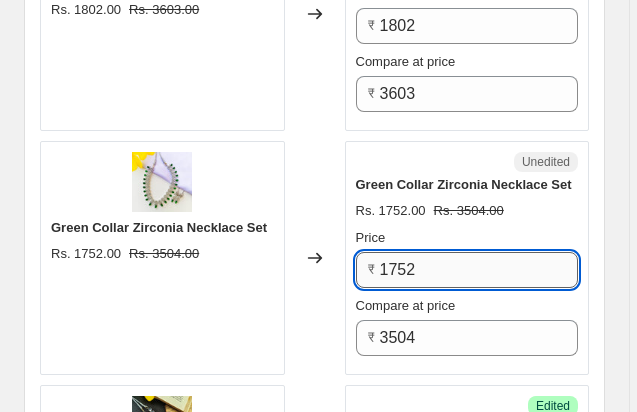 click on "1752" at bounding box center (479, 270) 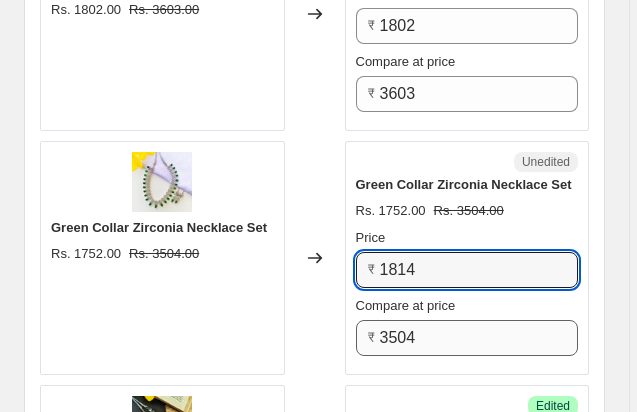 type on "1814" 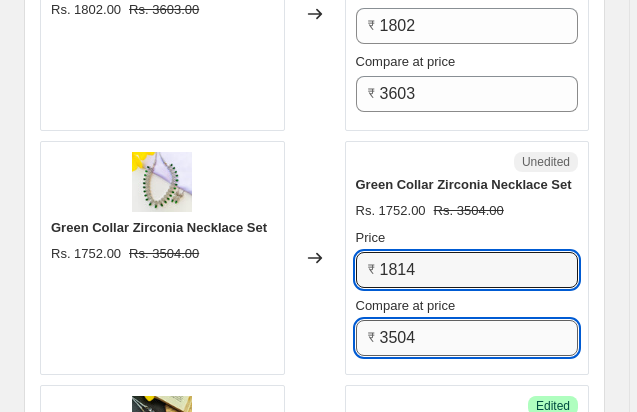 click on "3504" at bounding box center [479, 338] 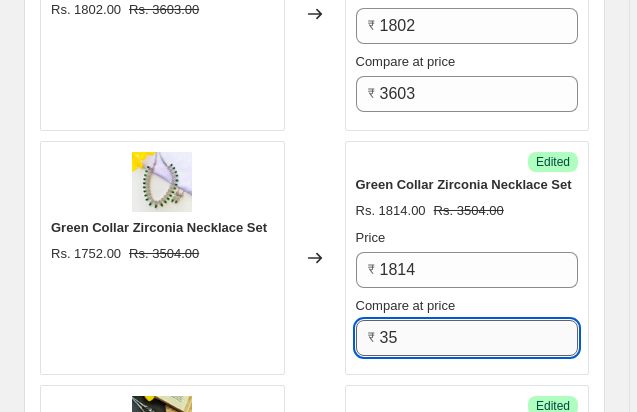 type on "3" 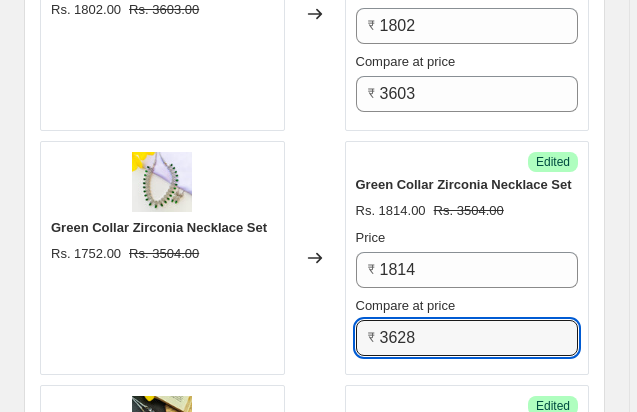 type on "3628" 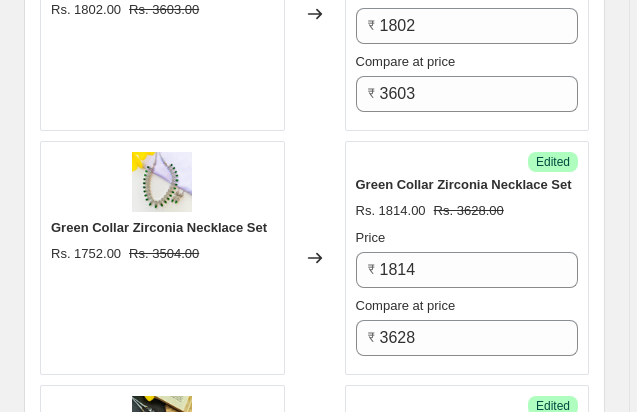 click on "Success Edited Green Collar Zirconia Necklace Set Rs. 1814.00 Rs. 3628.00 Price ₹ 1814 Compare at price ₹ 3628" at bounding box center [467, 258] 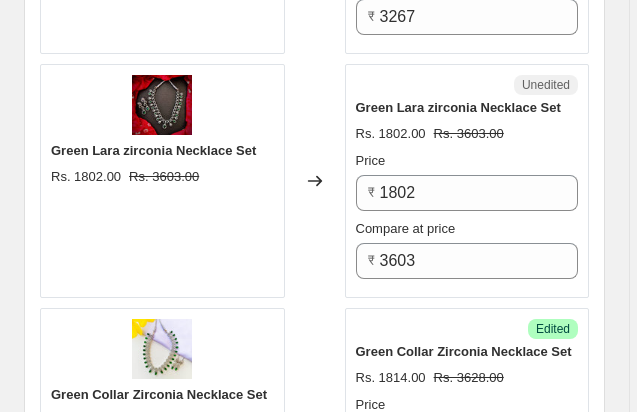 scroll, scrollTop: 1350, scrollLeft: 0, axis: vertical 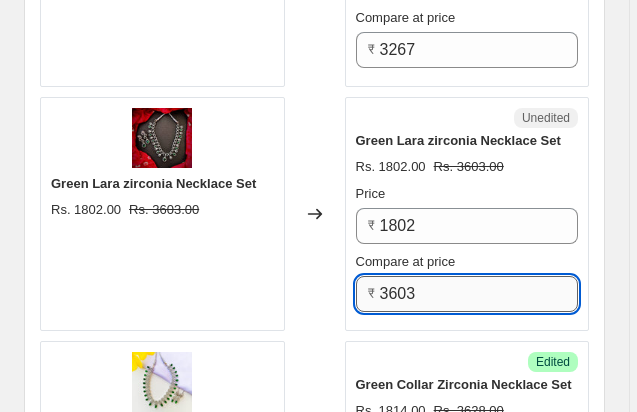click on "3603" at bounding box center (479, 294) 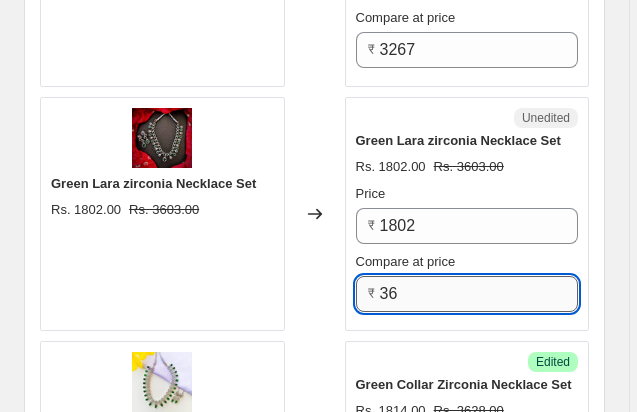 type on "3" 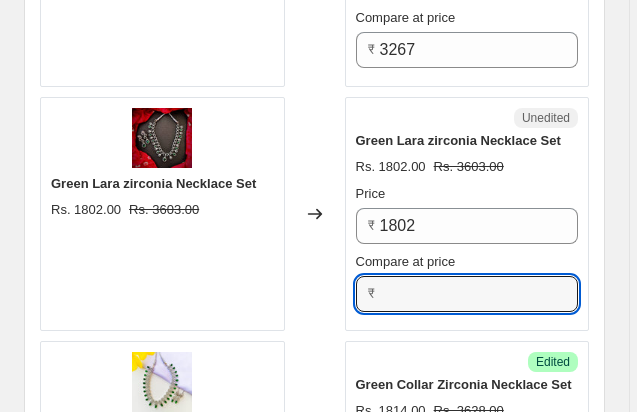 type 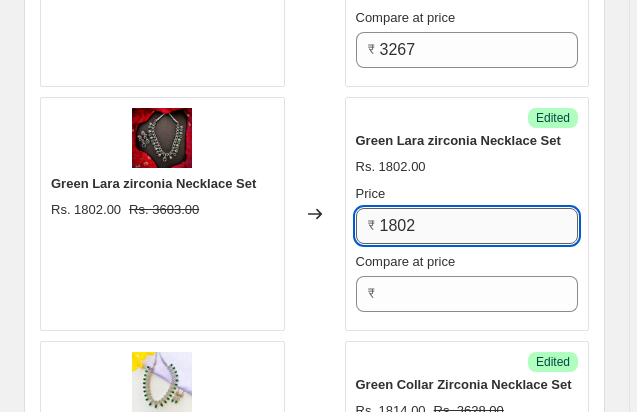 click on "1802" at bounding box center [479, 226] 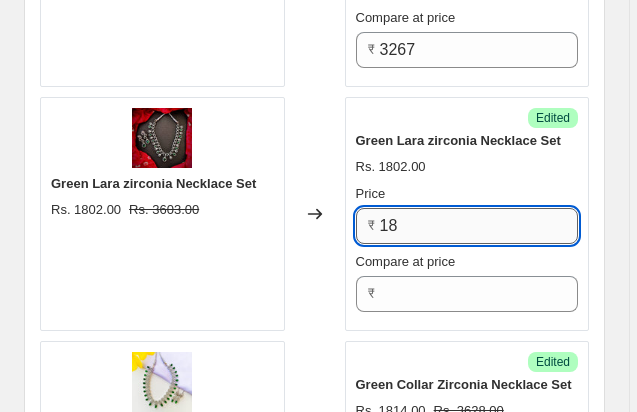 type on "1" 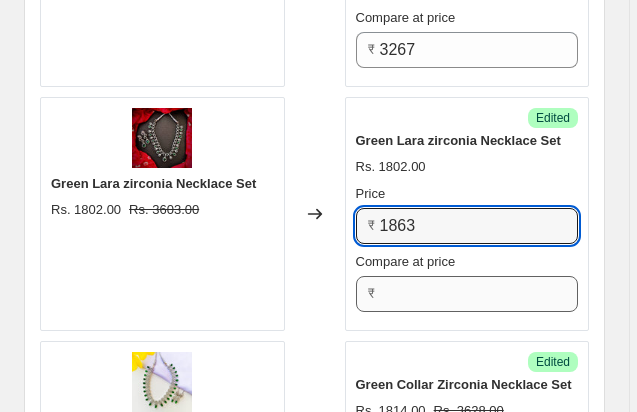 type on "1863" 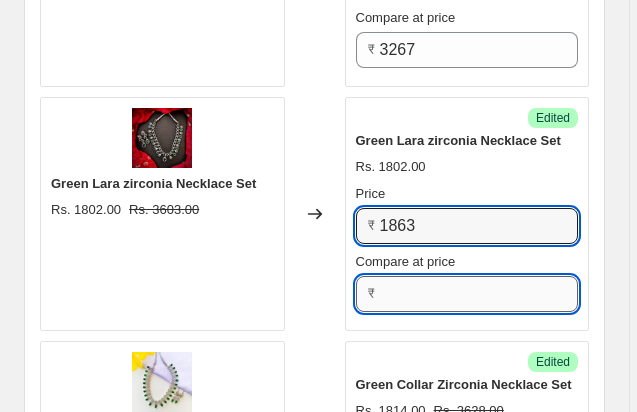 click on "Compare at price" at bounding box center (479, 294) 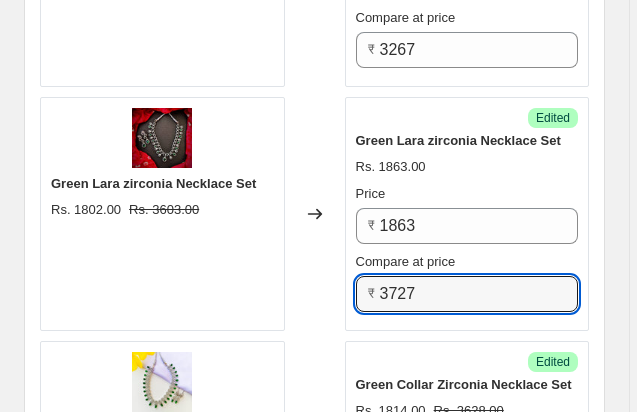 type on "3727" 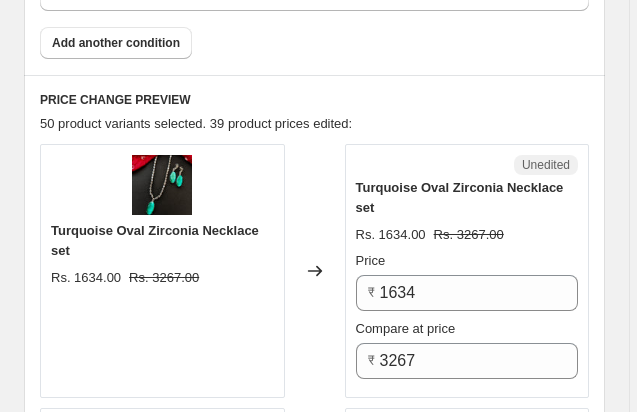 scroll, scrollTop: 1030, scrollLeft: 0, axis: vertical 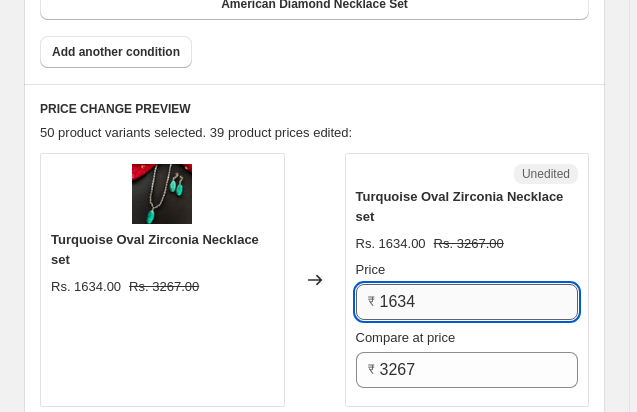 click on "1634" at bounding box center [479, 302] 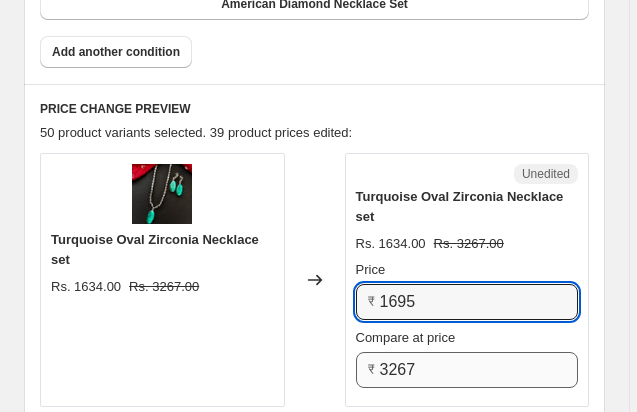 type on "1695" 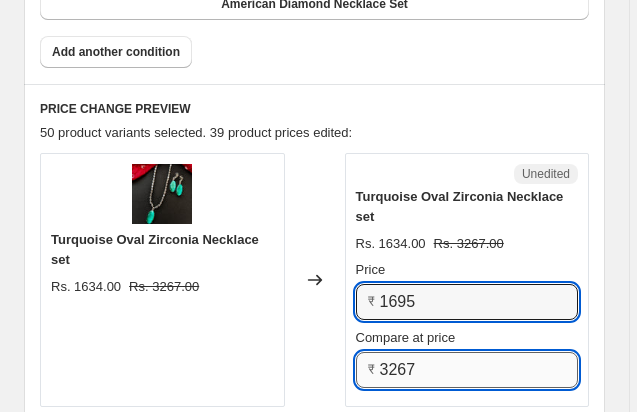 click on "3267" at bounding box center (479, 370) 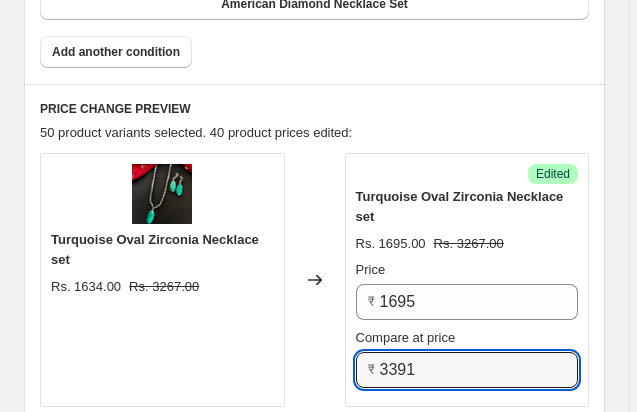 type on "3391" 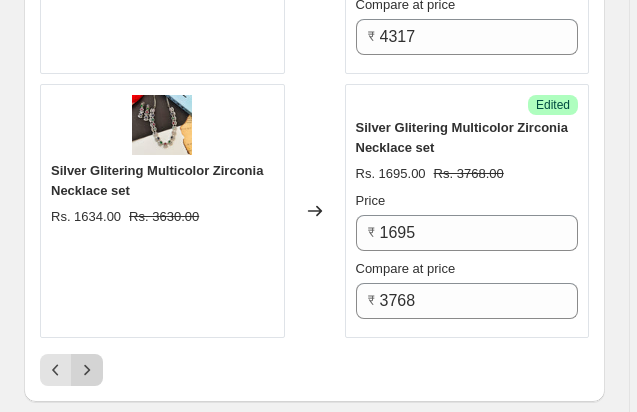 scroll, scrollTop: 5949, scrollLeft: 0, axis: vertical 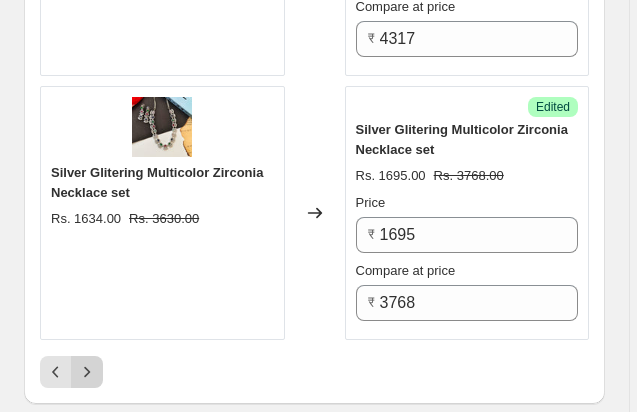 click 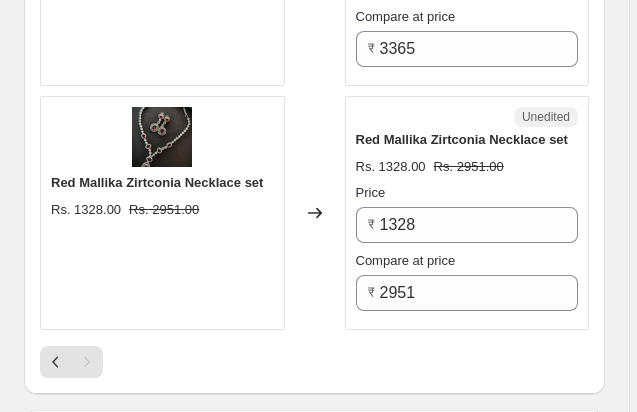 scroll, scrollTop: 3371, scrollLeft: 0, axis: vertical 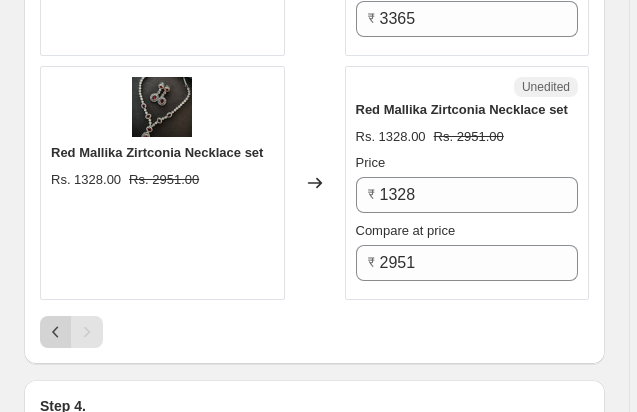 click 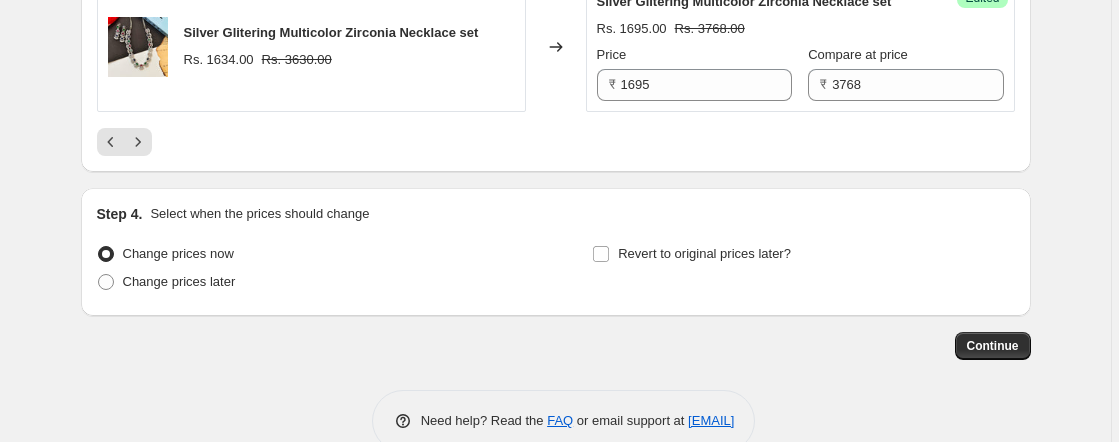 scroll, scrollTop: 3552, scrollLeft: 0, axis: vertical 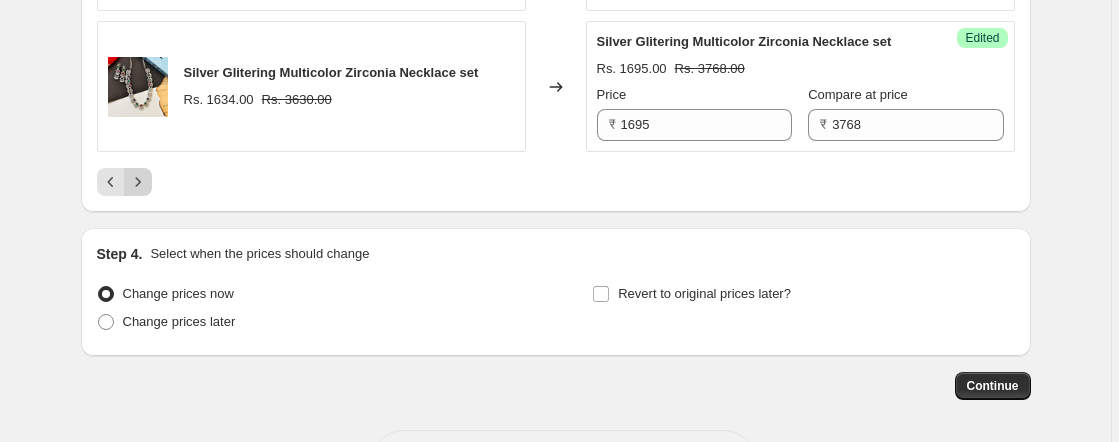 click 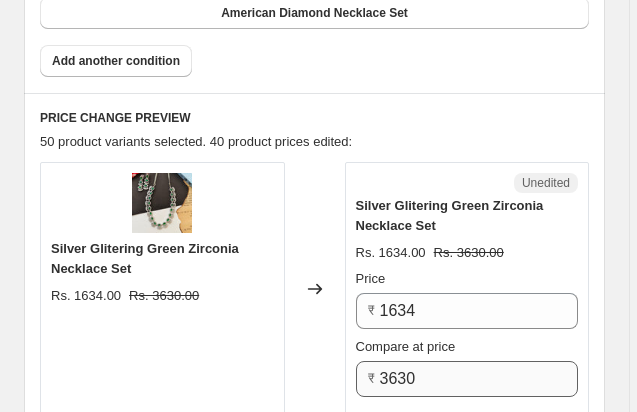 scroll, scrollTop: 1024, scrollLeft: 0, axis: vertical 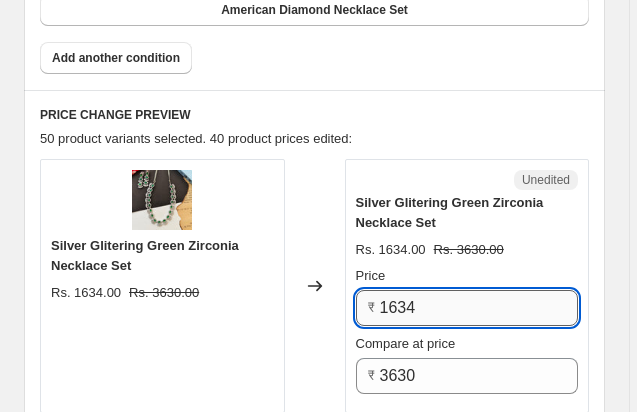 click on "1634" at bounding box center [479, 308] 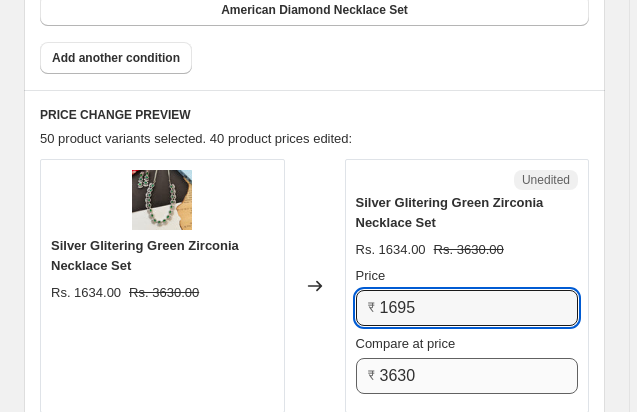 type on "1695" 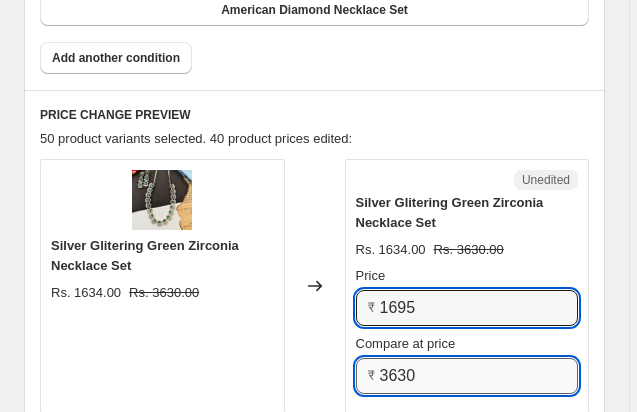 click on "3630" at bounding box center [479, 376] 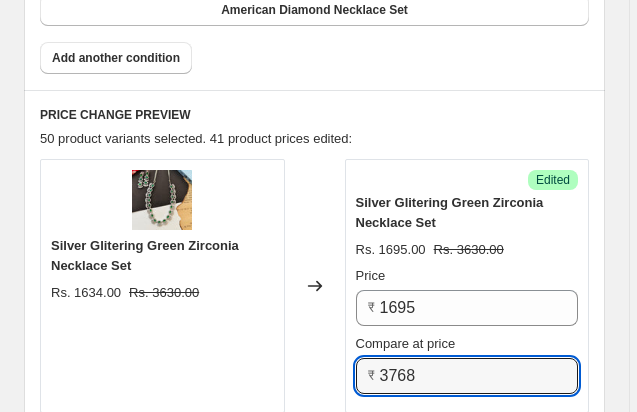 type on "3768" 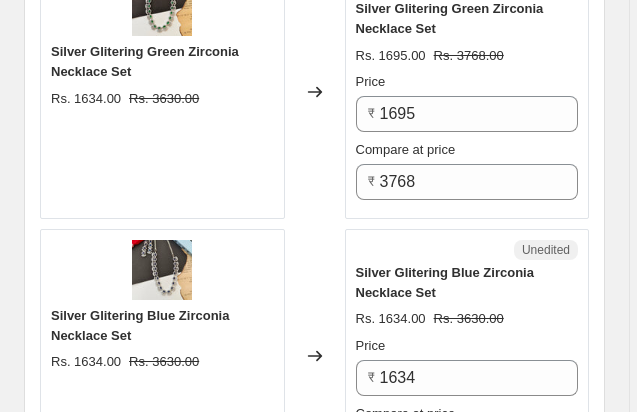 scroll, scrollTop: 1224, scrollLeft: 0, axis: vertical 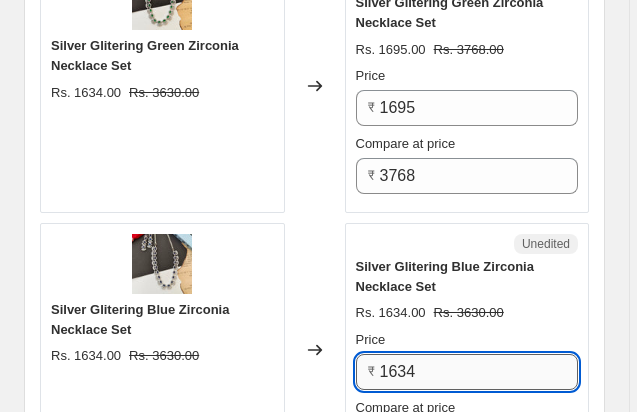 click on "1634" at bounding box center (479, 372) 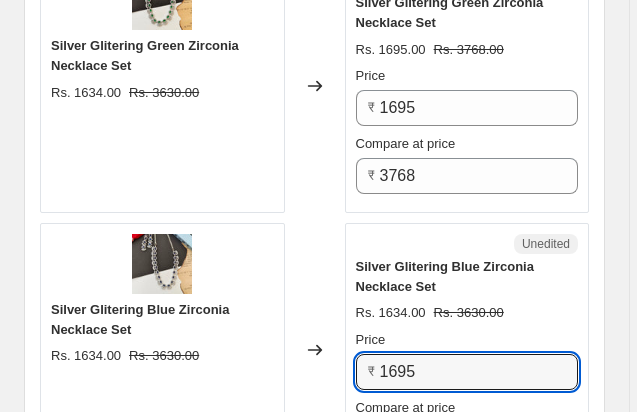 type on "1695" 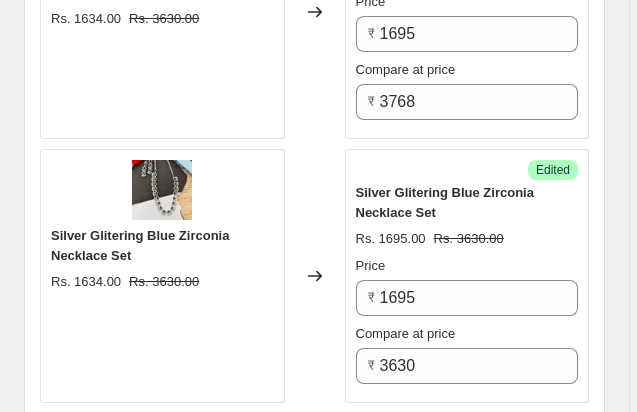 scroll, scrollTop: 1304, scrollLeft: 0, axis: vertical 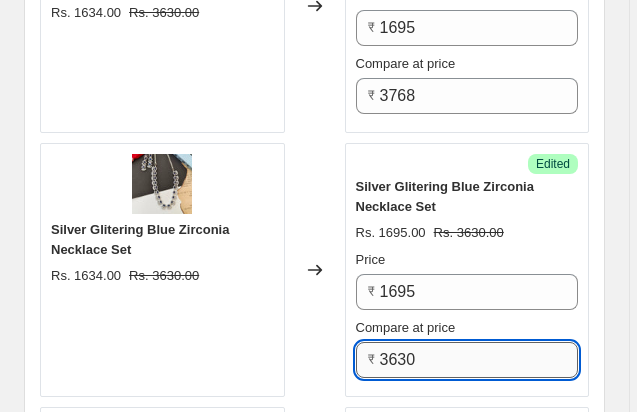 click on "3630" at bounding box center (479, 360) 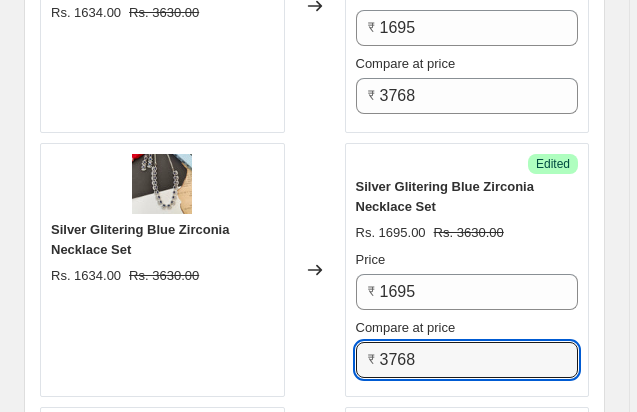 type on "3768" 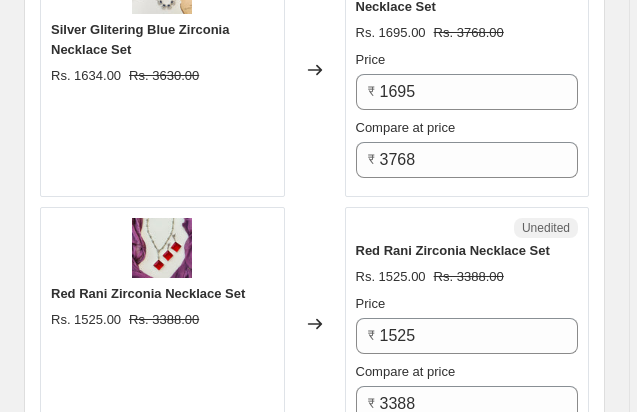 scroll, scrollTop: 1544, scrollLeft: 0, axis: vertical 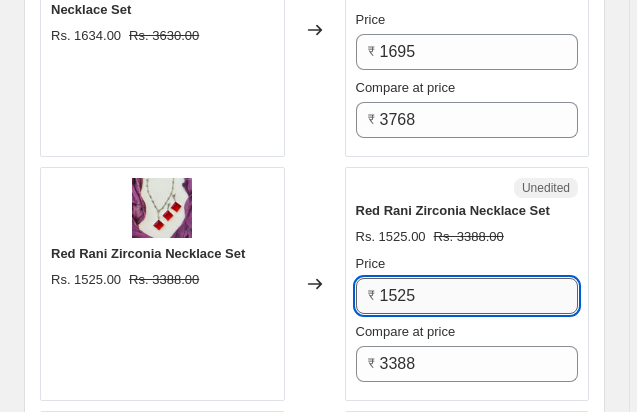click on "1525" at bounding box center (479, 296) 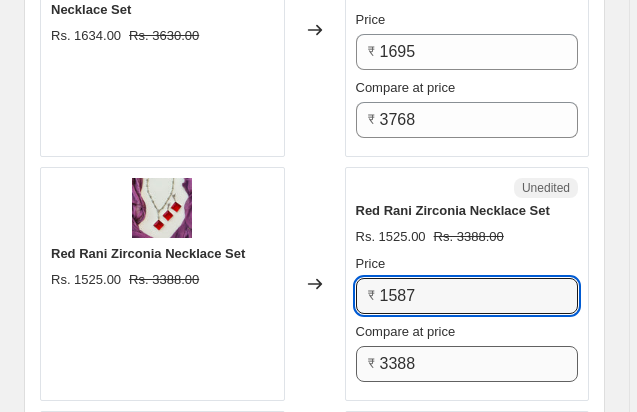type on "1587" 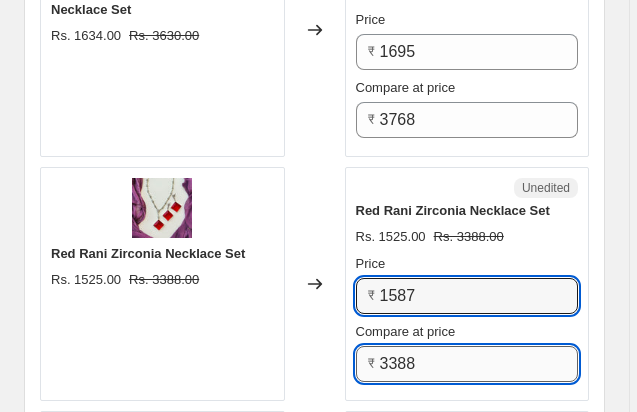 click on "3388" at bounding box center [479, 364] 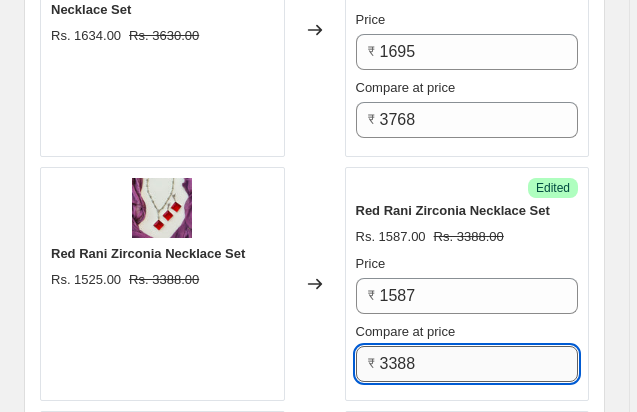 click on "3388" at bounding box center [479, 364] 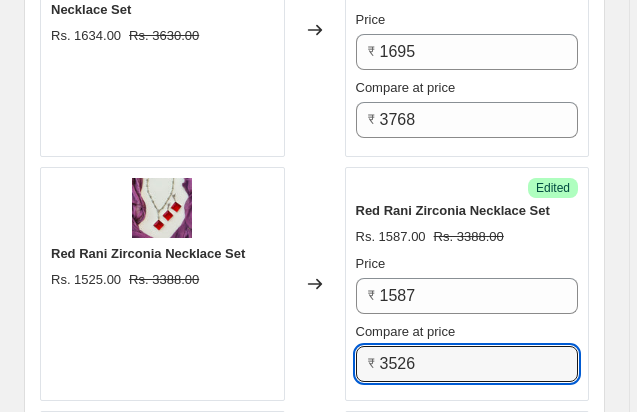 type on "3526" 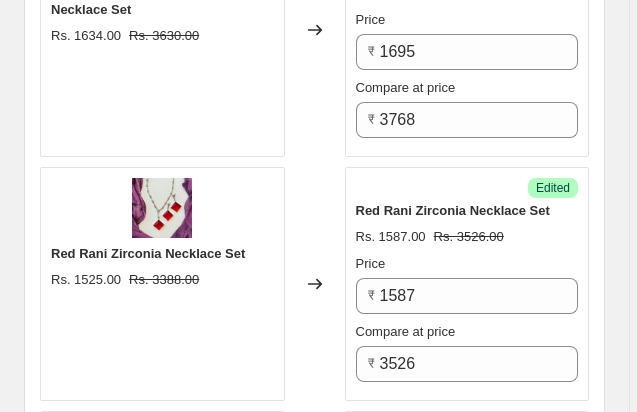 click on "PRICE CHANGE PREVIEW 50 product variants selected. 43 product prices edited: Silver Glitering Green Zirconia Necklace Set Rs. 1634.00 Rs. 3630.00 Changed to Success Edited Silver Glitering Green Zirconia Necklace Set Rs. 1695.00 Rs. 3768.00 Price ₹ 1695 Compare at price ₹ 3768 Silver Glitering Blue Zirconia Necklace Set Rs. 1634.00 Rs. 3630.00 Changed to Success Edited Silver Glitering Blue Zirconia Necklace Set Rs. 1695.00 Rs. 3768.00 Price ₹ 1695 Compare at price ₹ 3768 Red Rani Zirconia Necklace Set Rs. 1525.00 Rs. 3388.00 Changed to Success Edited Red Rani Zirconia Necklace Set Rs. 1587.00 Rs. 3526.00 Price ₹ 1587 Compare at price ₹ 3526 Red Rama Zirconia necklace set Rs. 740.00 Rs. 1479.00 Changed to Unedited Red Rama Zirconia necklace set Rs. 740.00 Rs. 1479.00 Price ₹ 740 Compare at price ₹ 1479 Green Rama Zirconia Necklace set Rs. 740.00 Rs. 1479.00 Changed to Unedited Green Rama Zirconia Necklace set Rs. 740.00 Rs. 1479.00 Price ₹ 740 Compare at price ₹ 1479 Rs. 1231.00 Changed to" at bounding box center [314, 880] 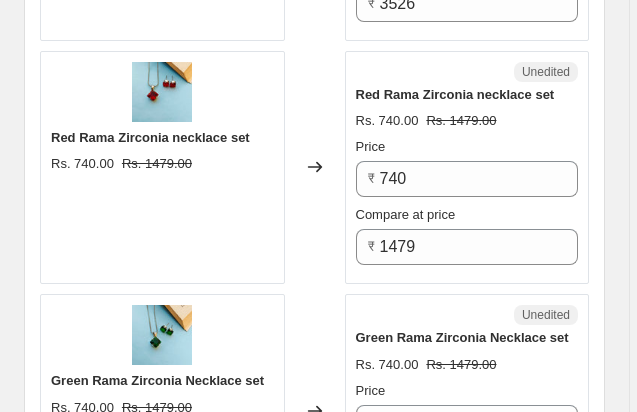 scroll, scrollTop: 1944, scrollLeft: 0, axis: vertical 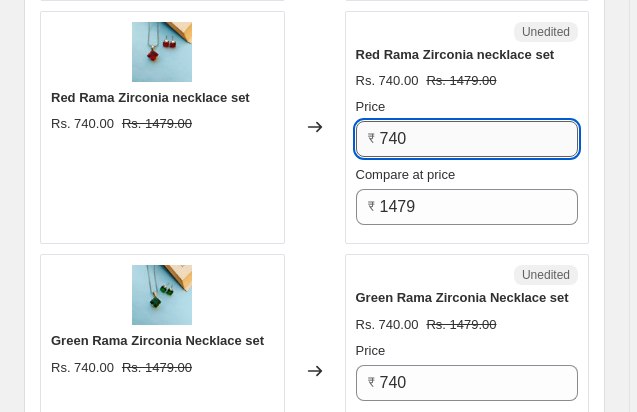 click on "740" at bounding box center (479, 139) 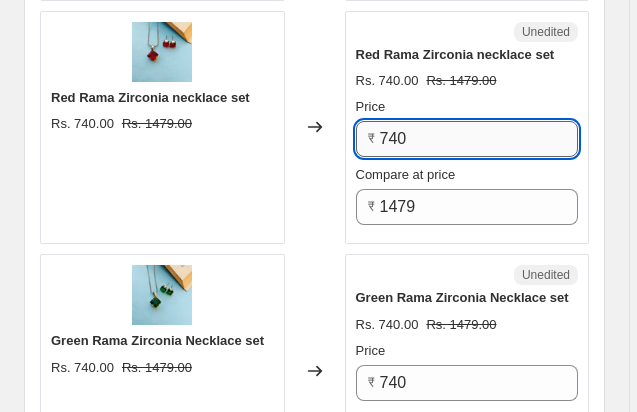click on "740" at bounding box center [479, 139] 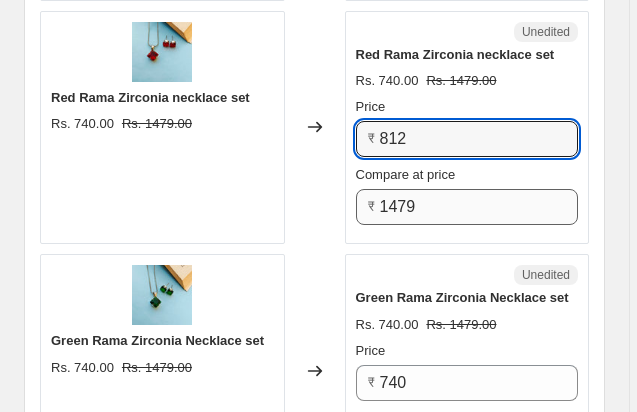 type on "812" 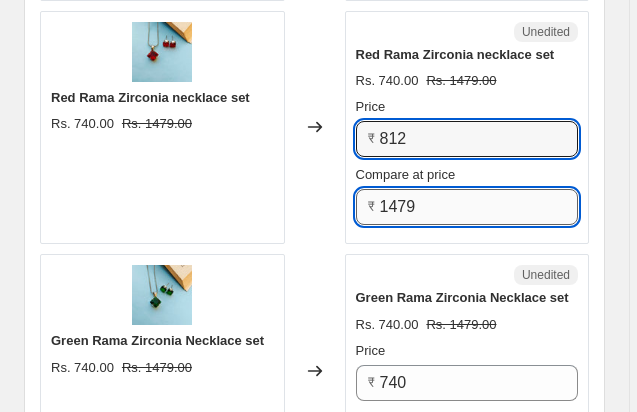 click on "1479" at bounding box center [479, 207] 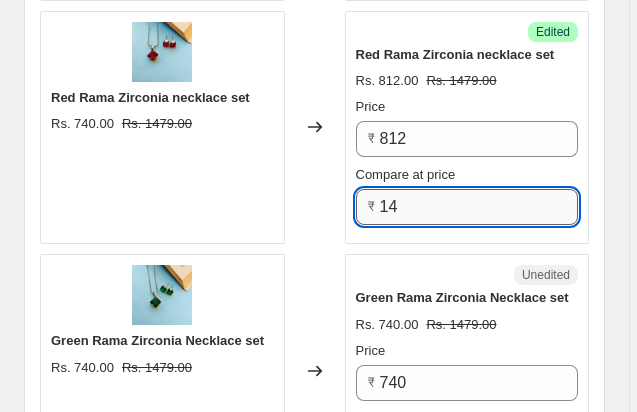 type on "1" 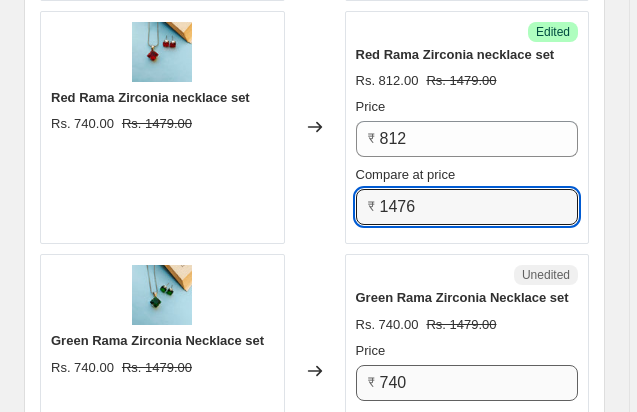 type on "1476" 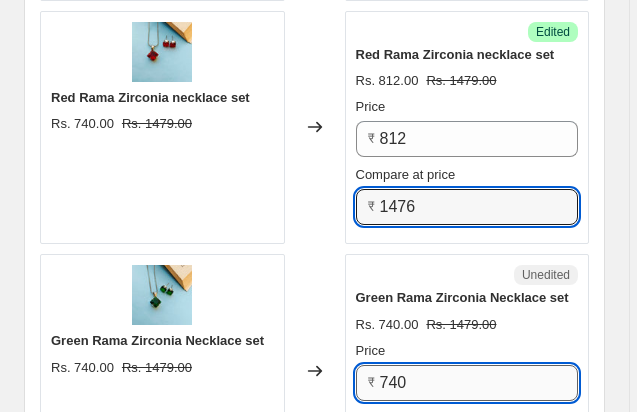 click on "740" at bounding box center [479, 383] 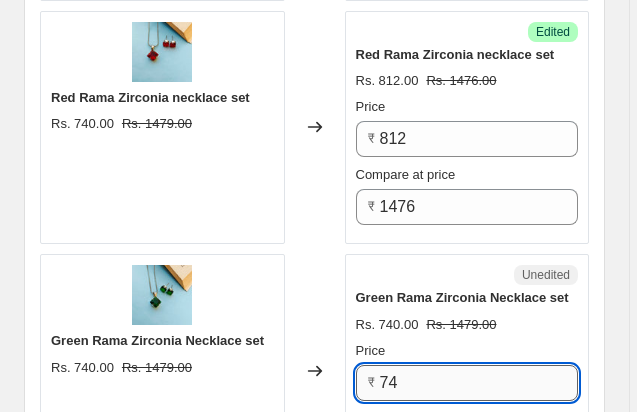 type on "7" 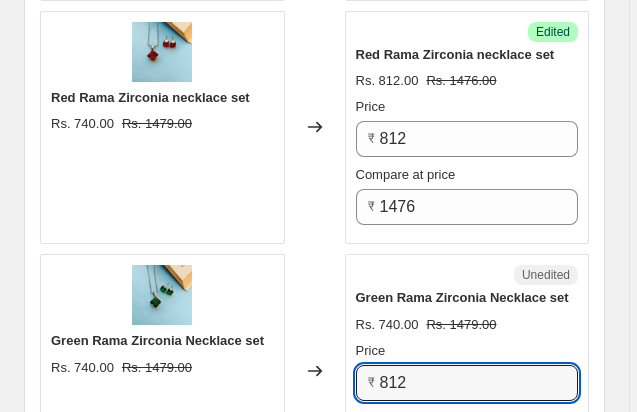 type on "812" 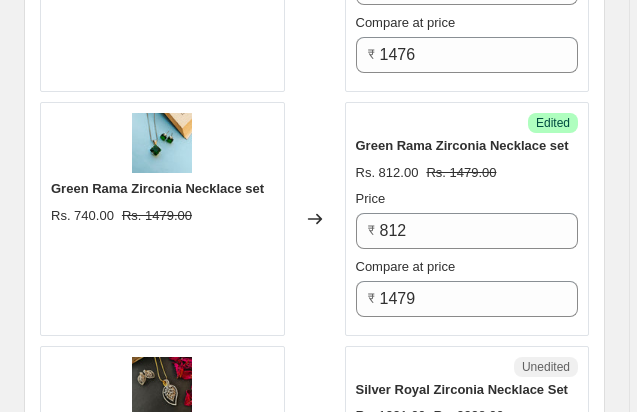 scroll, scrollTop: 2104, scrollLeft: 0, axis: vertical 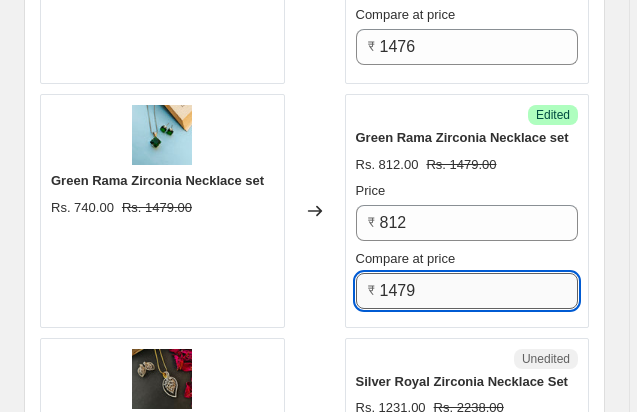click on "1479" at bounding box center [479, 291] 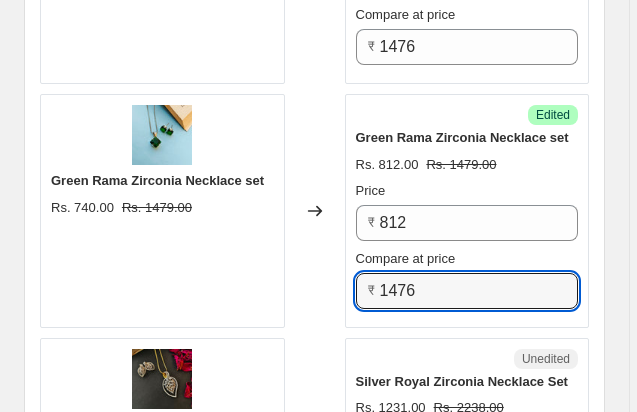 type on "1476" 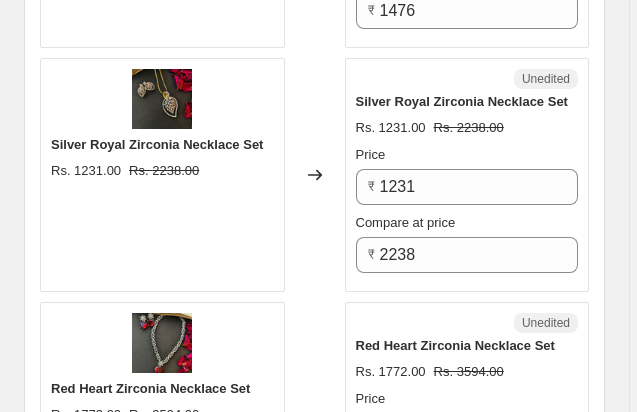 scroll, scrollTop: 2424, scrollLeft: 0, axis: vertical 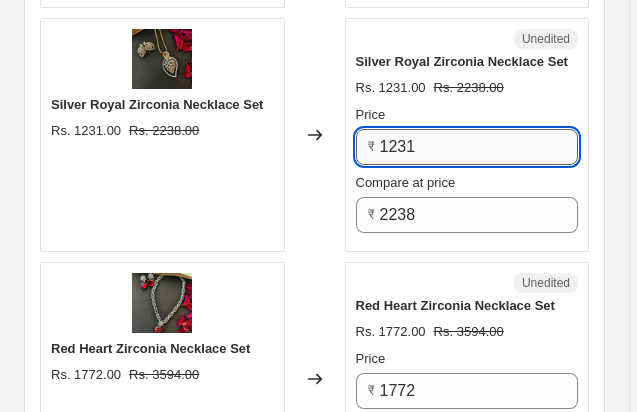 click on "1231" at bounding box center [479, 147] 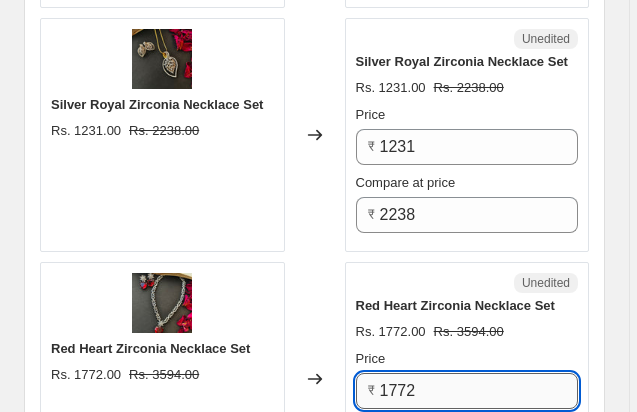 click on "1772" at bounding box center (479, 391) 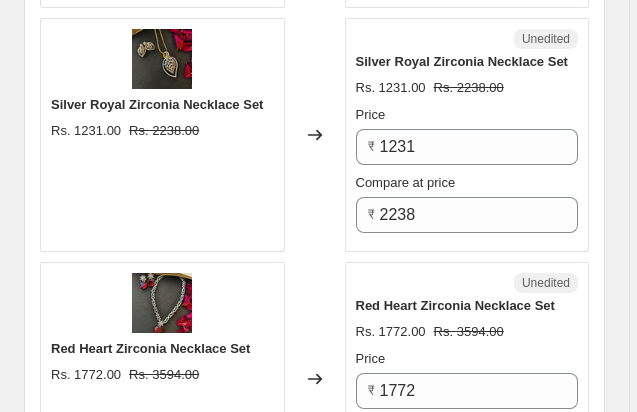 click on "PRICE CHANGE PREVIEW 50 product variants selected. 45 product prices edited: Silver Glitering Green Zirconia Necklace Set Rs. 1634.00 Rs. 3630.00 Changed to Success Edited Silver Glitering Green Zirconia Necklace Set Rs. 1695.00 Rs. 3768.00 Price ₹ 1695 Compare at price ₹ 3768 Silver Glitering Blue Zirconia Necklace Set Rs. 1634.00 Rs. 3630.00 Changed to Success Edited Silver Glitering Blue Zirconia Necklace Set Rs. 1695.00 Rs. 3768.00 Price ₹ 1695 Compare at price ₹ 3768 Red Rani Zirconia Necklace Set Rs. 1525.00 Rs. 3388.00 Changed to Success Edited Red Rani Zirconia Necklace Set Rs. 1587.00 Rs. 3526.00 Price ₹ 1587 Compare at price ₹ 3526 Red Rama Zirconia necklace set Rs. 740.00 Rs. 1479.00 Changed to Success Edited Red Rama Zirconia necklace set Rs. 812.00 Rs. 1476.00 Price ₹ 812 Compare at price ₹ 1476 Green Rama Zirconia Necklace set Rs. 740.00 Rs. 1479.00 Changed to Success Edited Green Rama Zirconia Necklace set Rs. 812.00 Rs. 1476.00 Price ₹ 812 Compare at price ₹ 1476 Changed to" at bounding box center (314, 0) 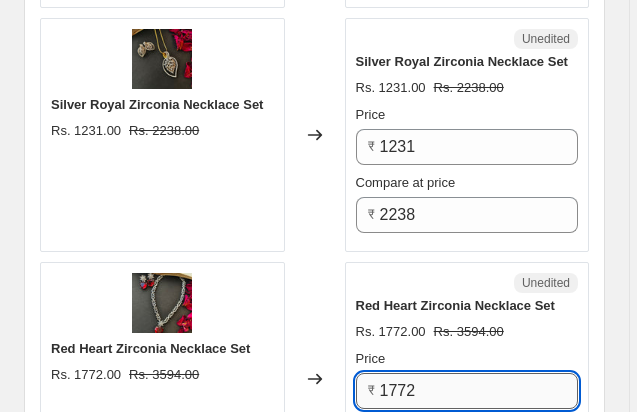 click on "1772" at bounding box center (479, 391) 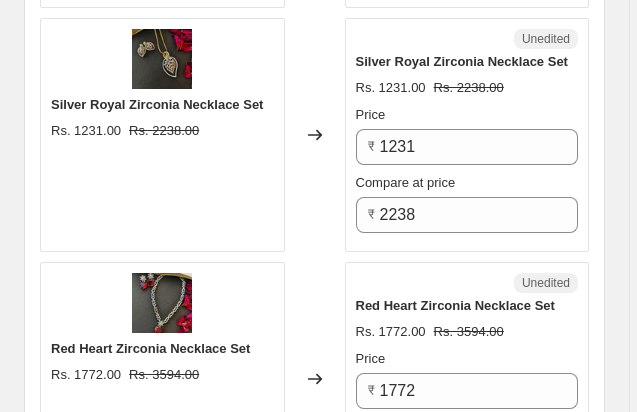 click on "PRICE CHANGE PREVIEW 50 product variants selected. 45 product prices edited: Silver Glitering Green Zirconia Necklace Set Rs. 1634.00 Rs. 3630.00 Changed to Success Edited Silver Glitering Green Zirconia Necklace Set Rs. 1695.00 Rs. 3768.00 Price ₹ 1695 Compare at price ₹ 3768 Silver Glitering Blue Zirconia Necklace Set Rs. 1634.00 Rs. 3630.00 Changed to Success Edited Silver Glitering Blue Zirconia Necklace Set Rs. 1695.00 Rs. 3768.00 Price ₹ 1695 Compare at price ₹ 3768 Red Rani Zirconia Necklace Set Rs. 1525.00 Rs. 3388.00 Changed to Success Edited Red Rani Zirconia Necklace Set Rs. 1587.00 Rs. 3526.00 Price ₹ 1587 Compare at price ₹ 3526 Red Rama Zirconia necklace set Rs. 740.00 Rs. 1479.00 Changed to Success Edited Red Rama Zirconia necklace set Rs. 812.00 Rs. 1476.00 Price ₹ 812 Compare at price ₹ 1476 Green Rama Zirconia Necklace set Rs. 740.00 Rs. 1479.00 Changed to Success Edited Green Rama Zirconia Necklace set Rs. 812.00 Rs. 1476.00 Price ₹ 812 Compare at price ₹ 1476 Changed to" at bounding box center [314, 0] 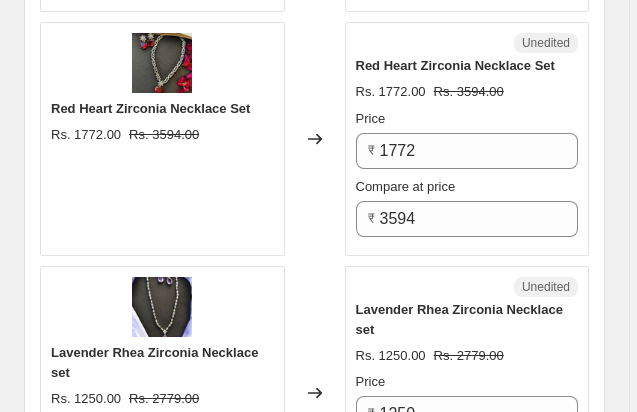 scroll, scrollTop: 2704, scrollLeft: 0, axis: vertical 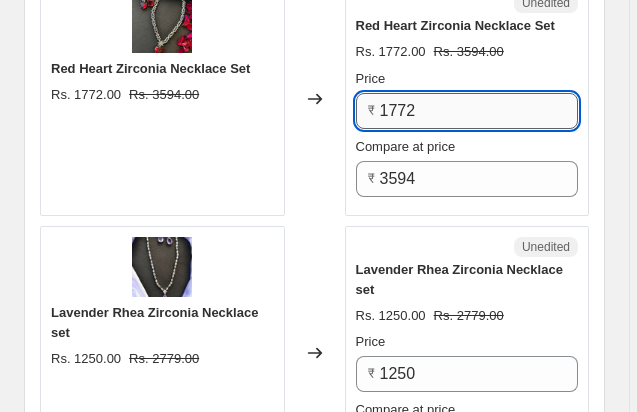 click on "1772" at bounding box center [479, 111] 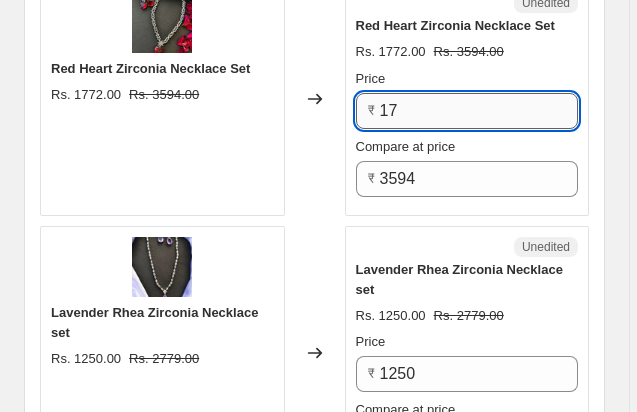 type on "1" 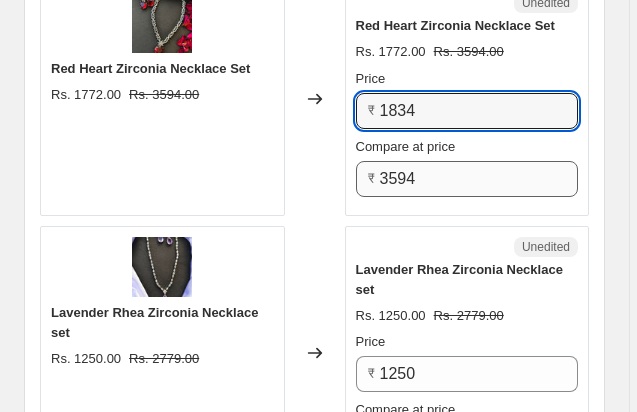 type on "1834" 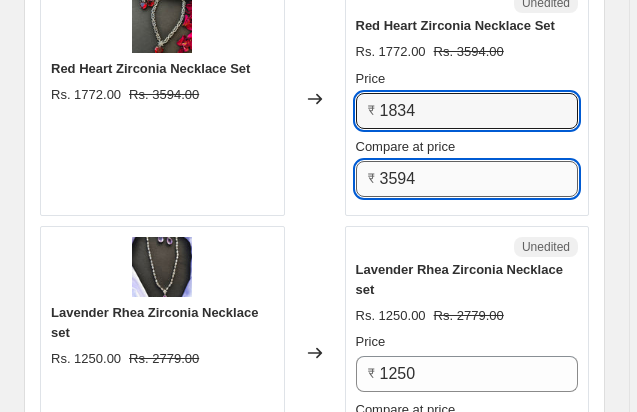 click on "3594" at bounding box center (479, 179) 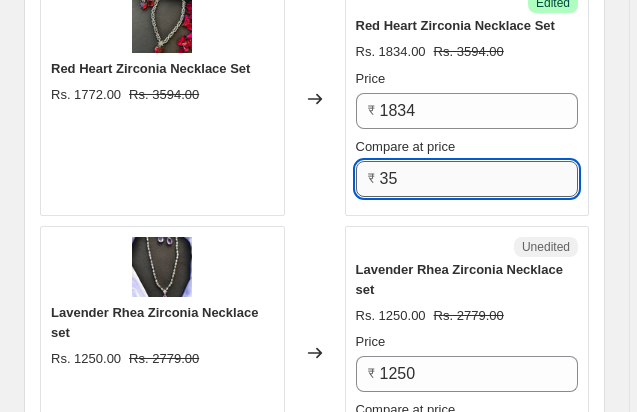 type on "3" 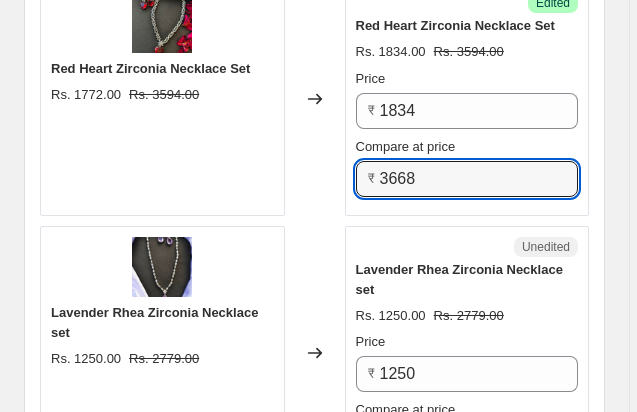 type on "3668" 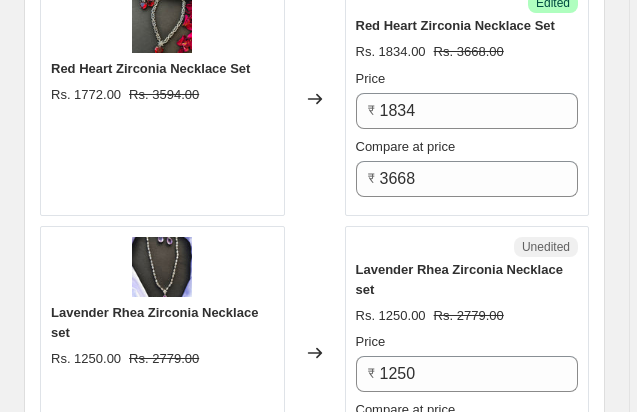 click on "PRICE CHANGE PREVIEW 50 product variants selected. 46 product prices edited: Silver Glitering Green Zirconia Necklace Set Rs. 1634.00 Rs. 3630.00 Changed to Success Edited Silver Glitering Green Zirconia Necklace Set Rs. 1695.00 Rs. 3768.00 Price ₹ 1695 Compare at price ₹ 3768 Silver Glitering Blue Zirconia Necklace Set Rs. 1634.00 Rs. 3630.00 Changed to Success Edited Silver Glitering Blue Zirconia Necklace Set Rs. 1695.00 Rs. 3768.00 Price ₹ 1695 Compare at price ₹ 3768 Red Rani Zirconia Necklace Set Rs. 1525.00 Rs. 3388.00 Changed to Success Edited Red Rani Zirconia Necklace Set Rs. 1587.00 Rs. 3526.00 Price ₹ 1587 Compare at price ₹ 3526 Red Rama Zirconia necklace set Rs. 740.00 Rs. 1479.00 Changed to Success Edited Red Rama Zirconia necklace set Rs. 812.00 Rs. 1476.00 Price ₹ 812 Compare at price ₹ 1476 Green Rama Zirconia Necklace set Rs. 740.00 Rs. 1479.00 Changed to Success Edited Green Rama Zirconia Necklace set Rs. 812.00 Rs. 1476.00 Price ₹ 812 Compare at price ₹ 1476 Changed to" at bounding box center (314, -280) 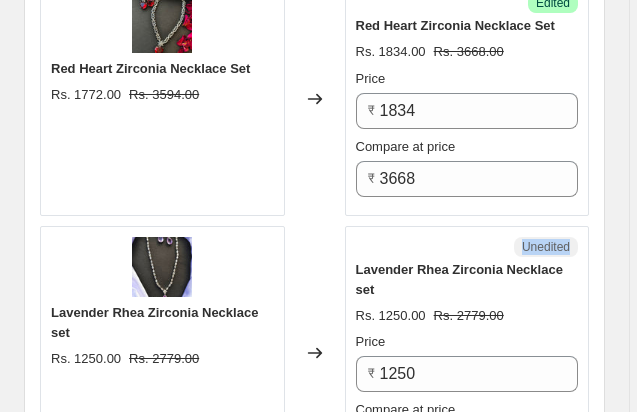 click on "PRICE CHANGE PREVIEW 50 product variants selected. 46 product prices edited: Silver Glitering Green Zirconia Necklace Set Rs. 1634.00 Rs. 3630.00 Changed to Success Edited Silver Glitering Green Zirconia Necklace Set Rs. 1695.00 Rs. 3768.00 Price ₹ 1695 Compare at price ₹ 3768 Silver Glitering Blue Zirconia Necklace Set Rs. 1634.00 Rs. 3630.00 Changed to Success Edited Silver Glitering Blue Zirconia Necklace Set Rs. 1695.00 Rs. 3768.00 Price ₹ 1695 Compare at price ₹ 3768 Red Rani Zirconia Necklace Set Rs. 1525.00 Rs. 3388.00 Changed to Success Edited Red Rani Zirconia Necklace Set Rs. 1587.00 Rs. 3526.00 Price ₹ 1587 Compare at price ₹ 3526 Red Rama Zirconia necklace set Rs. 740.00 Rs. 1479.00 Changed to Success Edited Red Rama Zirconia necklace set Rs. 812.00 Rs. 1476.00 Price ₹ 812 Compare at price ₹ 1476 Green Rama Zirconia Necklace set Rs. 740.00 Rs. 1479.00 Changed to Success Edited Green Rama Zirconia Necklace set Rs. 812.00 Rs. 1476.00 Price ₹ 812 Compare at price ₹ 1476 Changed to" at bounding box center (314, -280) 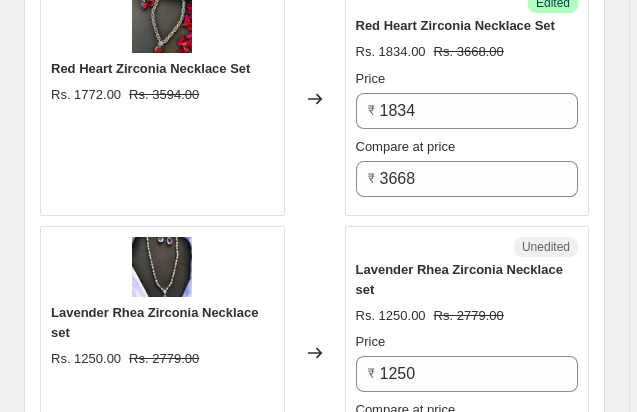 click on "PRICE CHANGE PREVIEW 50 product variants selected. 46 product prices edited: Silver Glitering Green Zirconia Necklace Set Rs. 1634.00 Rs. 3630.00 Changed to Success Edited Silver Glitering Green Zirconia Necklace Set Rs. 1695.00 Rs. 3768.00 Price ₹ 1695 Compare at price ₹ 3768 Silver Glitering Blue Zirconia Necklace Set Rs. 1634.00 Rs. 3630.00 Changed to Success Edited Silver Glitering Blue Zirconia Necklace Set Rs. 1695.00 Rs. 3768.00 Price ₹ 1695 Compare at price ₹ 3768 Red Rani Zirconia Necklace Set Rs. 1525.00 Rs. 3388.00 Changed to Success Edited Red Rani Zirconia Necklace Set Rs. 1587.00 Rs. 3526.00 Price ₹ 1587 Compare at price ₹ 3526 Red Rama Zirconia necklace set Rs. 740.00 Rs. 1479.00 Changed to Success Edited Red Rama Zirconia necklace set Rs. 812.00 Rs. 1476.00 Price ₹ 812 Compare at price ₹ 1476 Green Rama Zirconia Necklace set Rs. 740.00 Rs. 1479.00 Changed to Success Edited Green Rama Zirconia Necklace set Rs. 812.00 Rs. 1476.00 Price ₹ 812 Compare at price ₹ 1476 Changed to" at bounding box center [314, -280] 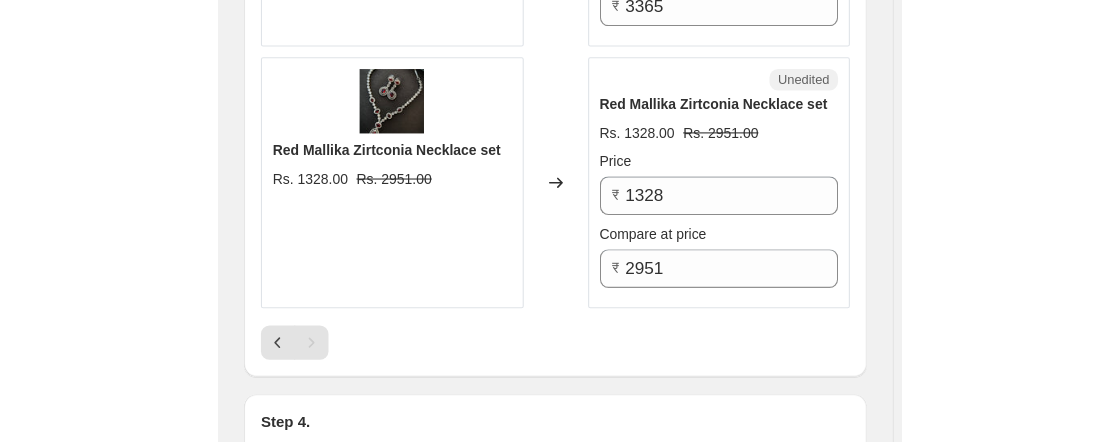 scroll, scrollTop: 2224, scrollLeft: 0, axis: vertical 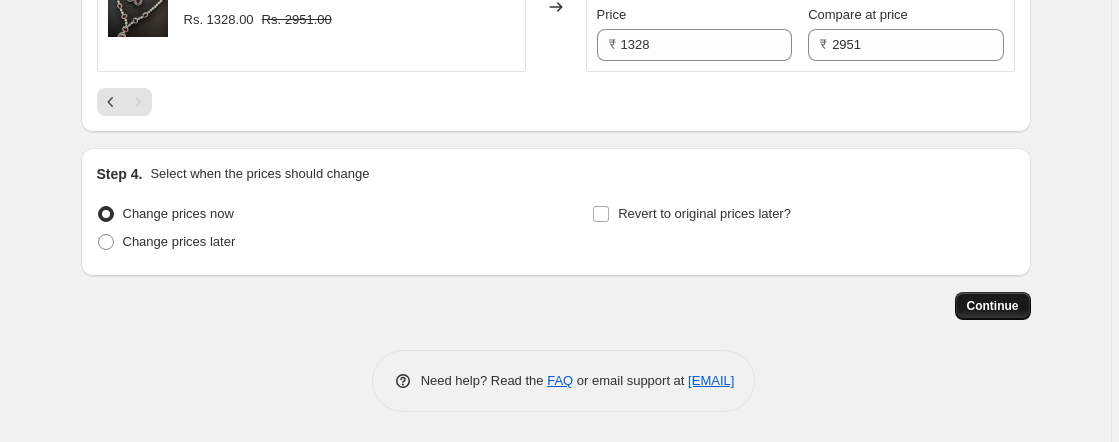 click on "Continue" at bounding box center (993, 306) 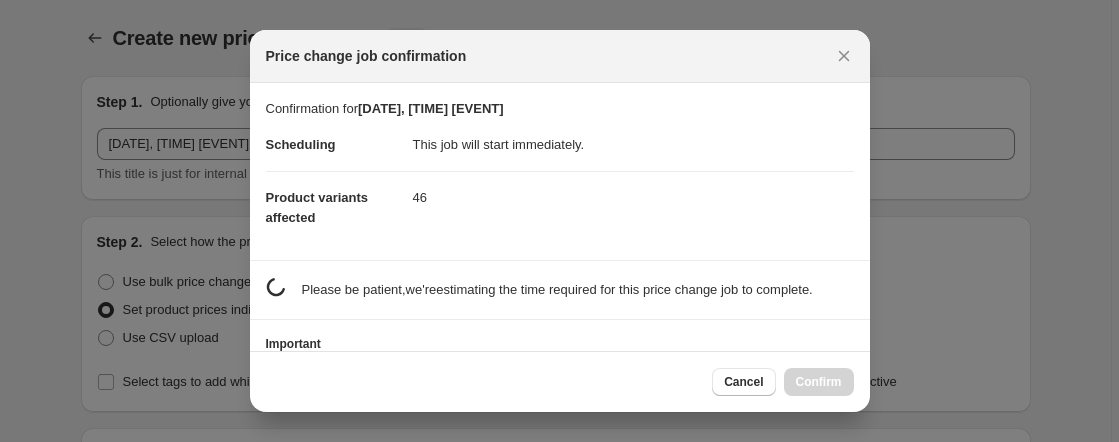 scroll, scrollTop: 0, scrollLeft: 0, axis: both 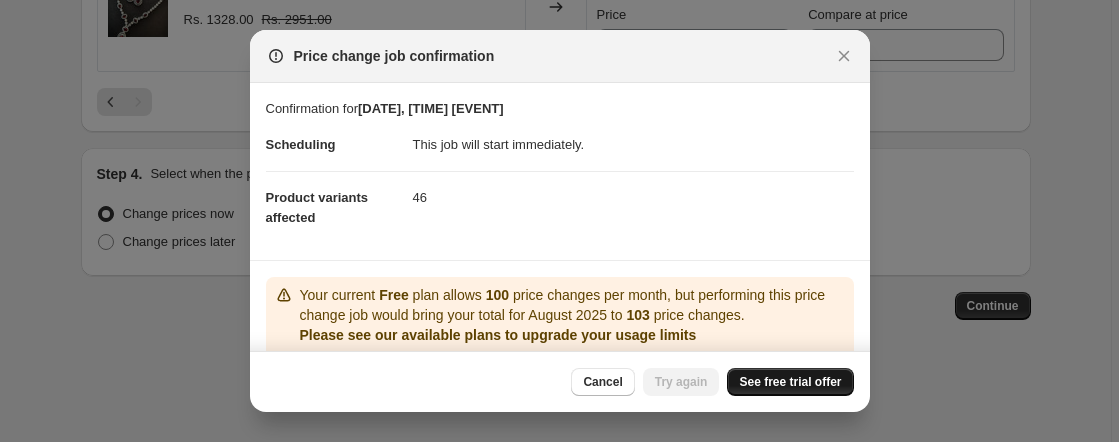 click on "See free trial offer" at bounding box center (790, 382) 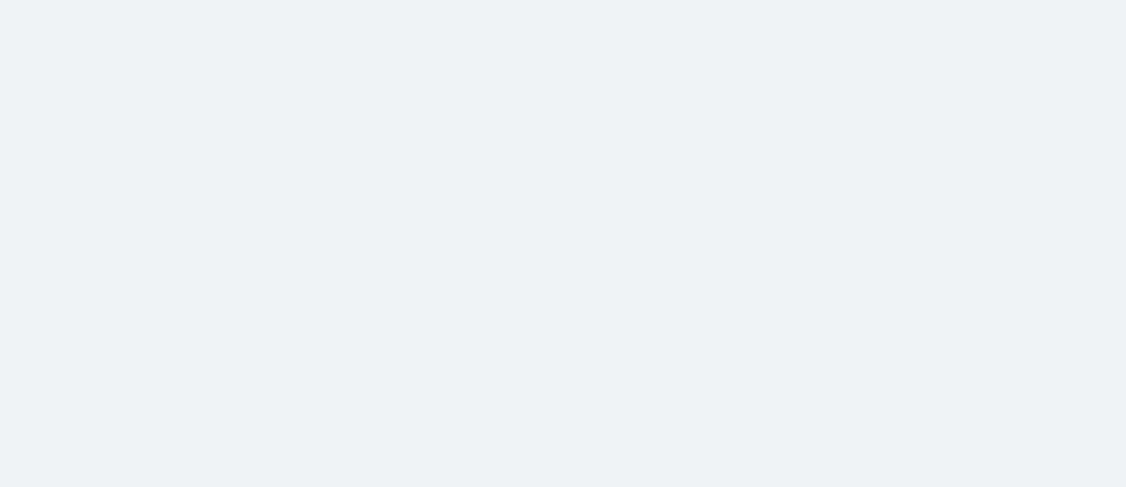 scroll, scrollTop: 0, scrollLeft: 0, axis: both 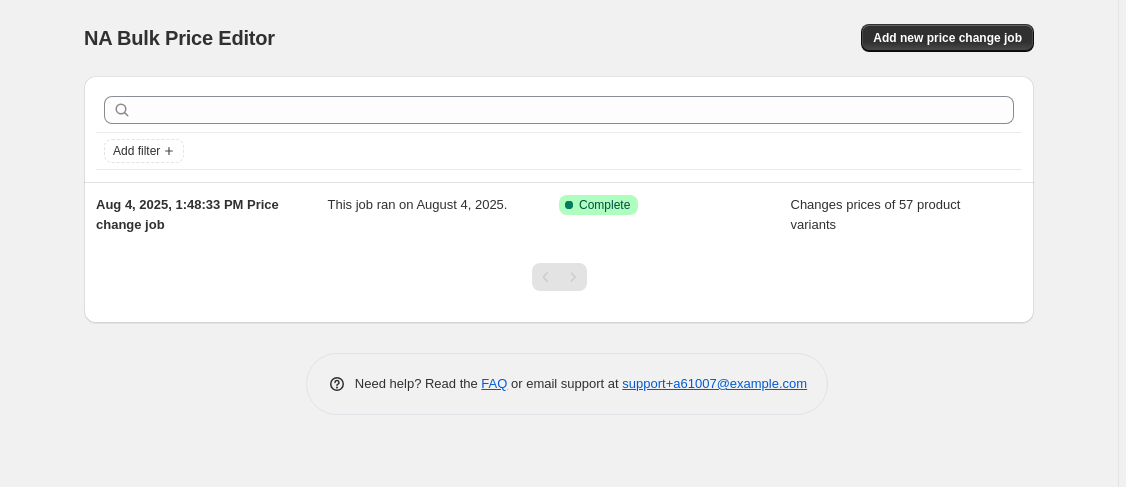 click at bounding box center (573, 277) 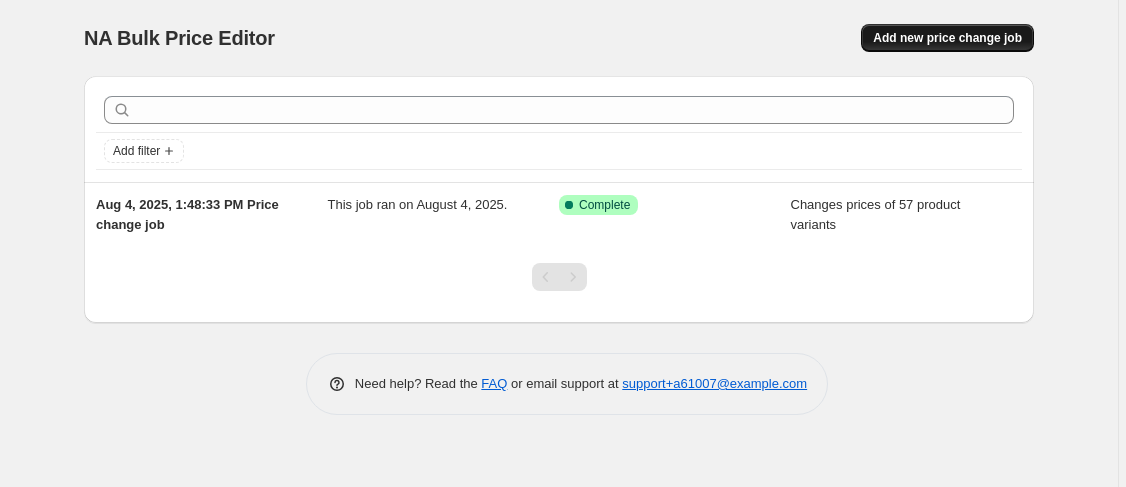 click on "Add new price change job" at bounding box center [947, 38] 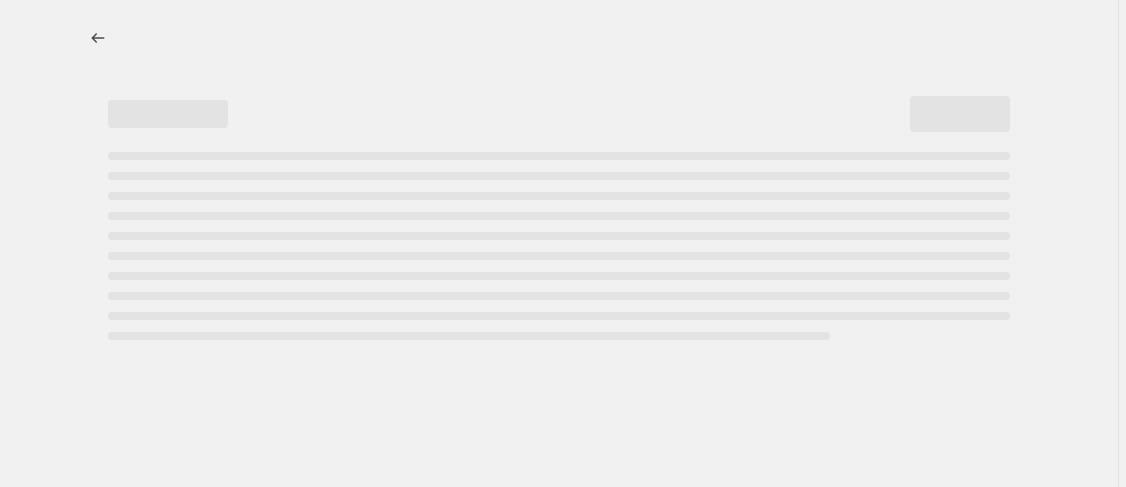 select on "percentage" 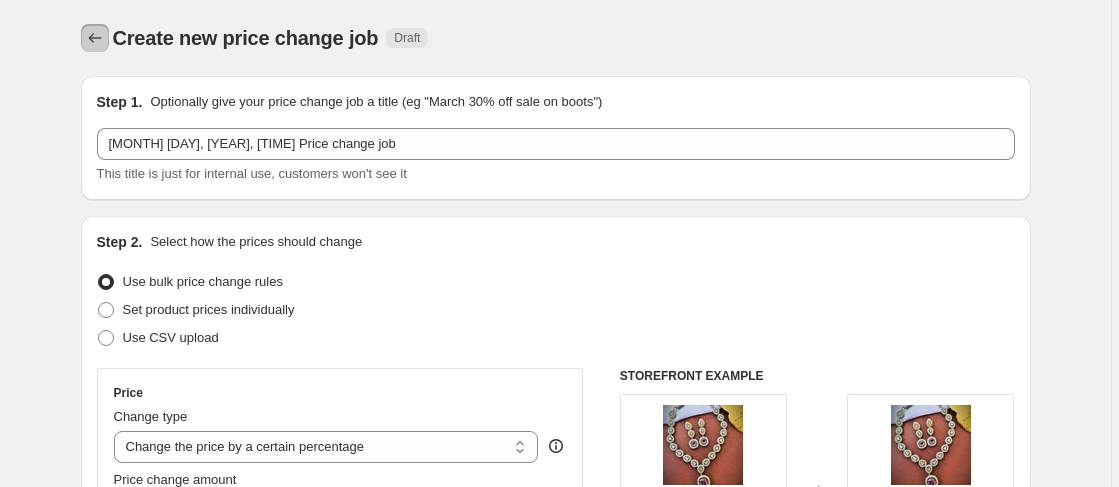 click 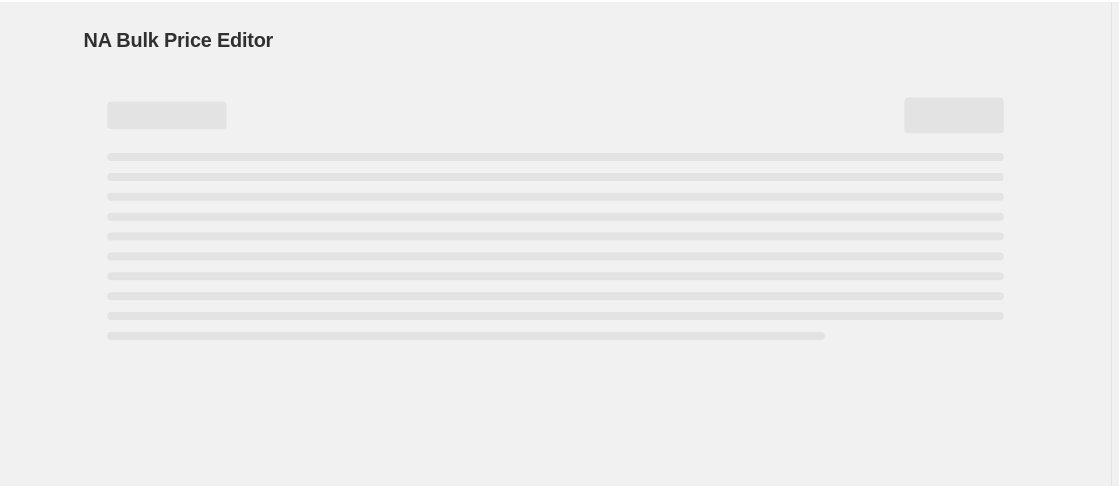 scroll, scrollTop: 0, scrollLeft: 0, axis: both 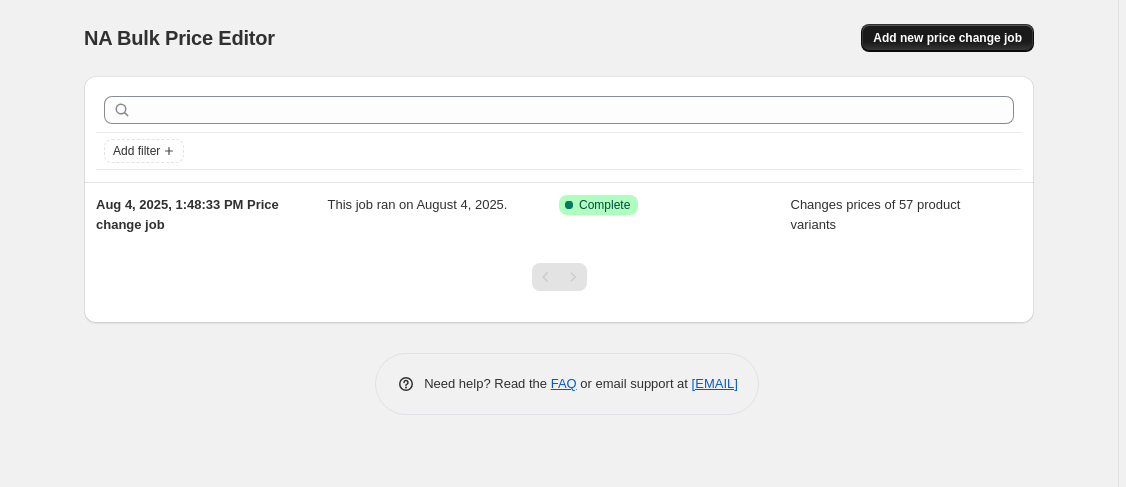 click on "Add new price change job" at bounding box center (947, 38) 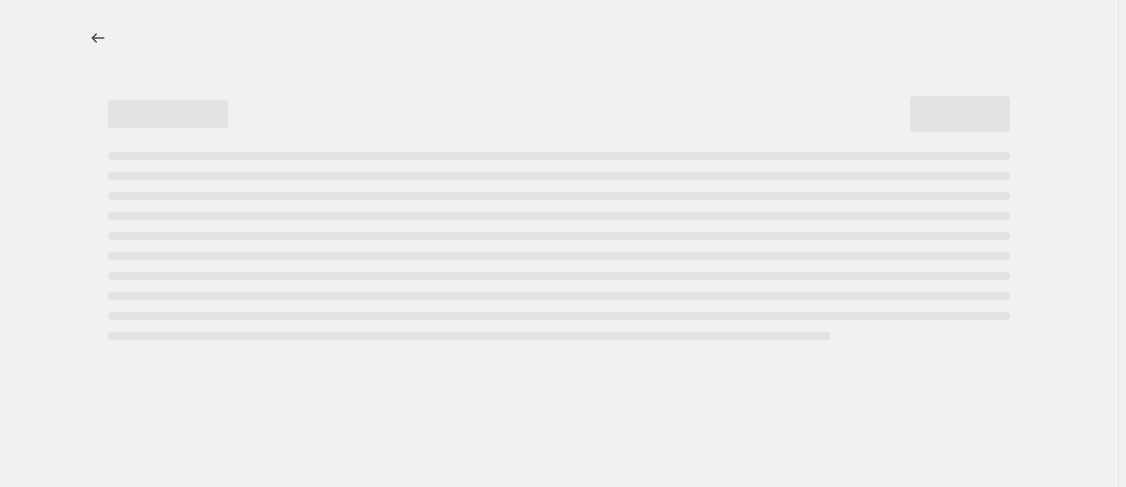 select on "percentage" 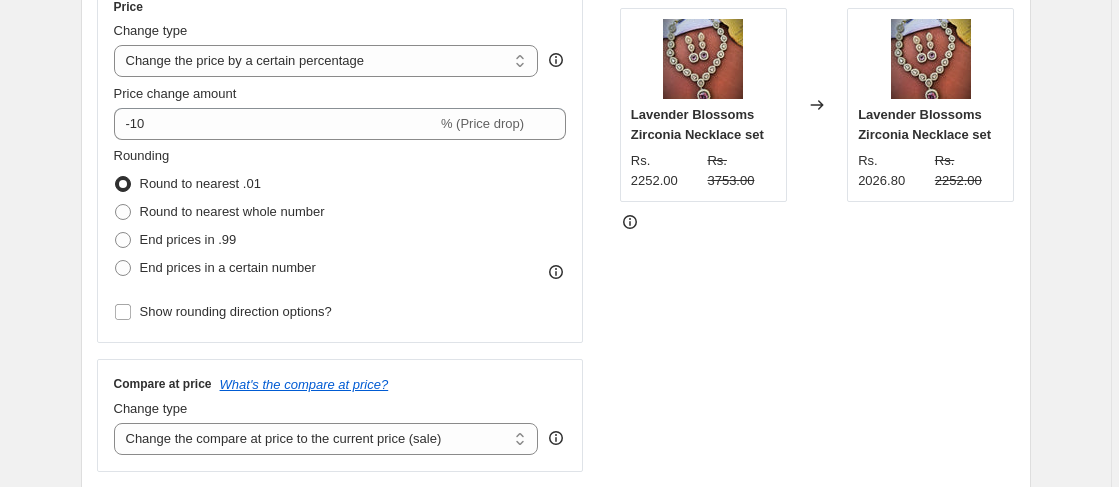 scroll, scrollTop: 300, scrollLeft: 0, axis: vertical 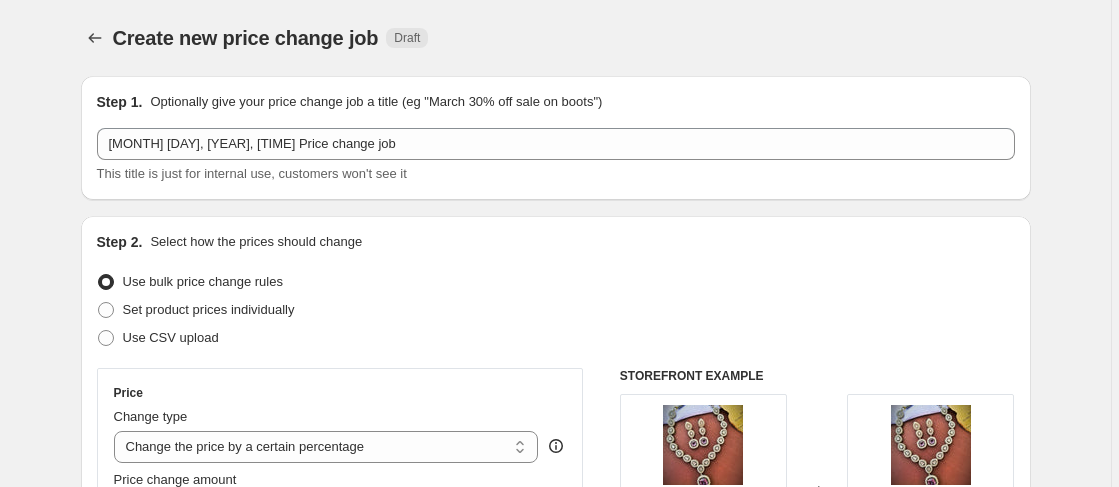 click on "Create new price change job. This page is ready Create new price change job Draft Step 1. Optionally give your price change job a title (eg "March 30% off sale on boots") Aug 4, 2025, 6:08:03 PM Price change job This title is just for internal use, customers won't see it Step 2. Select how the prices should change Use bulk price change rules Set product prices individually Use CSV upload Price Change type Change the price to a certain amount Change the price by a certain amount Change the price by a certain percentage Change the price to the current compare at price (price before sale) Change the price by a certain amount relative to the compare at price Change the price by a certain percentage relative to the compare at price Don't change the price Change the price by a certain percentage relative to the cost per item Change price to certain cost margin Change the price by a certain percentage Price change amount -10 % (Price drop) Rounding Round to nearest .01 Round to nearest whole number End prices in .99" at bounding box center (555, 999) 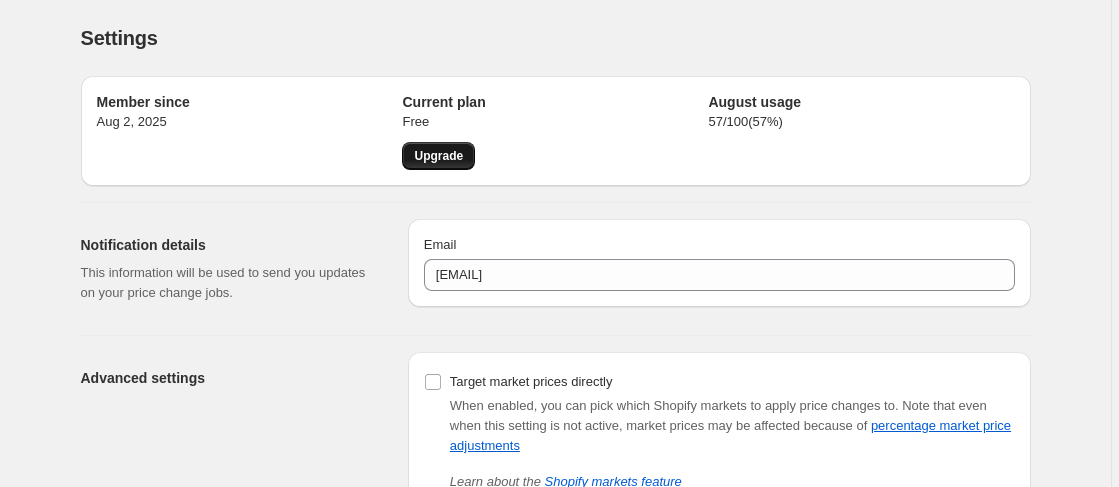 click on "Upgrade" at bounding box center [438, 156] 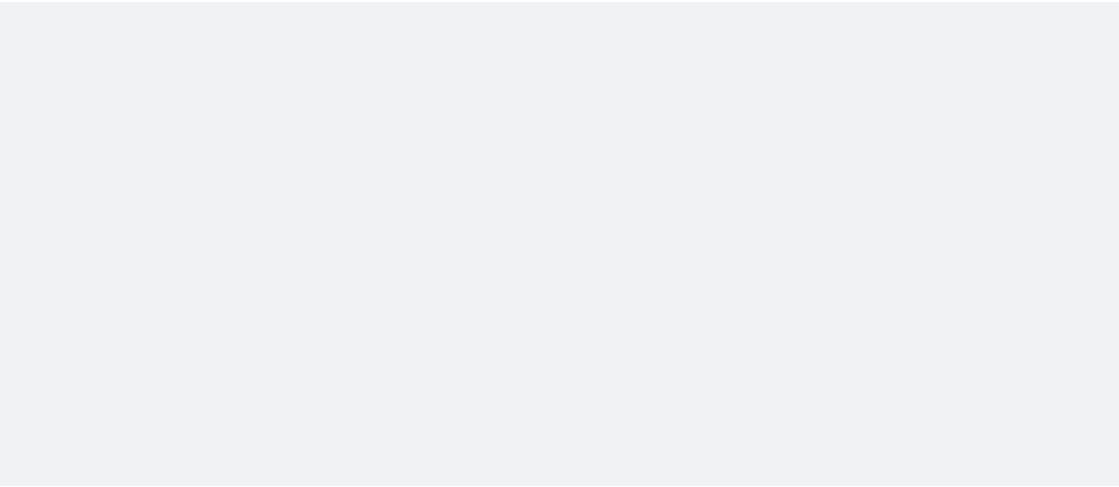 scroll, scrollTop: 0, scrollLeft: 0, axis: both 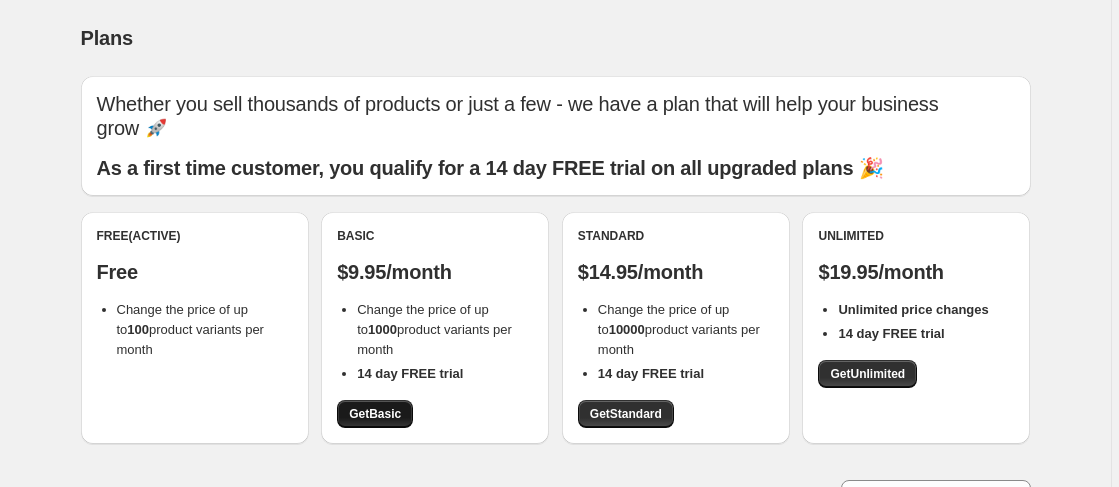 click on "Get  Basic" at bounding box center (375, 414) 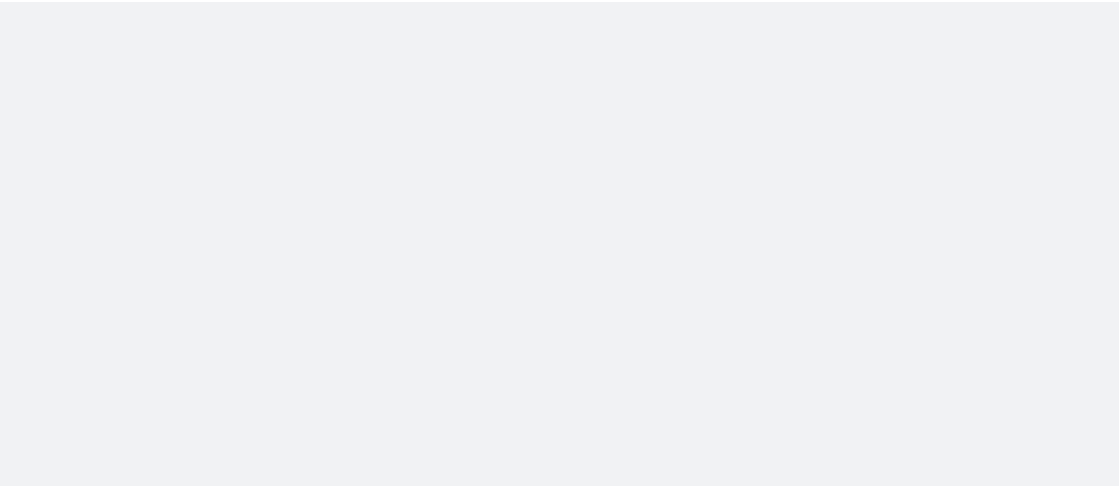 scroll, scrollTop: 0, scrollLeft: 0, axis: both 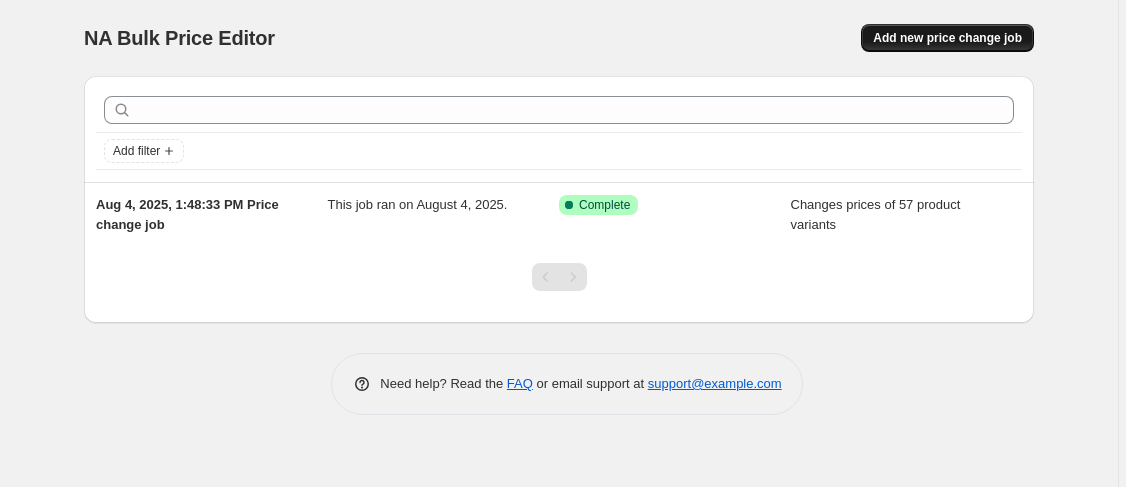 click on "Add new price change job" at bounding box center (947, 38) 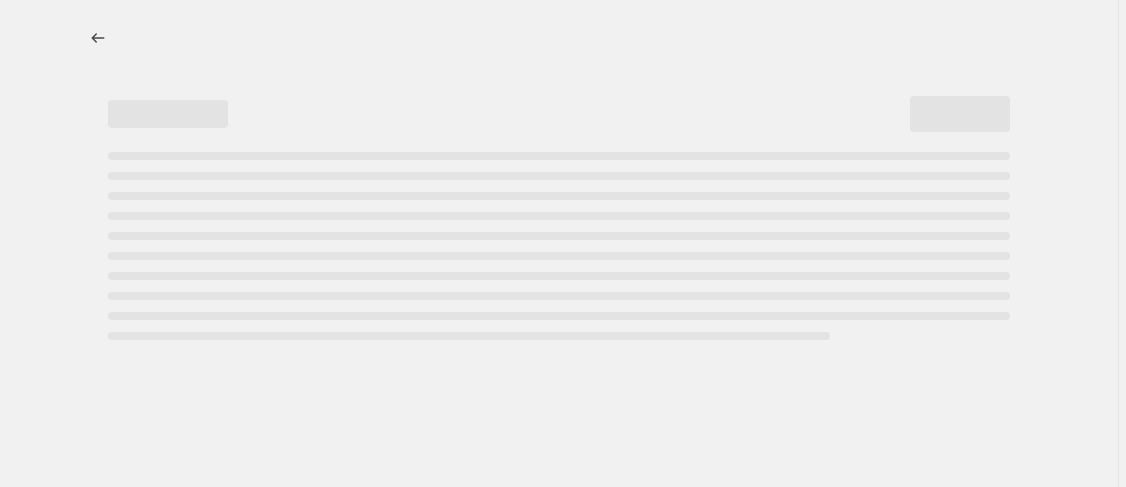 select on "percentage" 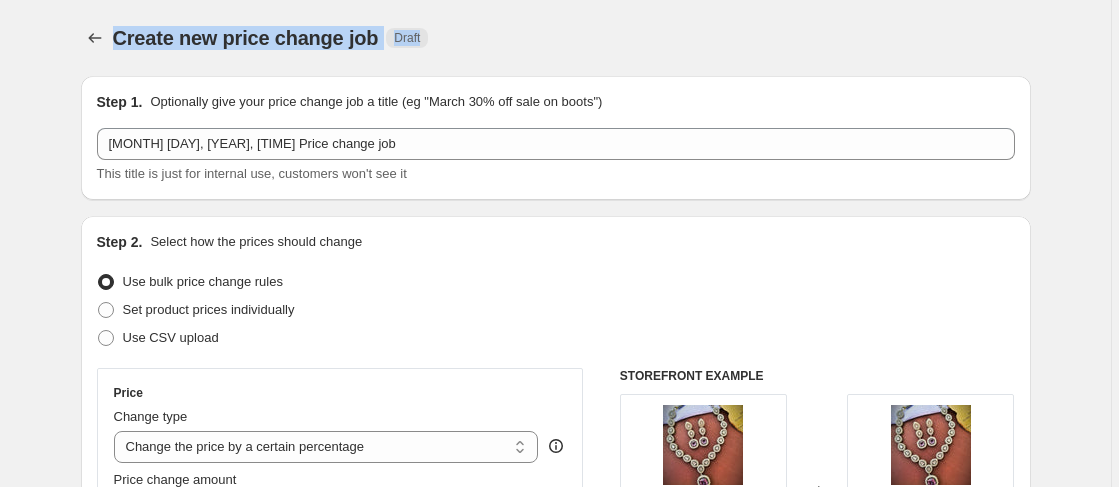 click on "Create new price change job Draft" at bounding box center [556, 38] 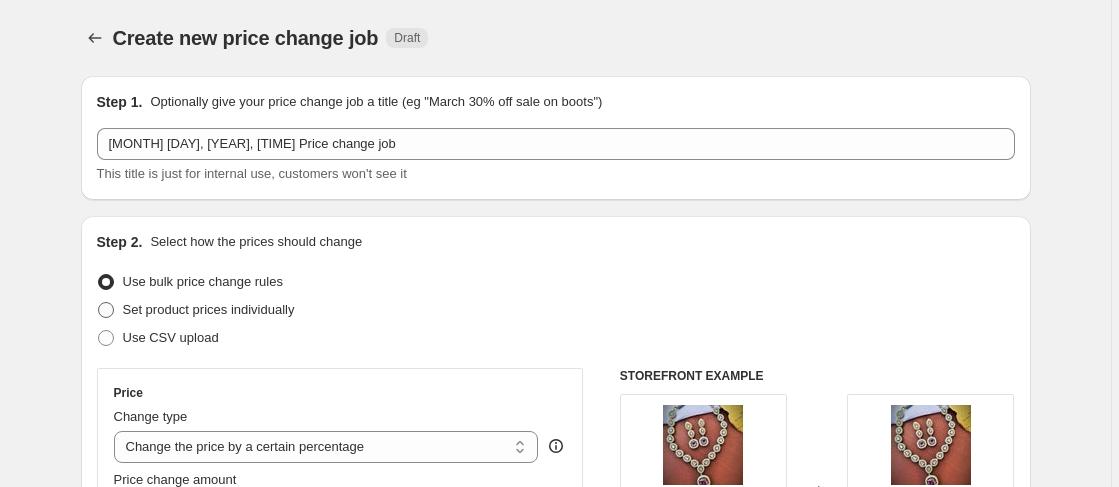 click at bounding box center [106, 310] 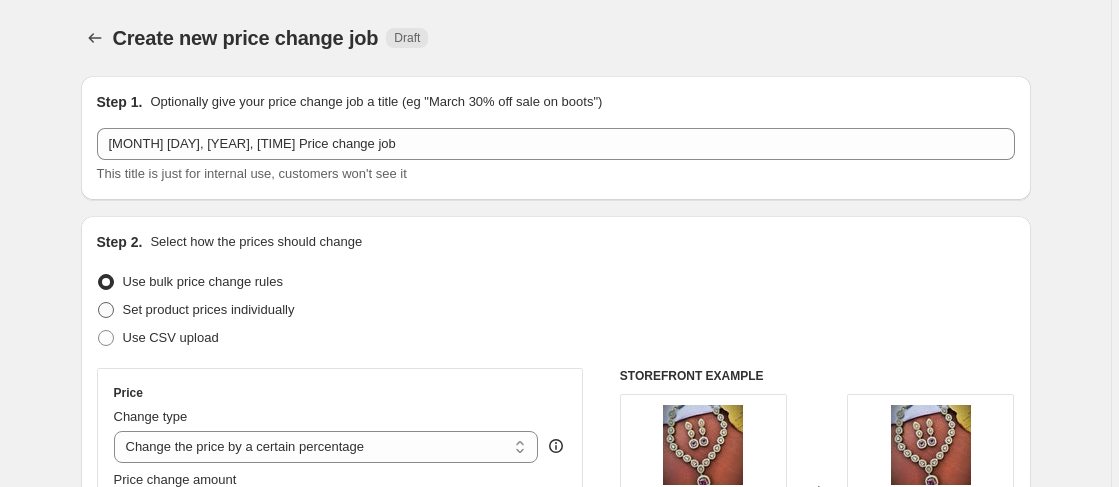 radio on "true" 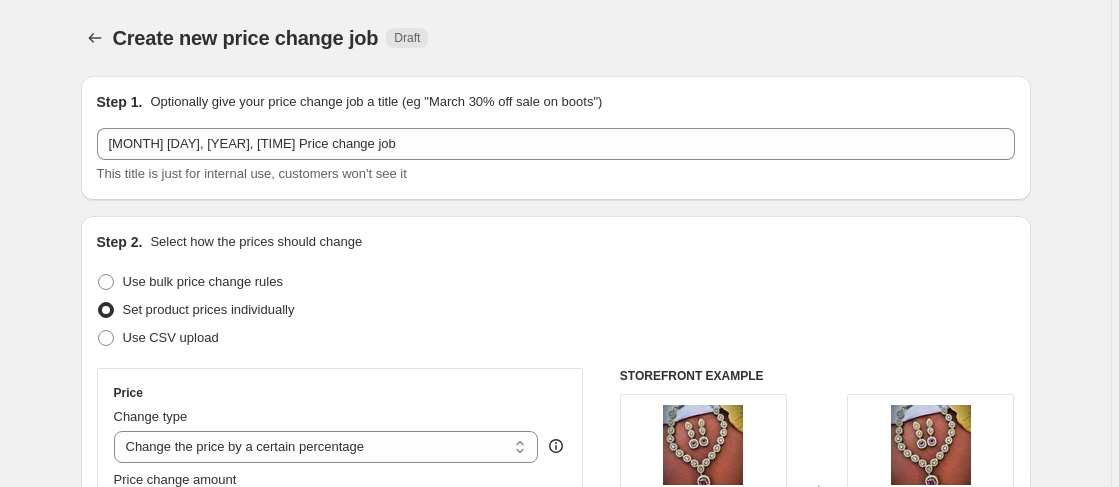 click at bounding box center [106, 310] 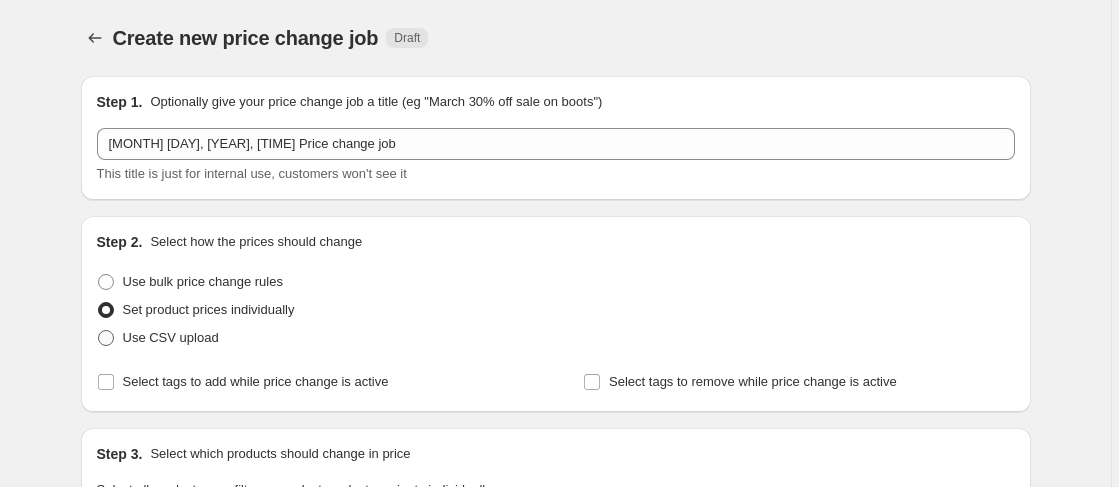 click at bounding box center [106, 338] 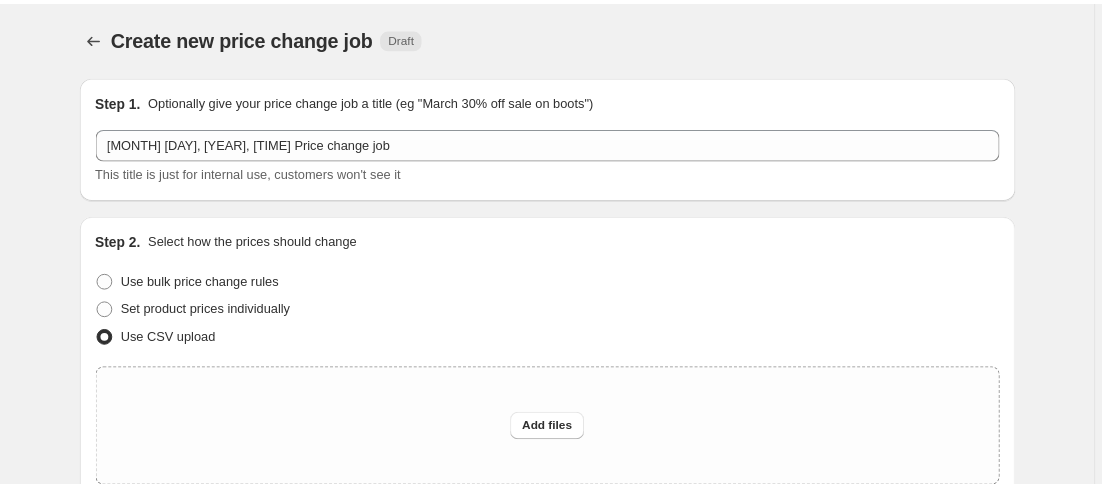scroll, scrollTop: 200, scrollLeft: 0, axis: vertical 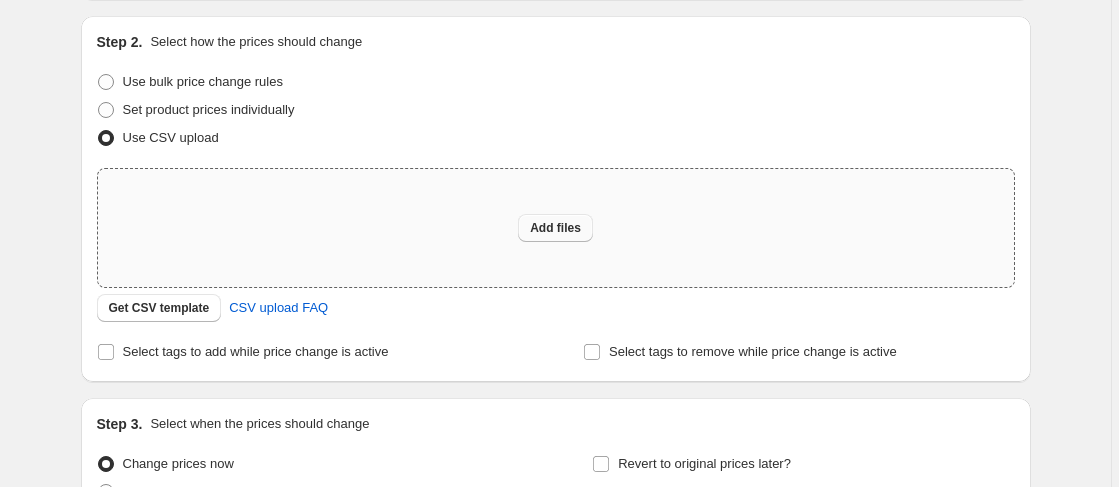 click on "Add files" at bounding box center (555, 228) 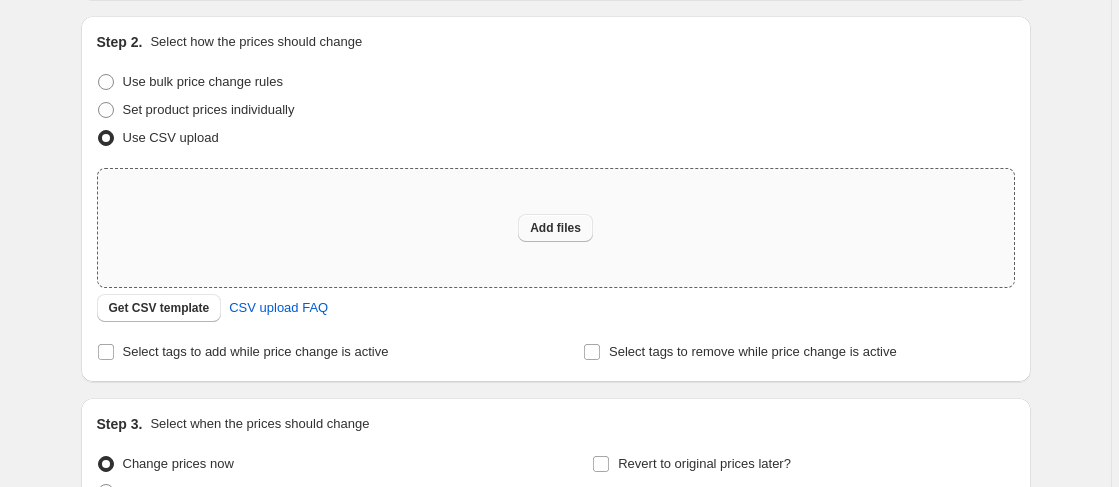 click on "Add files" at bounding box center (555, 228) 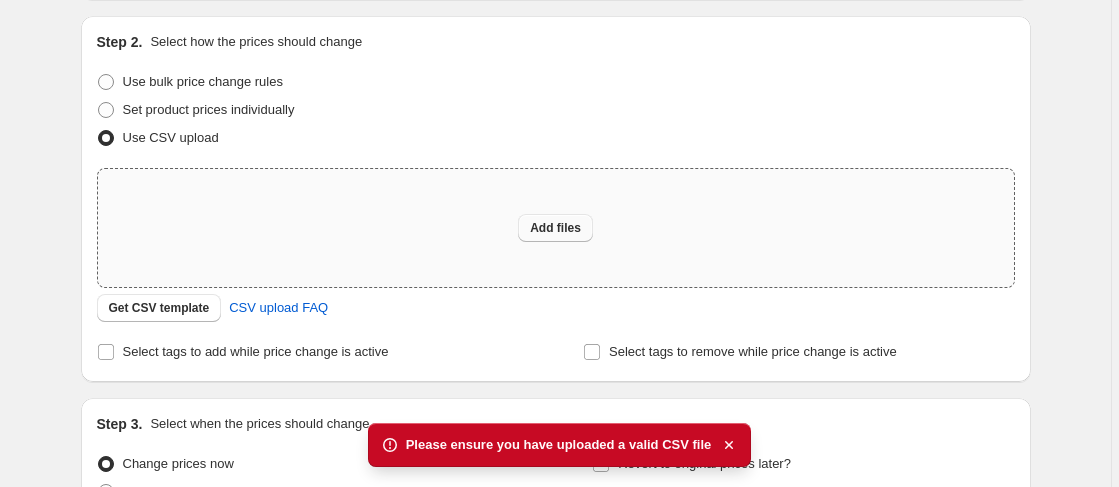 click on "Add files" at bounding box center (555, 228) 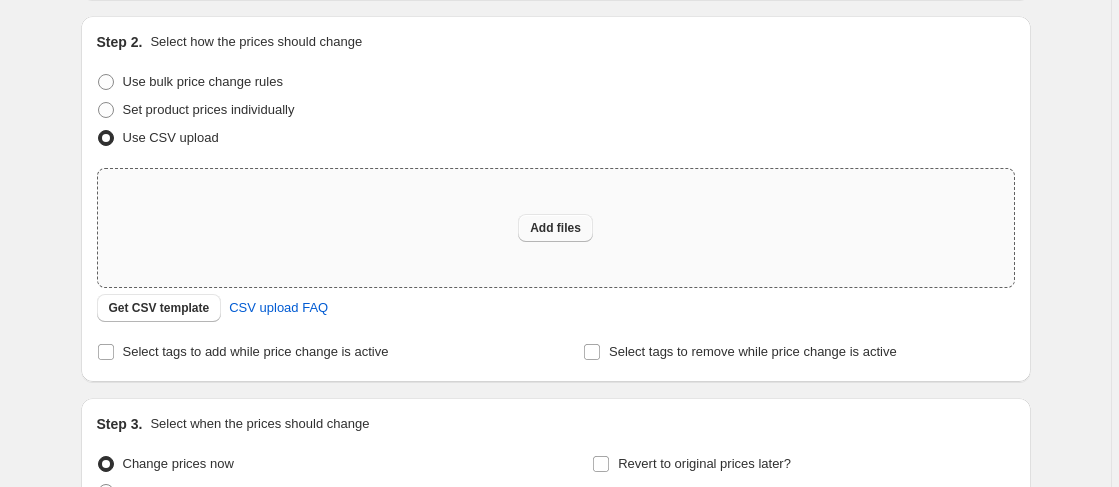type on "C:\fakepath\Copy of Sales offer on website and Products.csv" 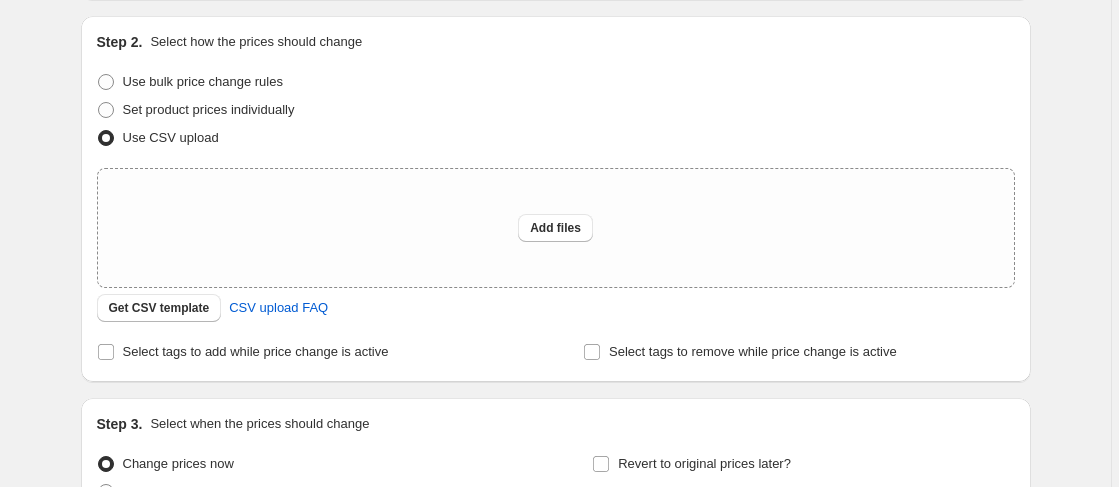 type 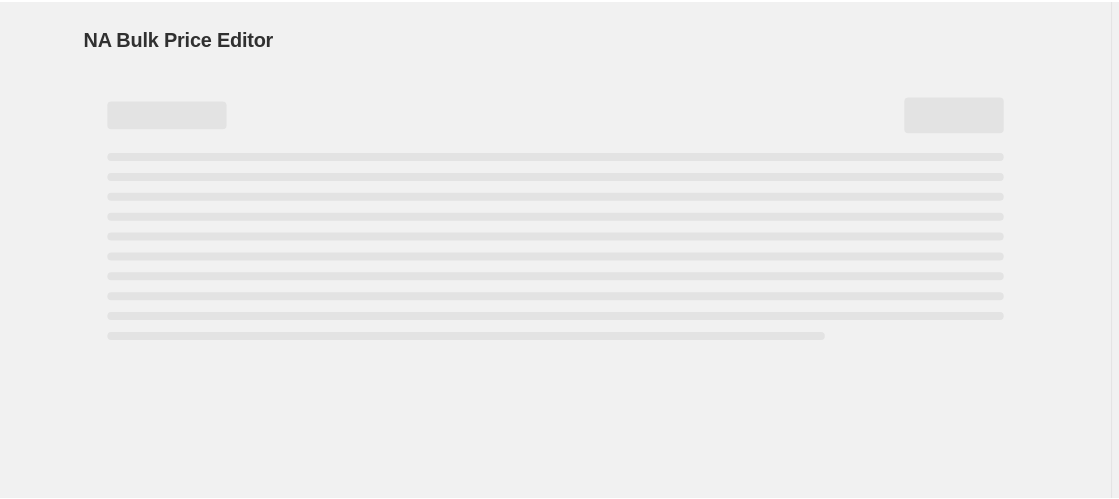 scroll, scrollTop: 0, scrollLeft: 0, axis: both 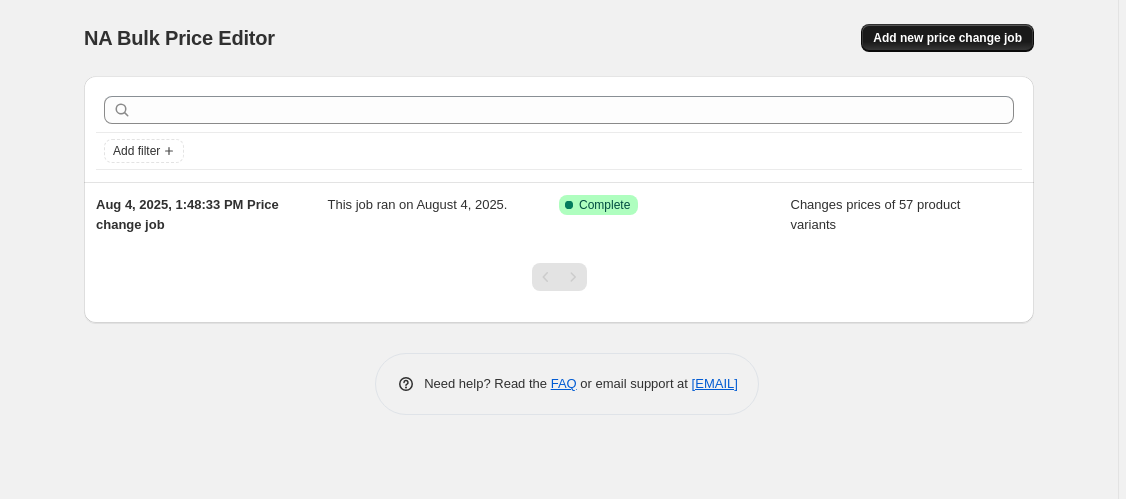 click on "Add new price change job" at bounding box center (947, 38) 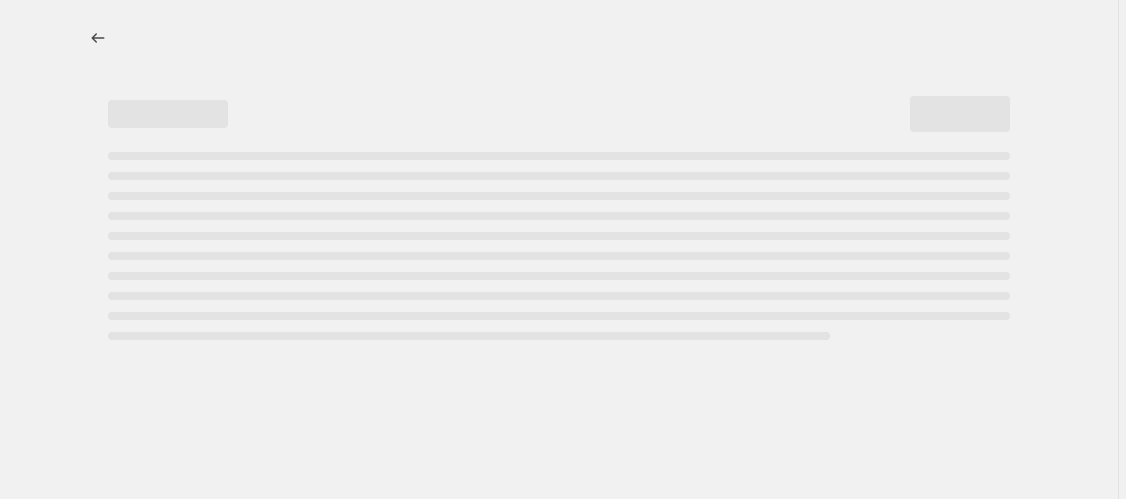 select on "percentage" 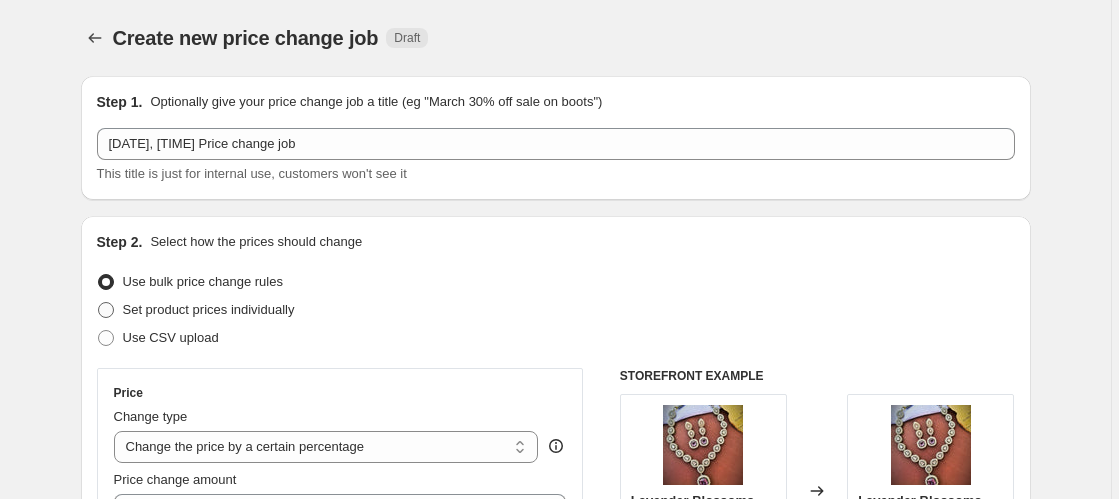 click at bounding box center [106, 310] 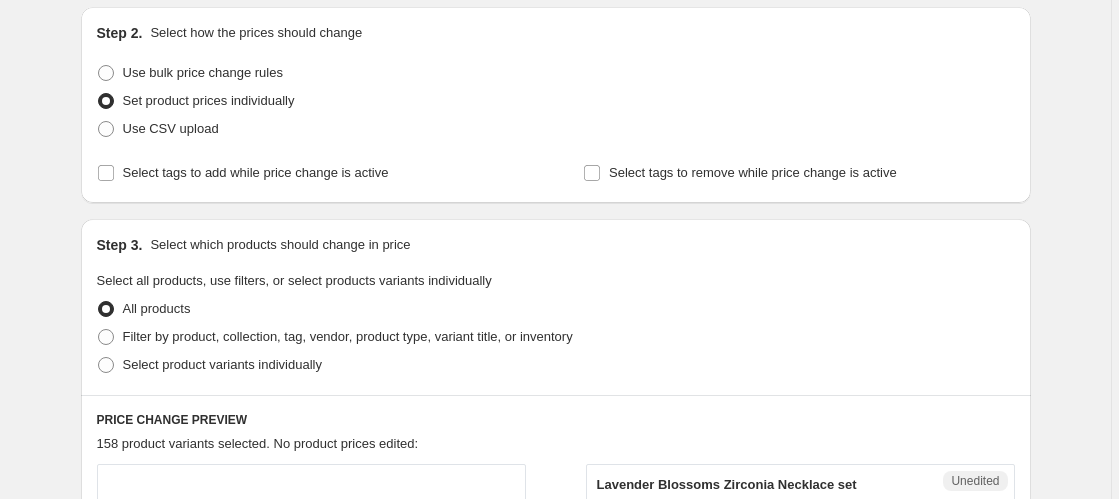 scroll, scrollTop: 217, scrollLeft: 0, axis: vertical 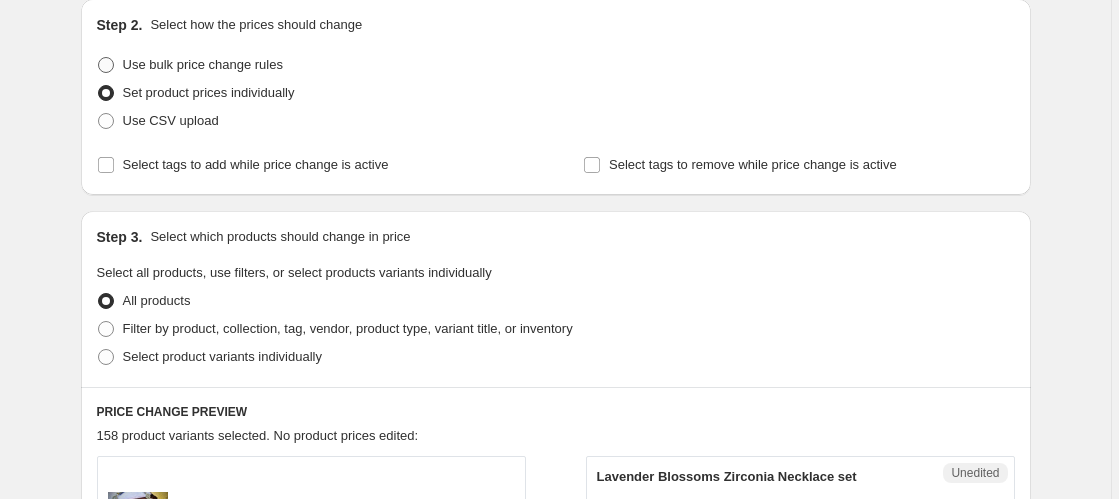 click at bounding box center [106, 65] 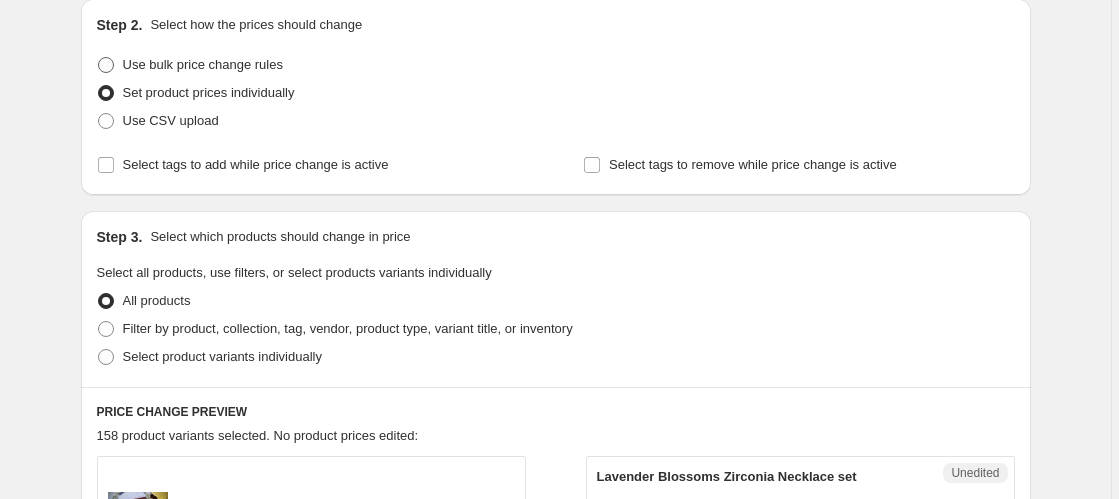 radio on "true" 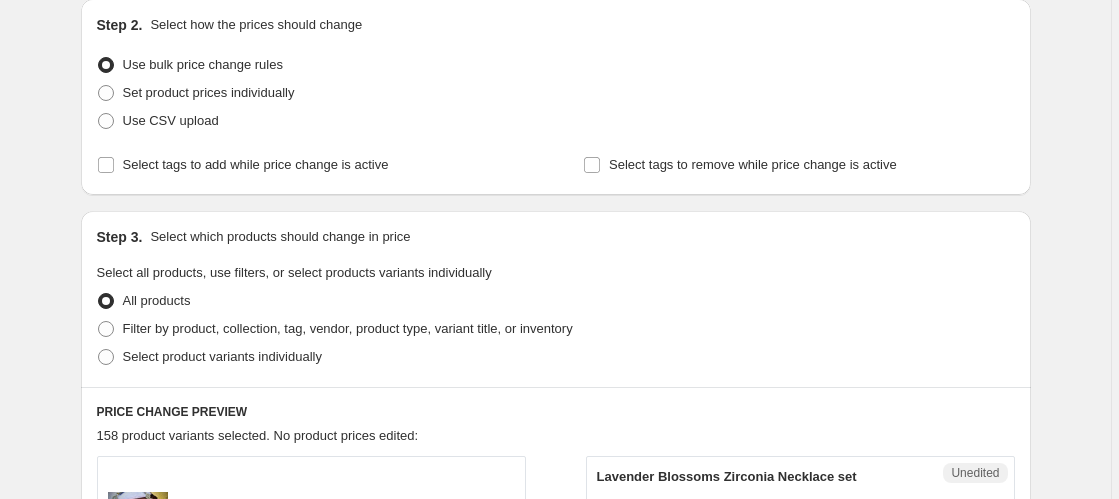 select on "percentage" 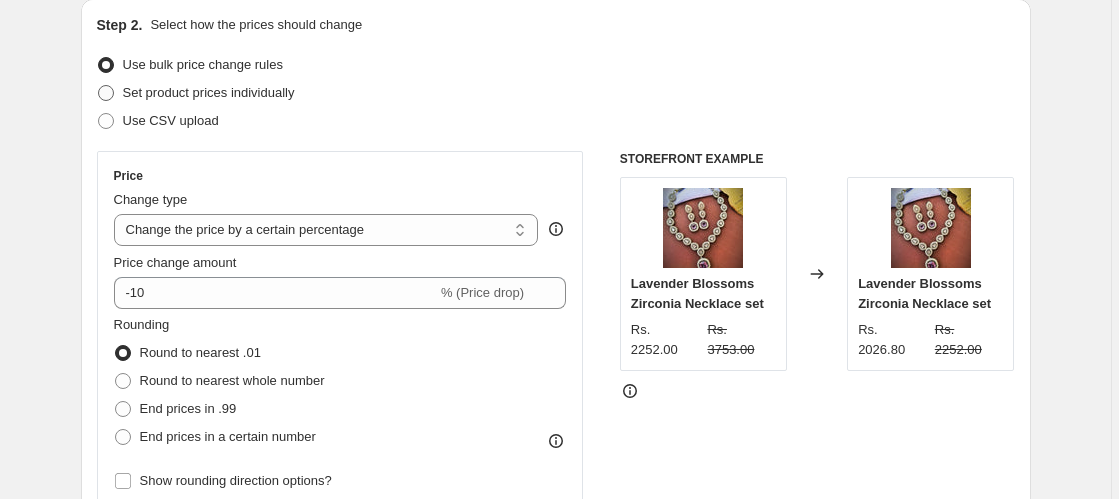 click at bounding box center [106, 93] 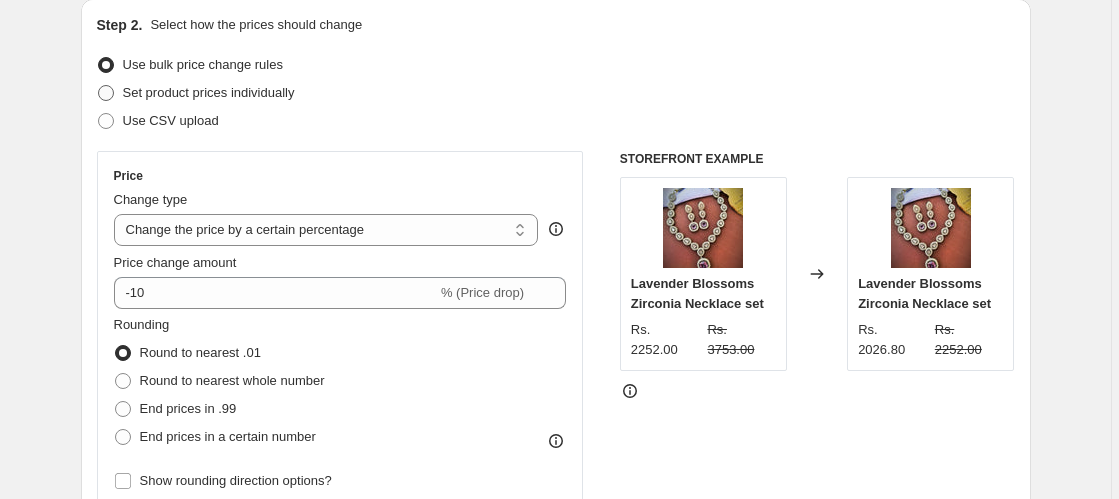 radio on "true" 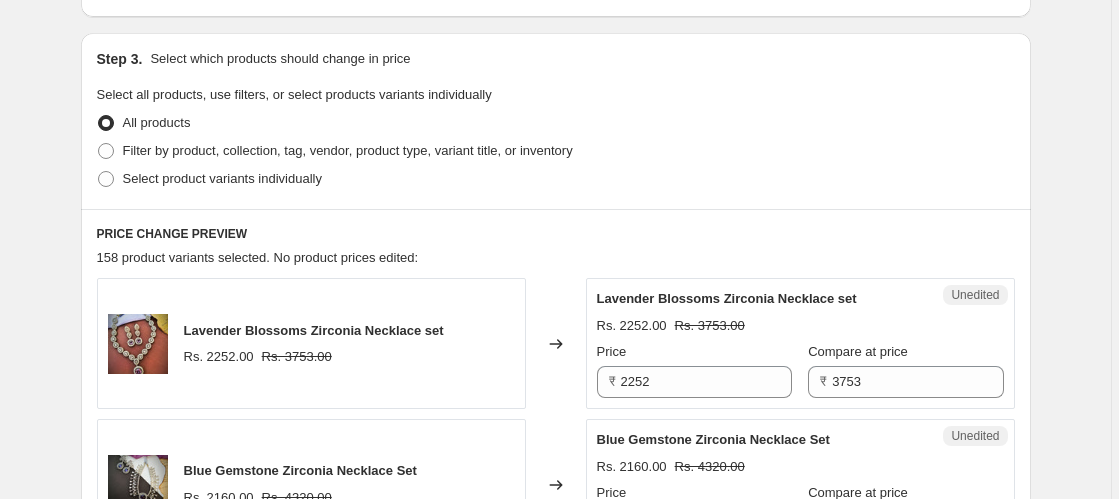 scroll, scrollTop: 504, scrollLeft: 0, axis: vertical 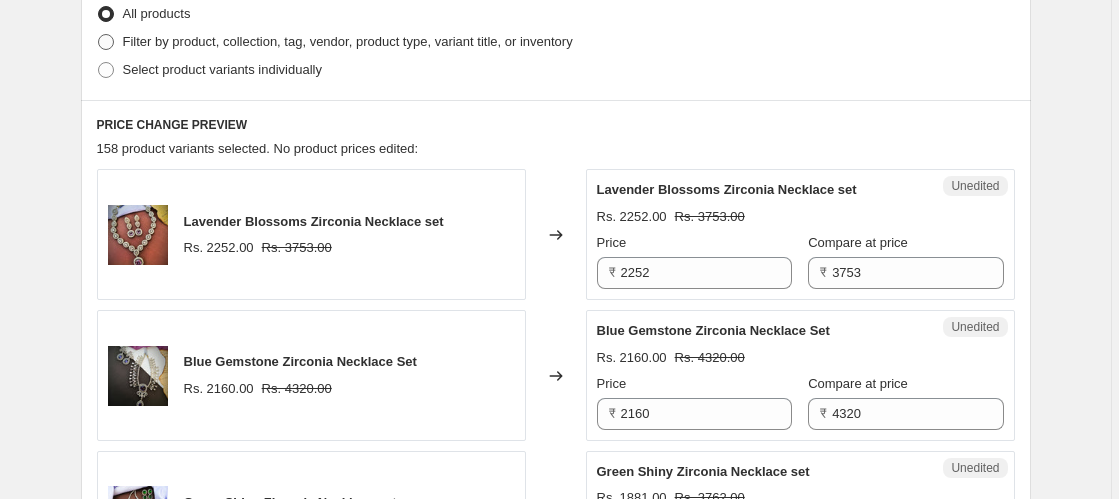 click at bounding box center (106, 42) 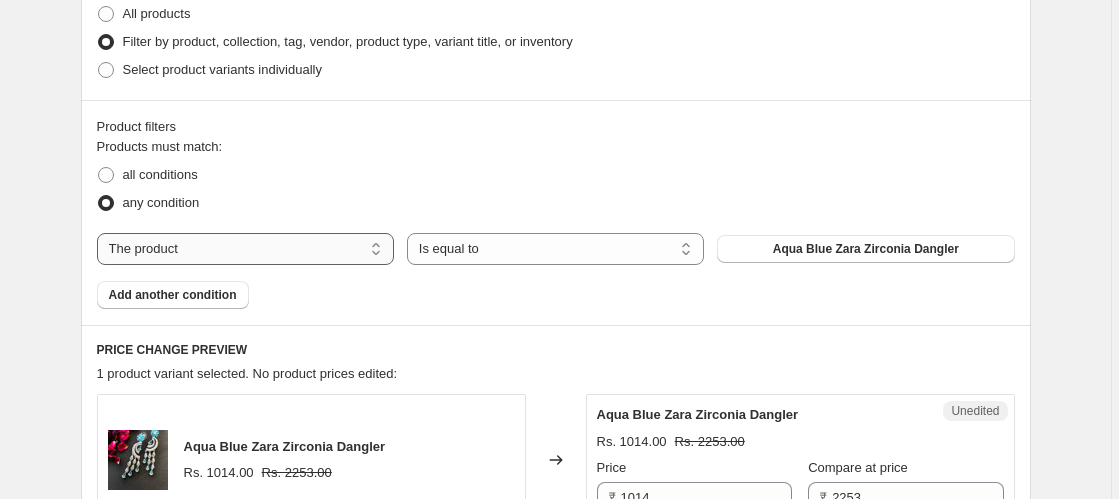 click on "The product The product's collection The product's tag The product's vendor The product's type The product's status The variant's title Inventory quantity" at bounding box center (245, 249) 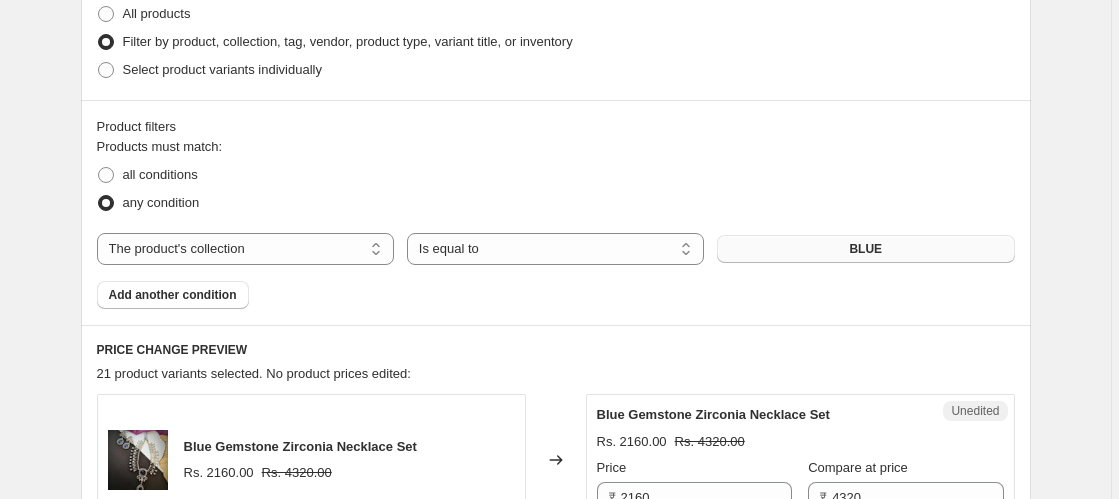 click on "BLUE" at bounding box center [865, 249] 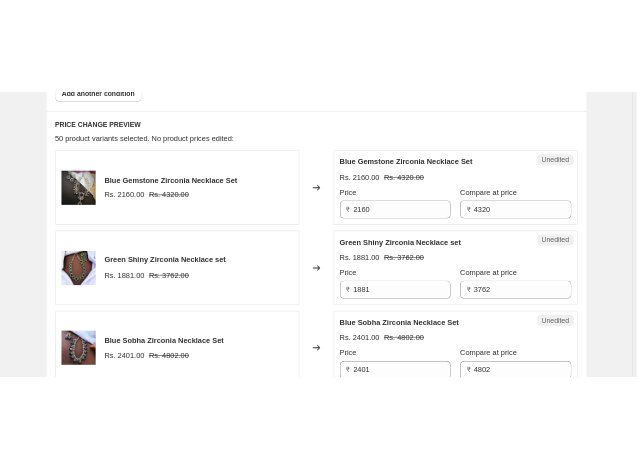 scroll, scrollTop: 738, scrollLeft: 0, axis: vertical 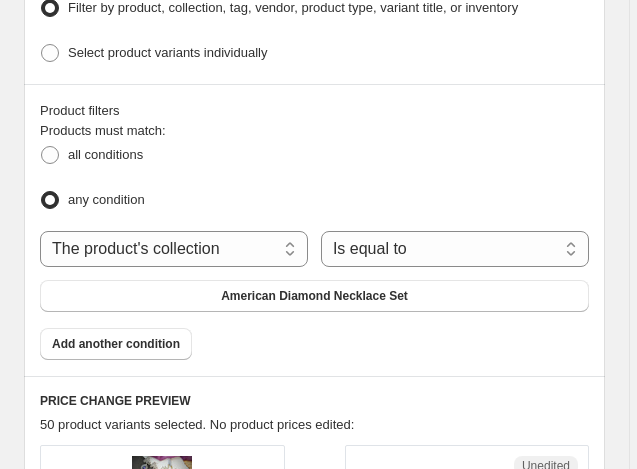 click on "Create new price change job. This page is ready Create new price change job Draft Step 1. Optionally give your price change job a title (eg "March 30% off sale on boots") [DATE], [TIME] Price change job This title is just for internal use, customers won't see it Step 2. Select how the prices should change Use bulk price change rules Set product prices individually Use CSV upload Select tags to add while price change is active Select tags to remove while price change is active Step 3. Select which products should change in price Select all products, use filters, or select products variants individually All products Filter by product, collection, tag, vendor, product type, variant title, or inventory Select product variants individually Product filters Products must match: all conditions any condition The product The product's collection The product's tag The product's vendor The product's type The product's status The variant's title Inventory quantity The product's collection Is equal to Is equal to" at bounding box center [314, 2619] 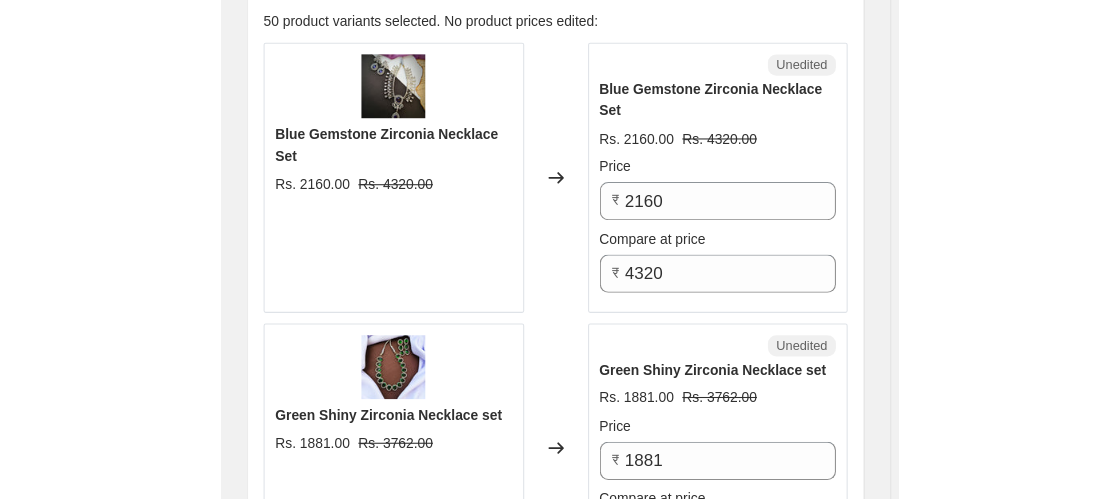 scroll, scrollTop: 1138, scrollLeft: 0, axis: vertical 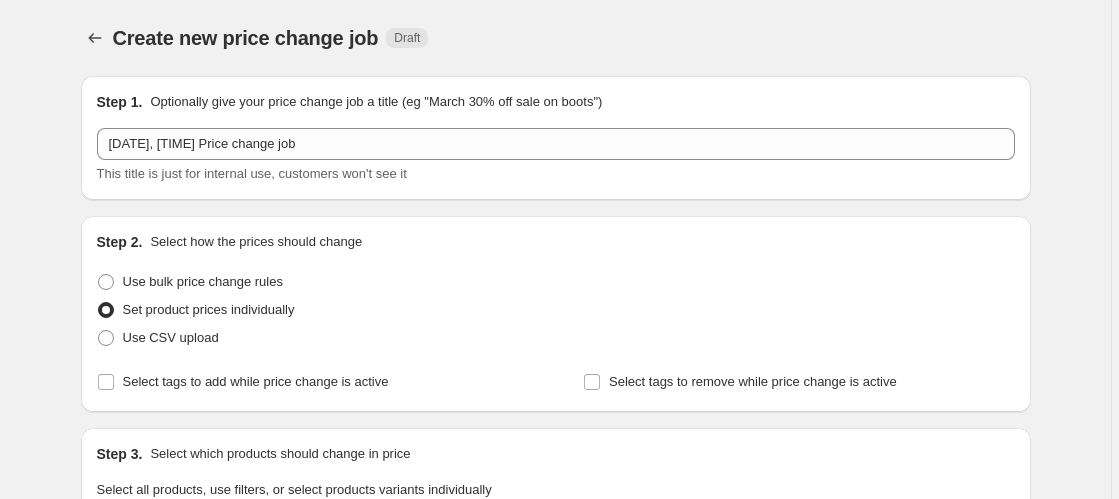 click on "Step 1. Optionally give your price change job a title (eg "March 30% off sale on boots") [DATE], [TIME] Price change job This title is just for internal use, customers won't see it" at bounding box center [556, 138] 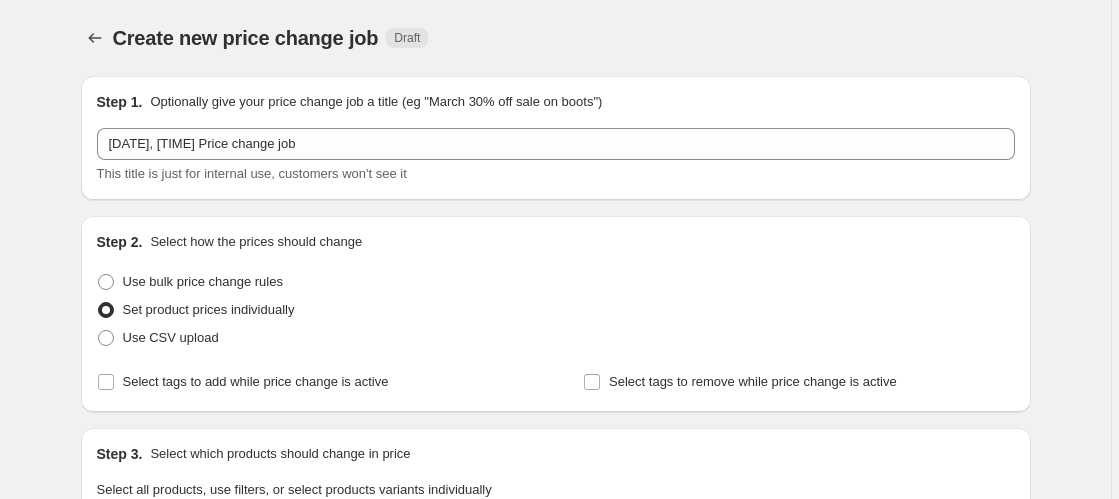 click on "Create new price change job. This page is ready Create new price change job Draft" at bounding box center (556, 38) 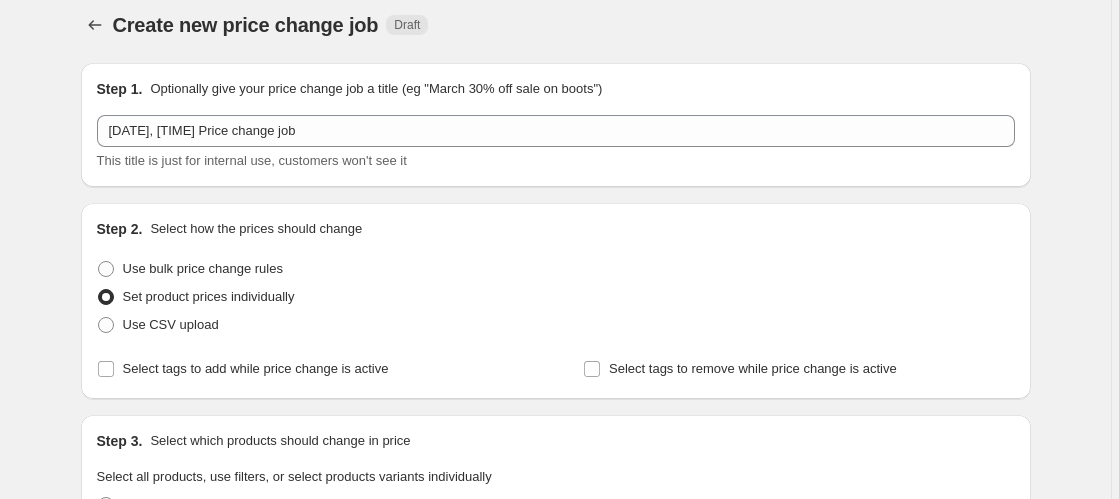 scroll, scrollTop: 0, scrollLeft: 0, axis: both 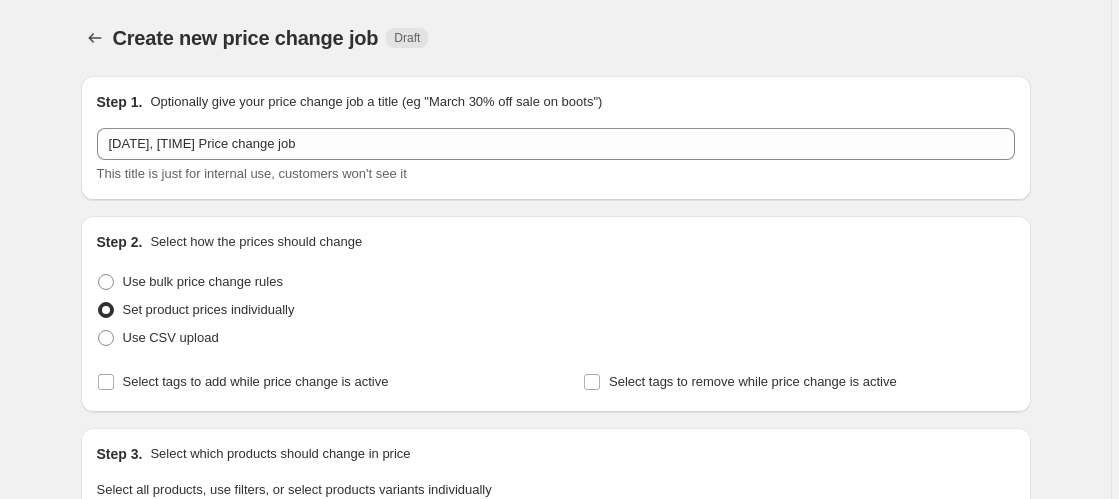 click on "Create new price change job. This page is ready Create new price change job Draft Step 1. Optionally give your price change job a title (eg "March 30% off sale on boots") [DATE], [TIME] Price change job This title is just for internal use, customers won't see it Step 2. Select how the prices should change Use bulk price change rules Set product prices individually Use CSV upload Select tags to add while price change is active Select tags to remove while price change is active Step 3. Select which products should change in price Select all products, use filters, or select products variants individually All products Filter by product, collection, tag, vendor, product type, variant title, or inventory Select product variants individually Product filters Products must match: all conditions any condition The product The product's collection The product's tag The product's vendor The product's type The product's status The variant's title Inventory quantity The product's collection Is equal to Is equal to" at bounding box center [555, 2037] 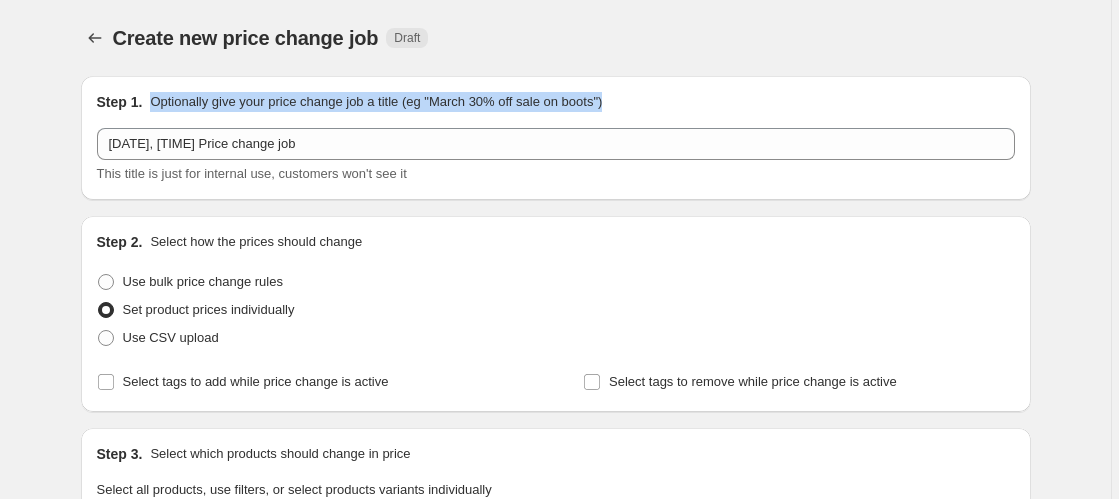 click on "Create new price change job. This page is ready Create new price change job Draft Step 1. Optionally give your price change job a title (eg "March 30% off sale on boots") [DATE], [TIME] Price change job This title is just for internal use, customers won't see it Step 2. Select how the prices should change Use bulk price change rules Set product prices individually Use CSV upload Select tags to add while price change is active Select tags to remove while price change is active Step 3. Select which products should change in price Select all products, use filters, or select products variants individually All products Filter by product, collection, tag, vendor, product type, variant title, or inventory Select product variants individually Product filters Products must match: all conditions any condition The product The product's collection The product's tag The product's vendor The product's type The product's status The variant's title Inventory quantity The product's collection Is equal to Is equal to" at bounding box center [555, 2037] 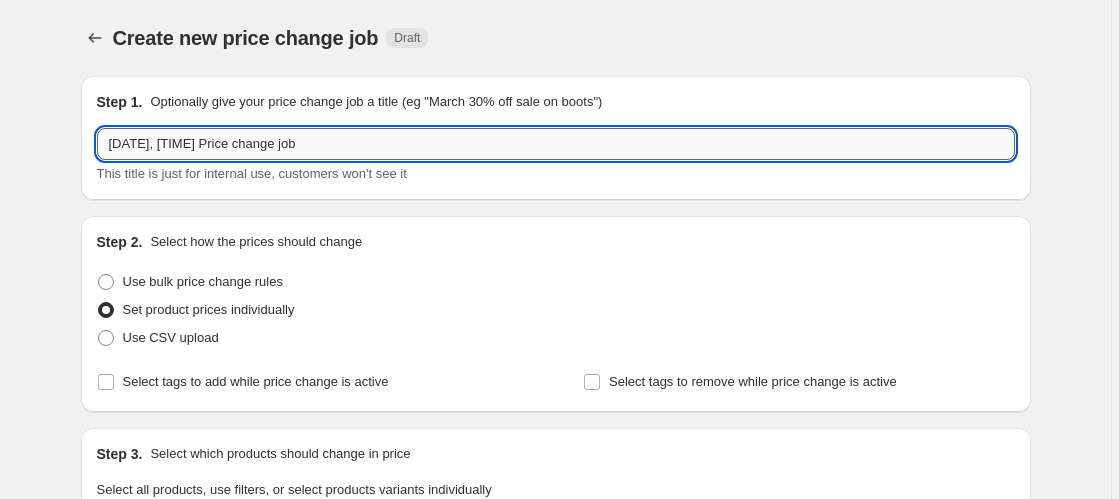 click on "[DATE], [TIME] Price change job" at bounding box center (556, 144) 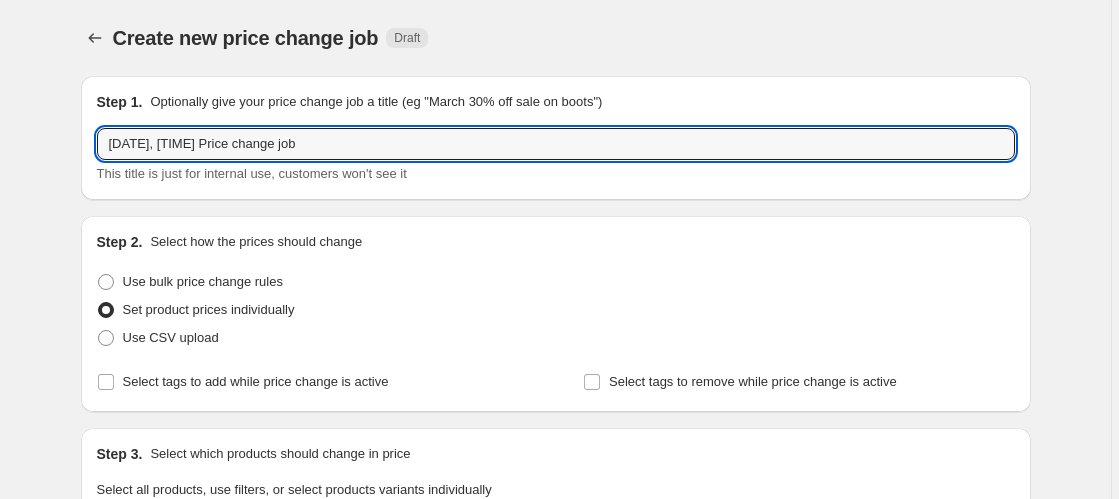 click on "Create new price change job. This page is ready Create new price change job Draft Step 1. Optionally give your price change job a title (eg "March 30% off sale on boots") [DATE], [TIME] Price change job This title is just for internal use, customers won't see it Step 2. Select how the prices should change Use bulk price change rules Set product prices individually Use CSV upload Select tags to add while price change is active Select tags to remove while price change is active Step 3. Select which products should change in price Select all products, use filters, or select products variants individually All products Filter by product, collection, tag, vendor, product type, variant title, or inventory Select product variants individually Product filters Products must match: all conditions any condition The product The product's collection The product's tag The product's vendor The product's type The product's status The variant's title Inventory quantity The product's collection Is equal to Is equal to" at bounding box center (555, 2037) 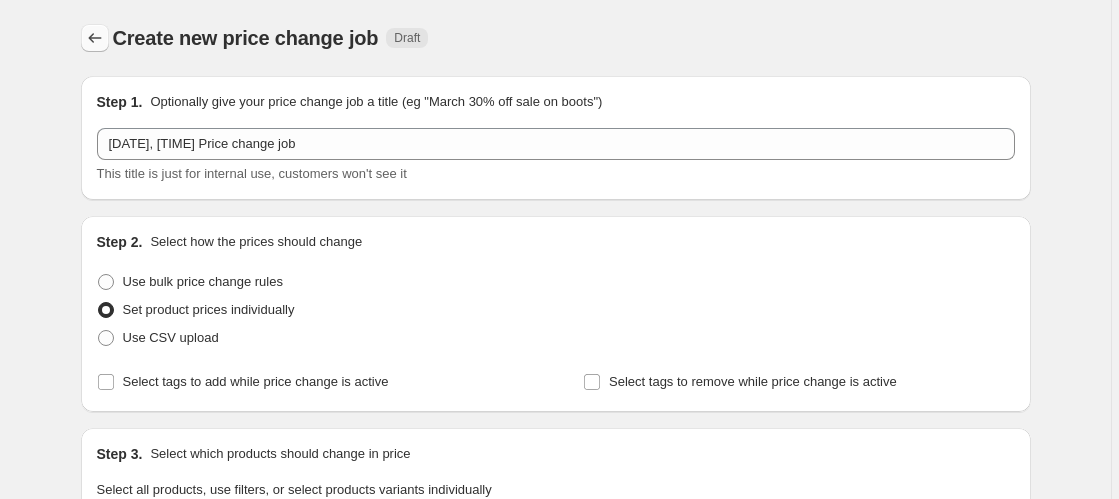 click 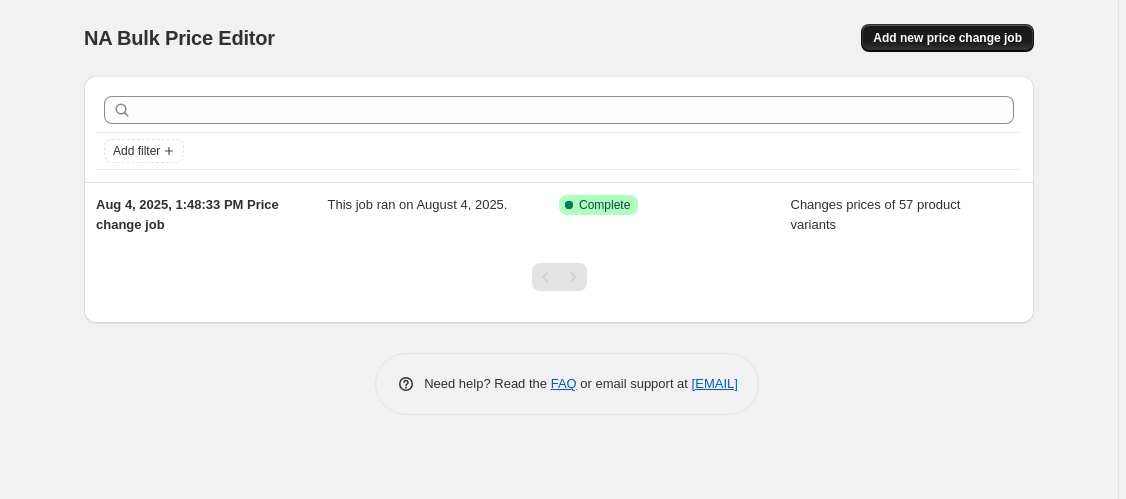 click on "Add new price change job" at bounding box center [947, 38] 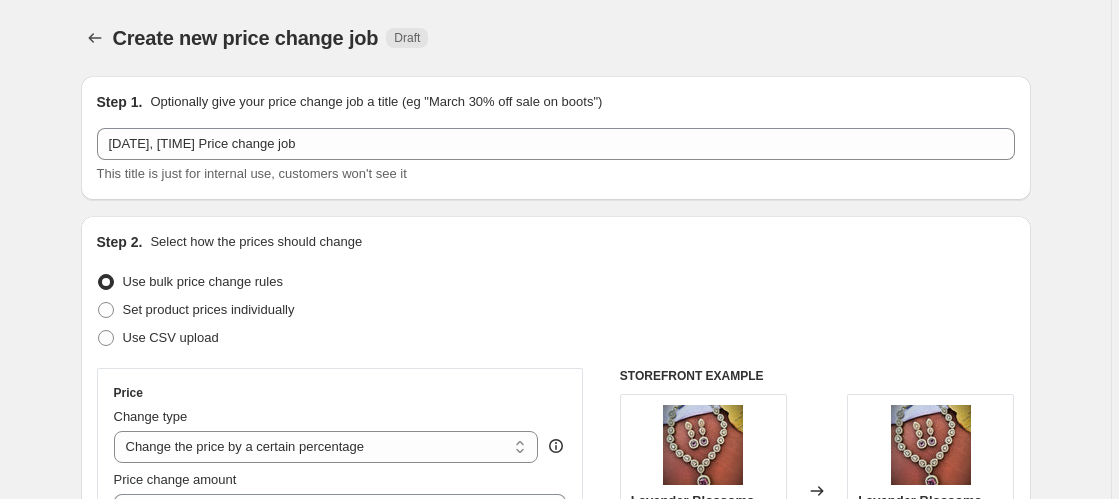scroll, scrollTop: 100, scrollLeft: 0, axis: vertical 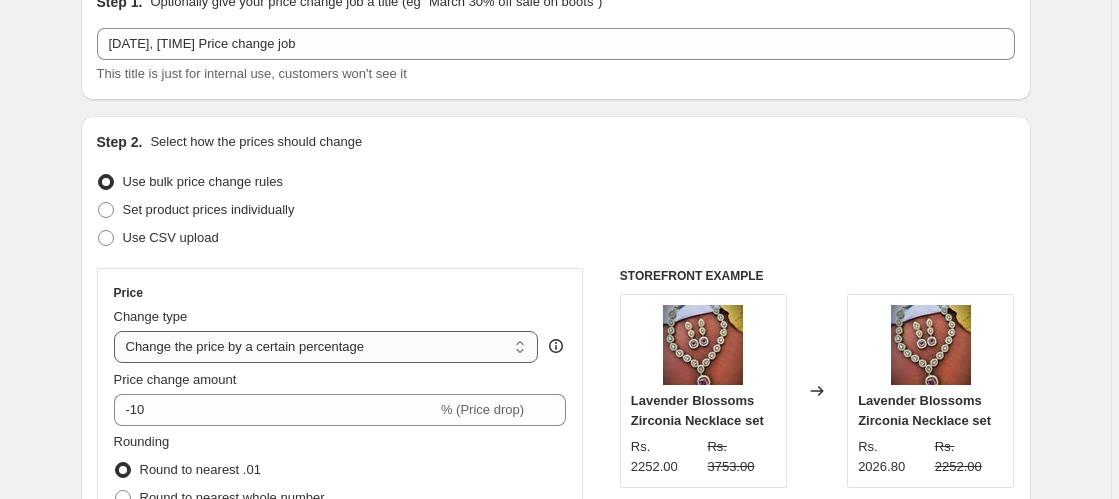 click on "Change the price to a certain amount Change the price by a certain amount Change the price by a certain percentage Change the price to the current compare at price (price before sale) Change the price by a certain amount relative to the compare at price Change the price by a certain percentage relative to the compare at price Don't change the price Change the price by a certain percentage relative to the cost per item Change price to certain cost margin" at bounding box center (326, 347) 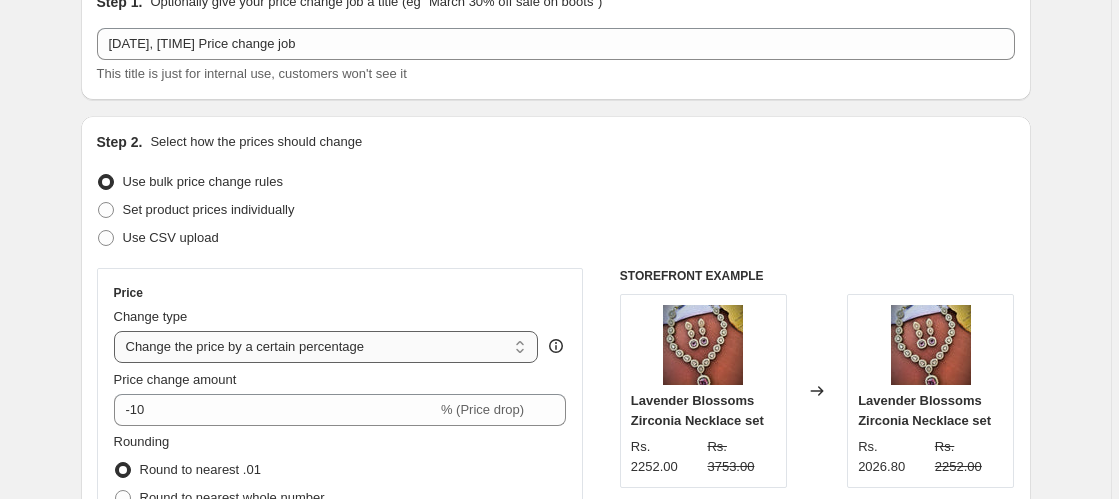 select on "by" 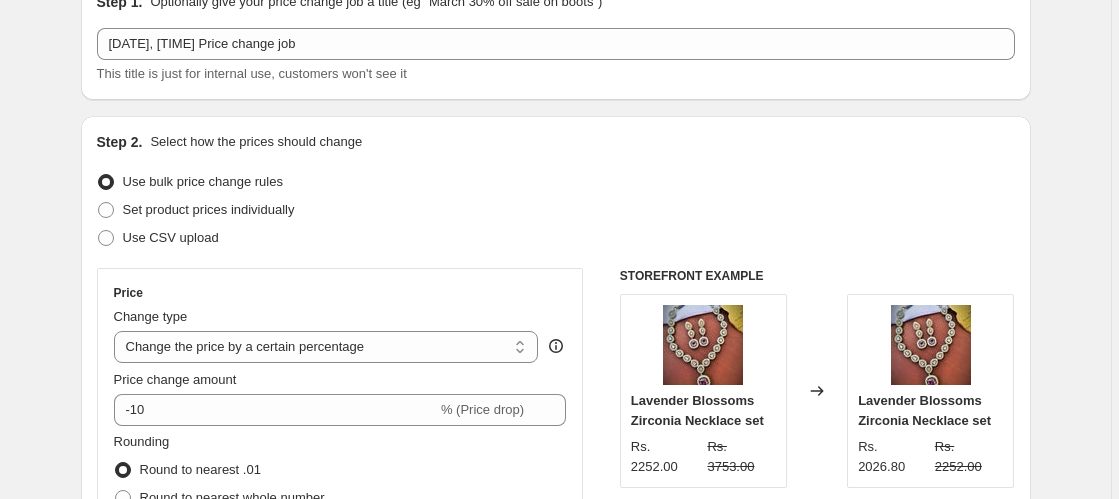 type on "-10.00" 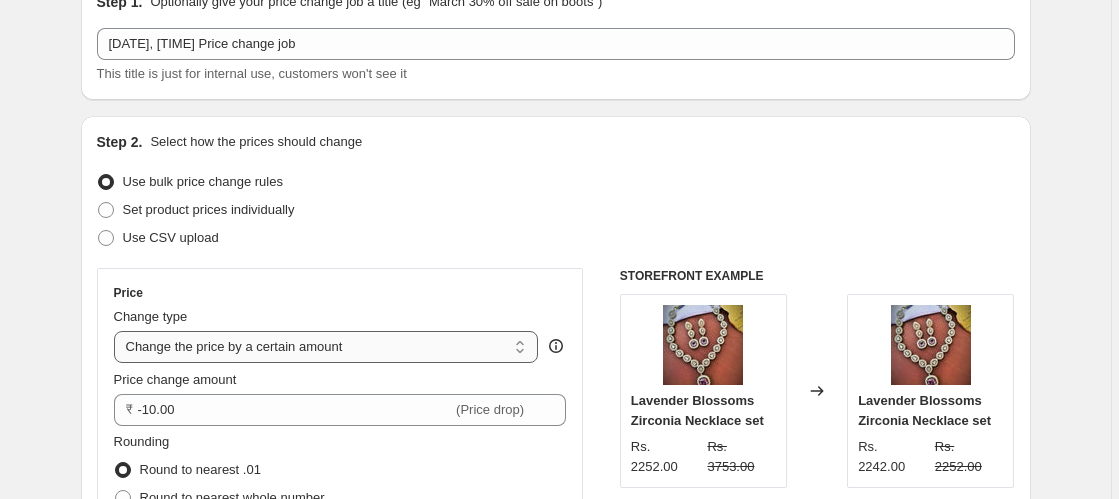 click on "Change the price to a certain amount Change the price by a certain amount Change the price by a certain percentage Change the price to the current compare at price (price before sale) Change the price by a certain amount relative to the compare at price Change the price by a certain percentage relative to the compare at price Don't change the price Change the price by a certain percentage relative to the cost per item Change price to certain cost margin" at bounding box center [326, 347] 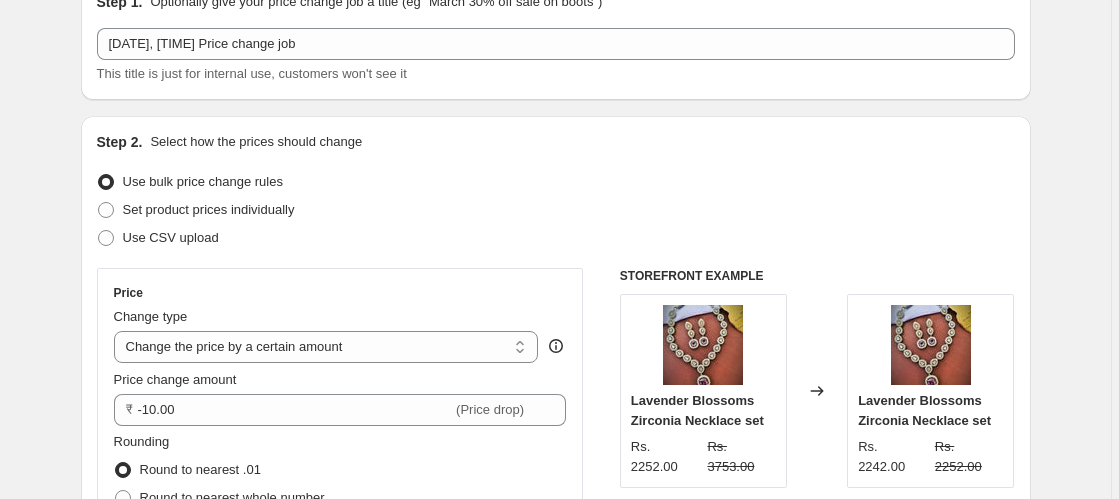 click on "Step 2. Select how the prices should change" at bounding box center [556, 142] 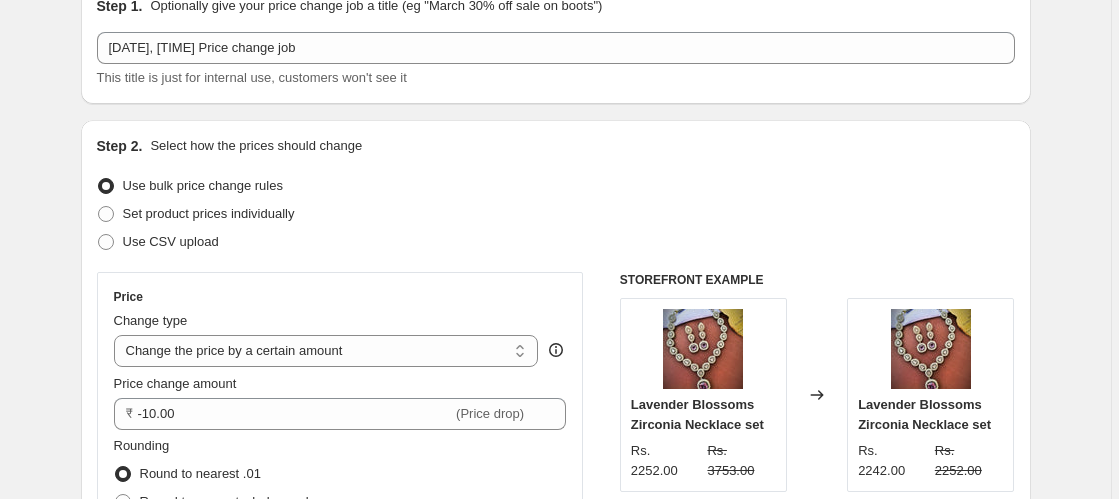 scroll, scrollTop: 100, scrollLeft: 0, axis: vertical 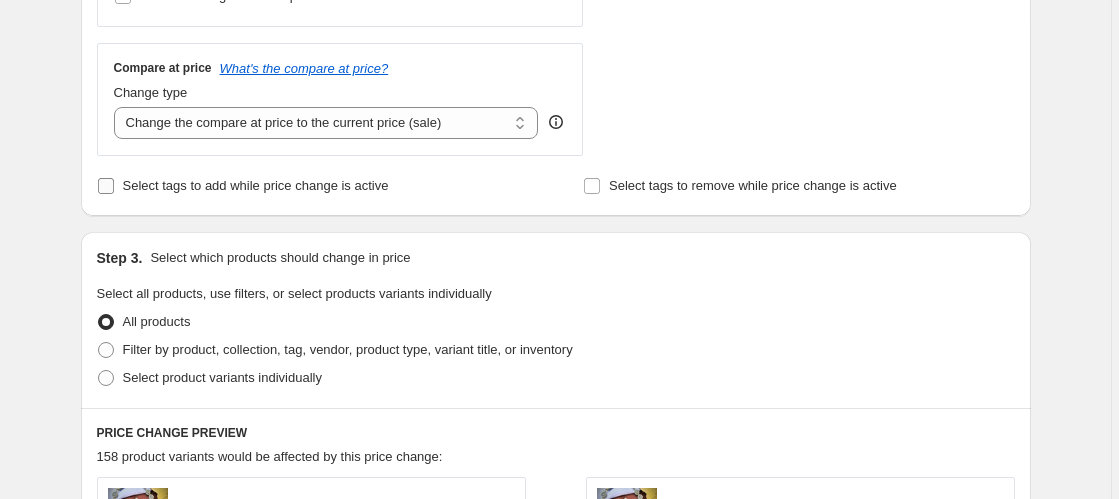 click on "Select tags to add while price change is active" at bounding box center (106, 186) 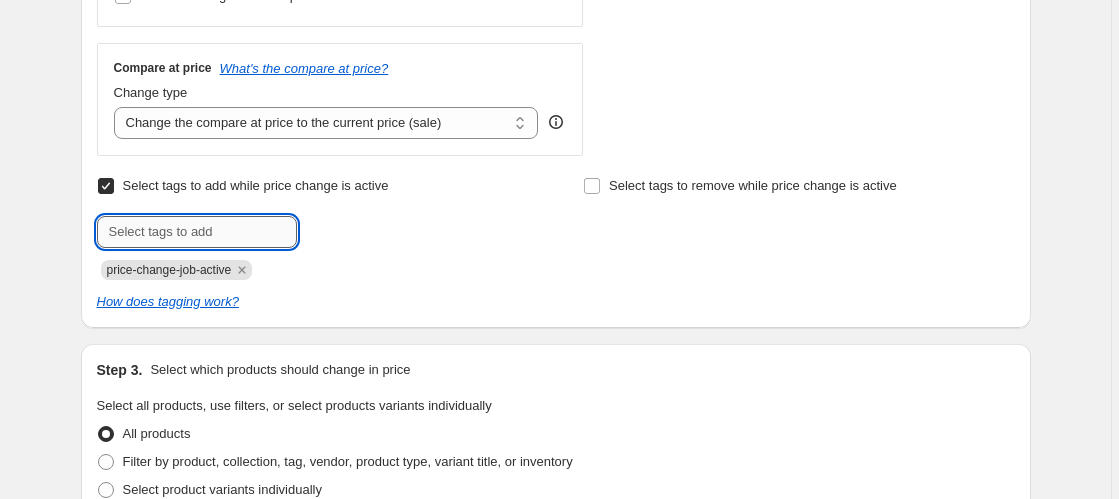 click at bounding box center [197, 232] 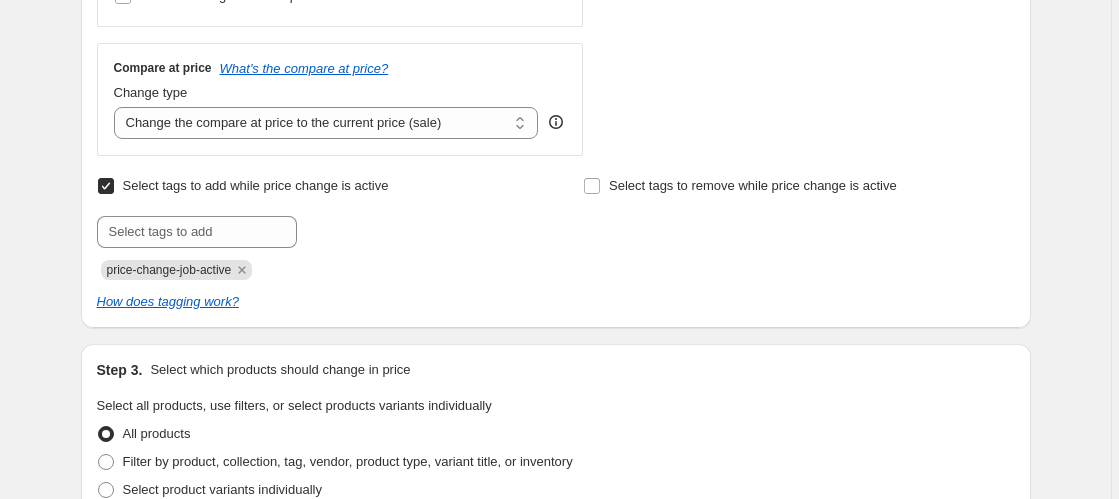 click on "Select tags to add while price change is active" at bounding box center [106, 186] 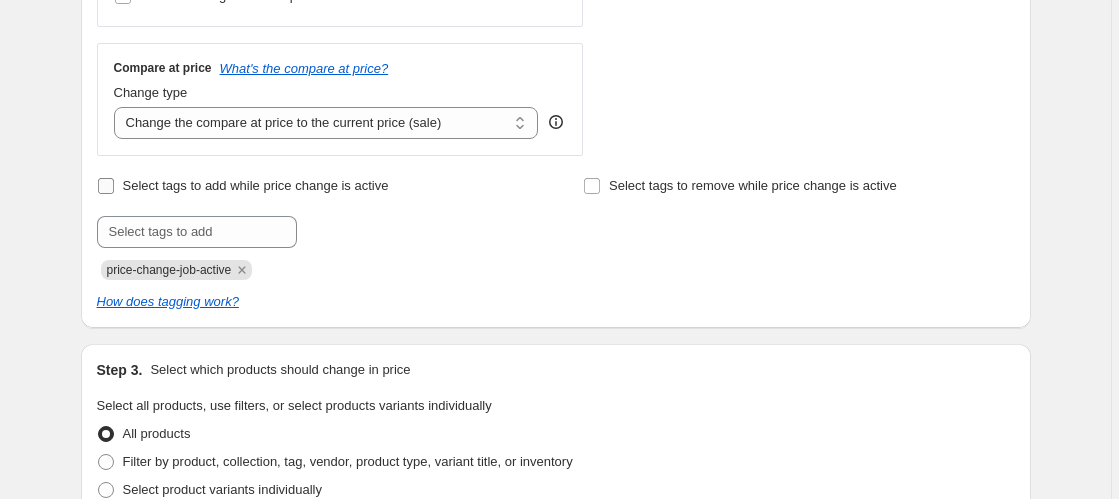 checkbox on "false" 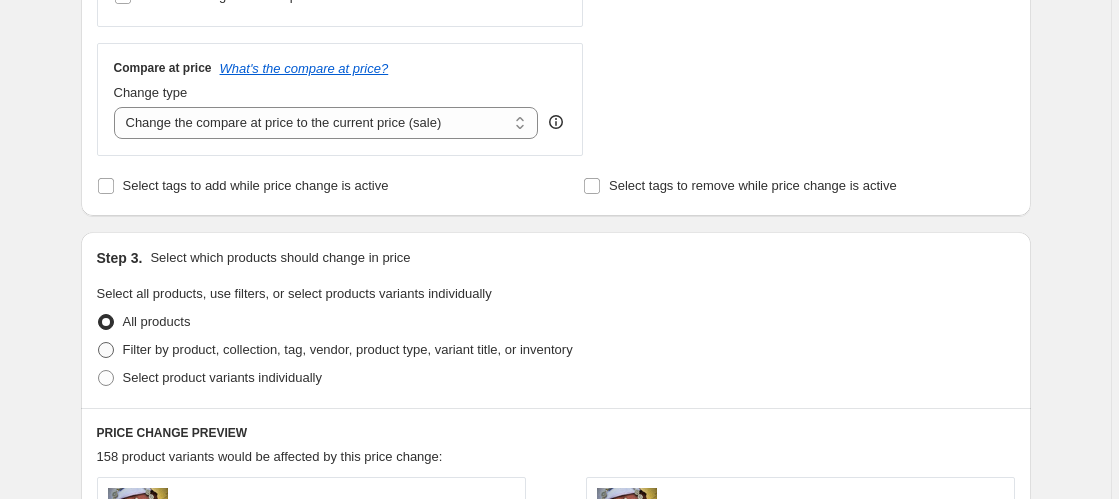 click at bounding box center [106, 350] 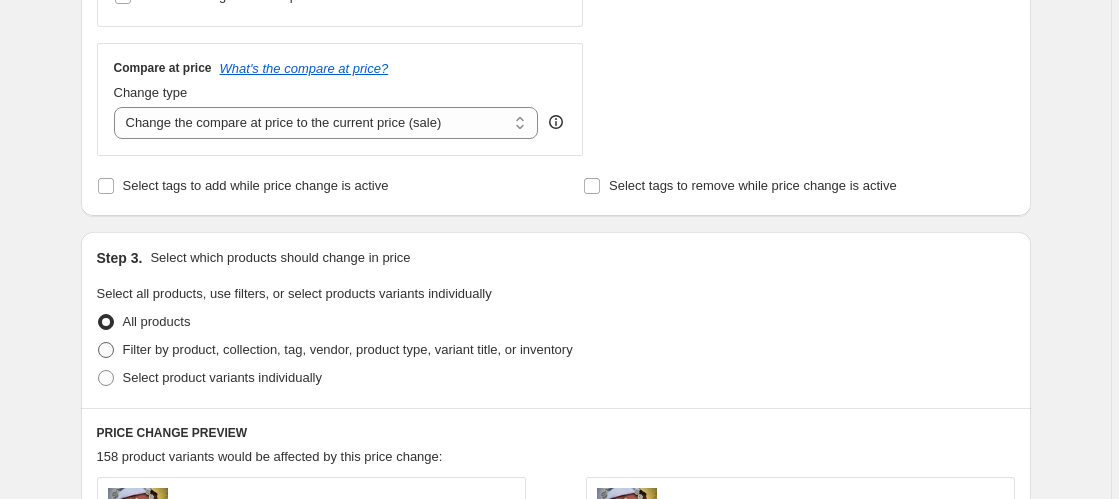 radio on "true" 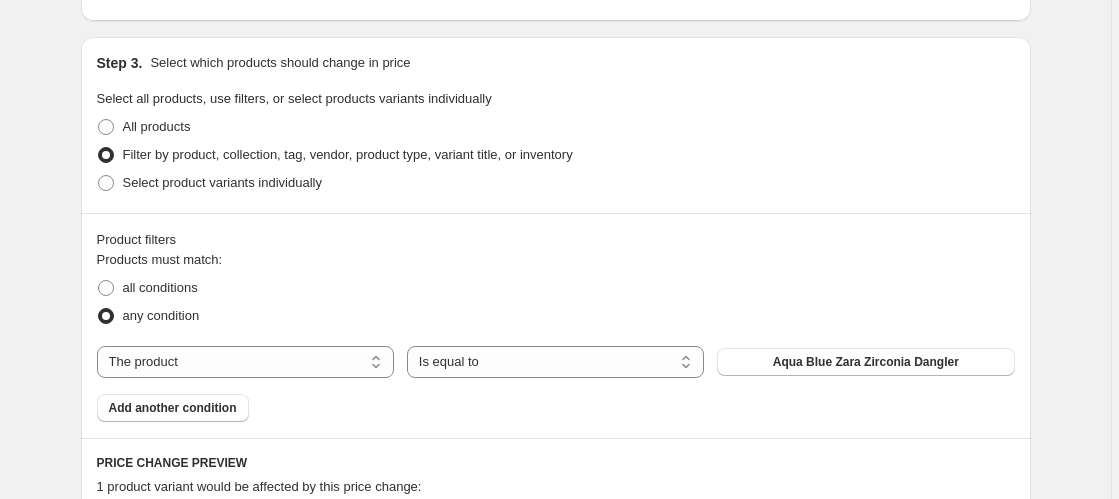 scroll, scrollTop: 934, scrollLeft: 0, axis: vertical 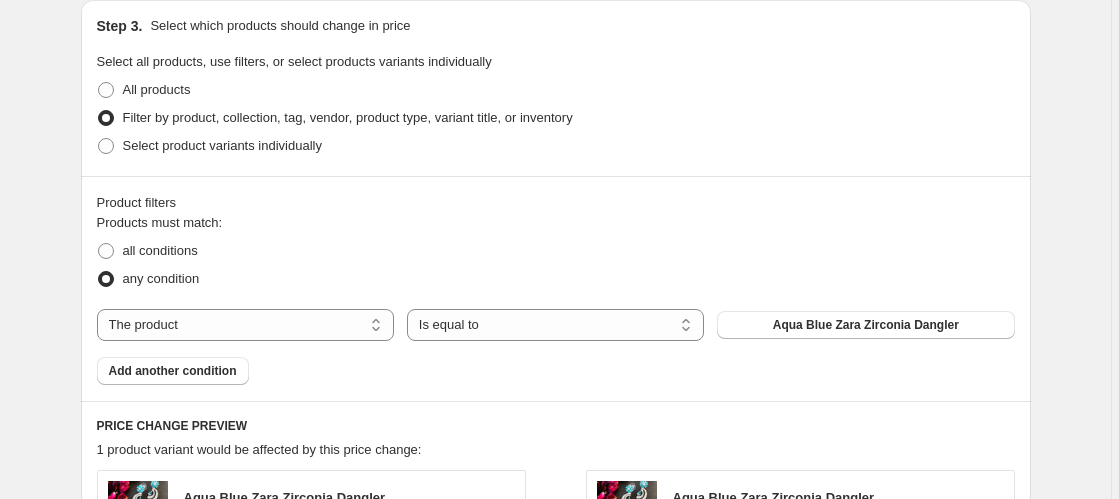 click on "Create new price change job. This page is ready Create new price change job Draft Step 1. Optionally give your price change job a title (eg "March 30% off sale on boots") [DATE], [TIME] Price change job This title is just for internal use, customers won't see it Step 2. Select how the prices should change Use bulk price change rules Set product prices individually Use CSV upload Price Change type Change the price to a certain amount Change the price by a certain amount Change the price by a certain percentage Change the price to the current compare at price (price before sale) Change the price by a certain amount relative to the compare at price Change the price by a certain percentage relative to the compare at price Don't change the price Change the price by a certain percentage relative to the cost per item Change price to certain cost margin Change the price by a certain amount Price change amount ₹ [PRICE] (Price drop) Rounding Round to nearest .01 Round to nearest whole number Change type" at bounding box center (555, -6) 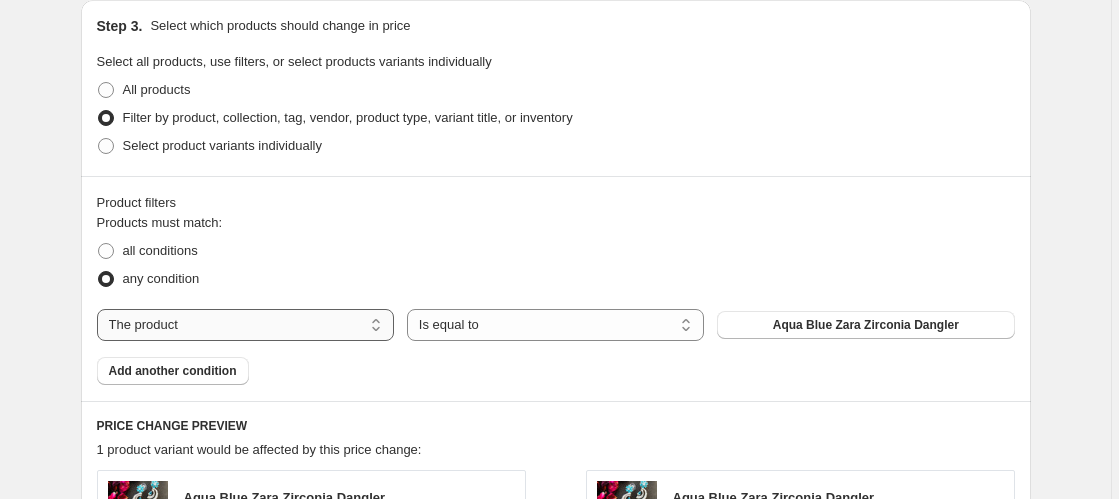 click on "The product The product's collection The product's tag The product's vendor The product's type The product's status The variant's title Inventory quantity" at bounding box center (245, 325) 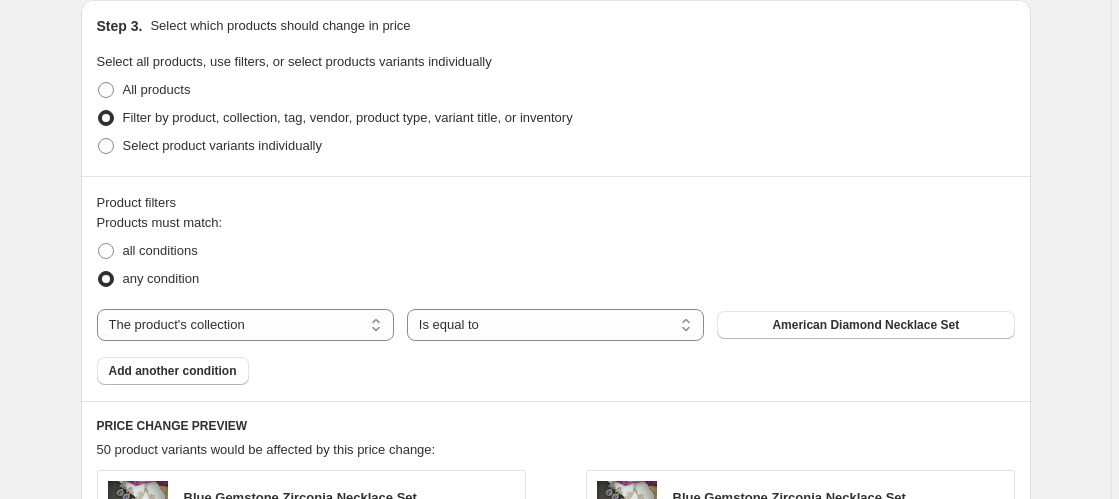 click on "Create new price change job. This page is ready Create new price change job Draft Step 1. Optionally give your price change job a title (eg "March 30% off sale on boots") [DATE], [TIME] Price change job This title is just for internal use, customers won't see it Step 2. Select how the prices should change Use bulk price change rules Set product prices individually Use CSV upload Price Change type Change the price to a certain amount Change the price by a certain amount Change the price by a certain percentage Change the price to the current compare at price (price before sale) Change the price by a certain amount relative to the compare at price Change the price by a certain percentage relative to the compare at price Don't change the price Change the price by a certain percentage relative to the cost per item Change price to certain cost margin Change the price by a certain amount Price change amount ₹ [PRICE] (Price drop) Rounding Round to nearest .01 Round to nearest whole number Change type" at bounding box center (555, 178) 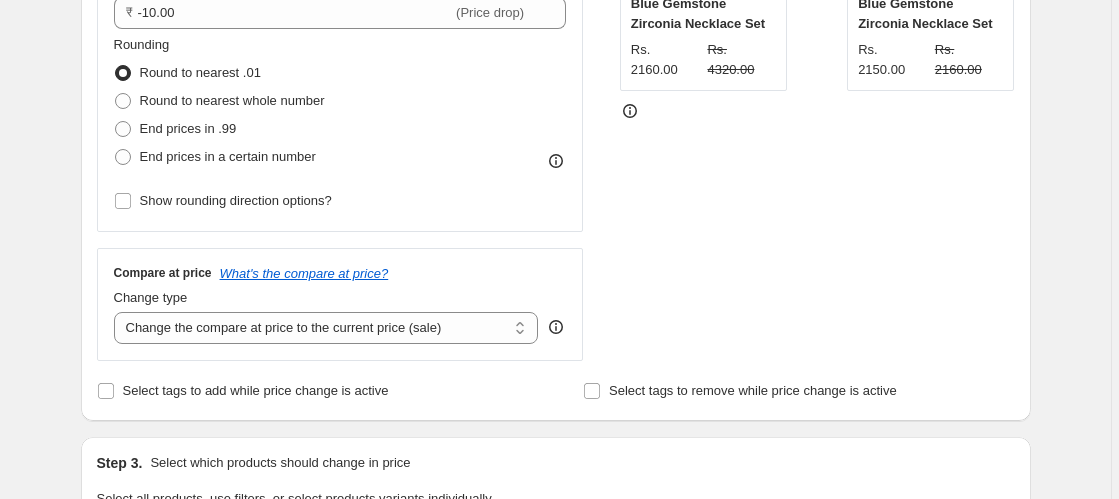 scroll, scrollTop: 60, scrollLeft: 0, axis: vertical 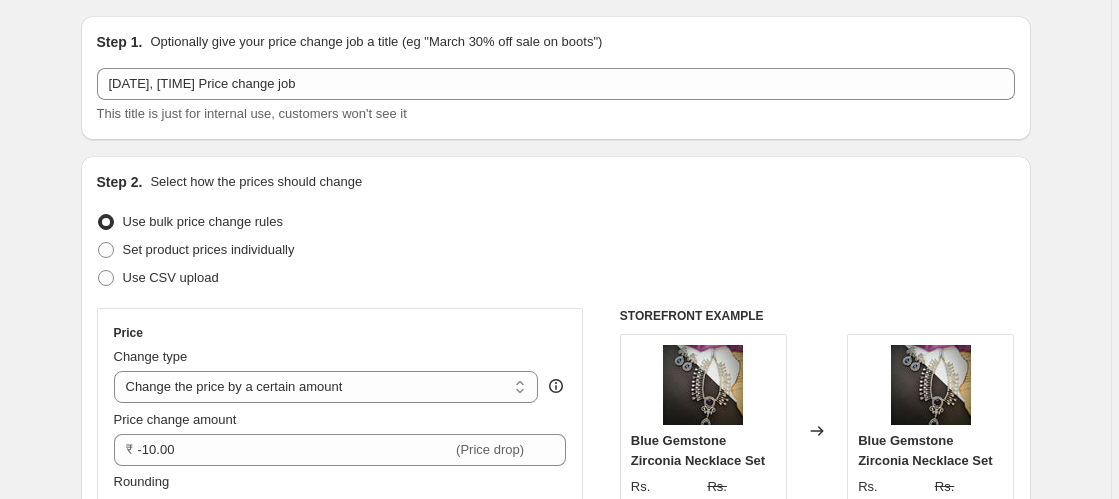 click on "Create new price change job. This page is ready Create new price change job Draft Step 1. Optionally give your price change job a title (eg "March 30% off sale on boots") [DATE], [TIME] Price change job This title is just for internal use, customers won't see it Step 2. Select how the prices should change Use bulk price change rules Set product prices individually Use CSV upload Price Change type Change the price to a certain amount Change the price by a certain amount Change the price by a certain percentage Change the price to the current compare at price (price before sale) Change the price by a certain amount relative to the compare at price Change the price by a certain percentage relative to the compare at price Don't change the price Change the price by a certain percentage relative to the cost per item Change price to certain cost margin Change the price by a certain amount Price change amount ₹ [PRICE] (Price drop) Rounding Round to nearest .01 Round to nearest whole number Change type" at bounding box center (556, 1052) 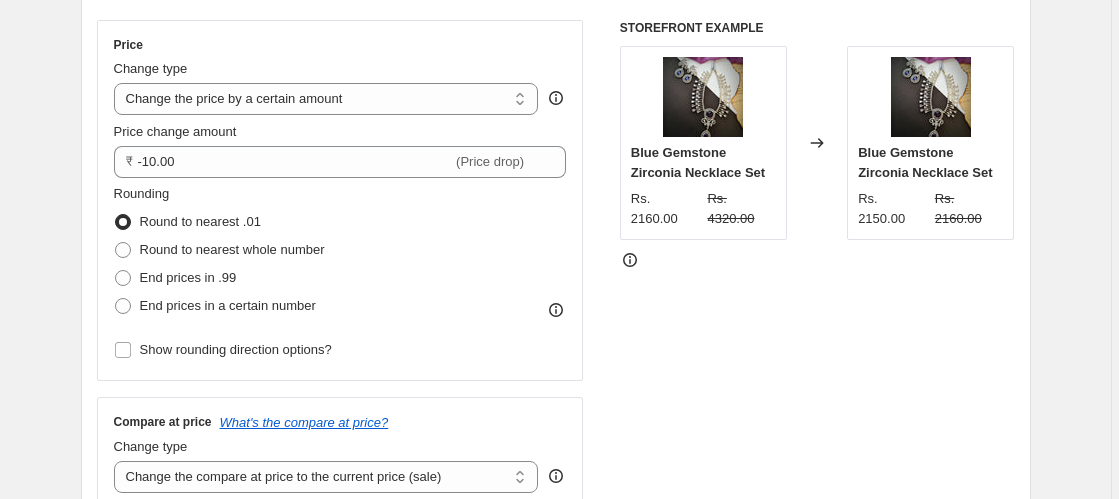scroll, scrollTop: 352, scrollLeft: 0, axis: vertical 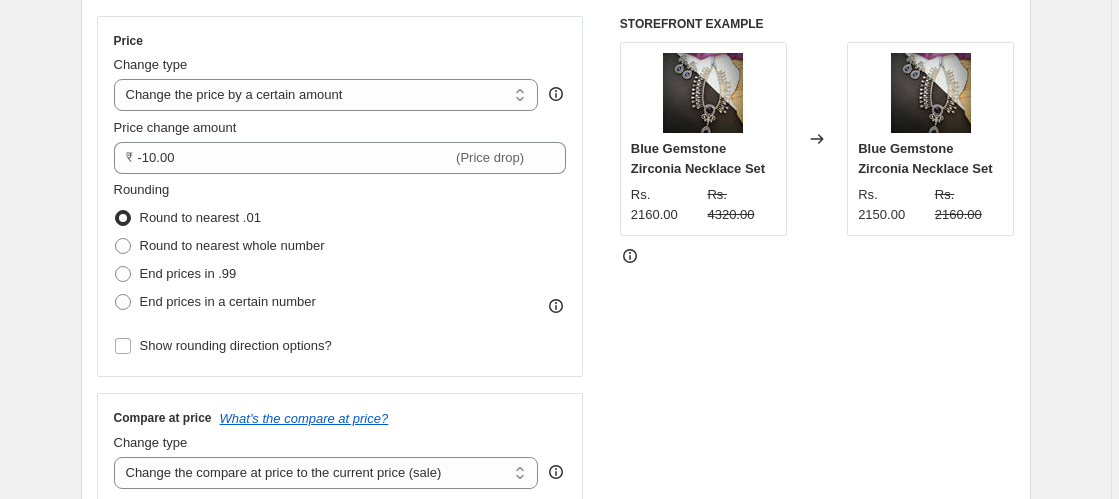 click on "Create new price change job. This page is ready Create new price change job Draft Step 1. Optionally give your price change job a title (eg "March 30% off sale on boots") [DATE], [TIME] Price change job This title is just for internal use, customers won't see it Step 2. Select how the prices should change Use bulk price change rules Set product prices individually Use CSV upload Price Change type Change the price to a certain amount Change the price by a certain amount Change the price by a certain percentage Change the price to the current compare at price (price before sale) Change the price by a certain amount relative to the compare at price Change the price by a certain percentage relative to the compare at price Don't change the price Change the price by a certain percentage relative to the cost per item Change price to certain cost margin Change the price by a certain amount Price change amount ₹ [PRICE] (Price drop) Rounding Round to nearest .01 Round to nearest whole number Change type" at bounding box center (555, 760) 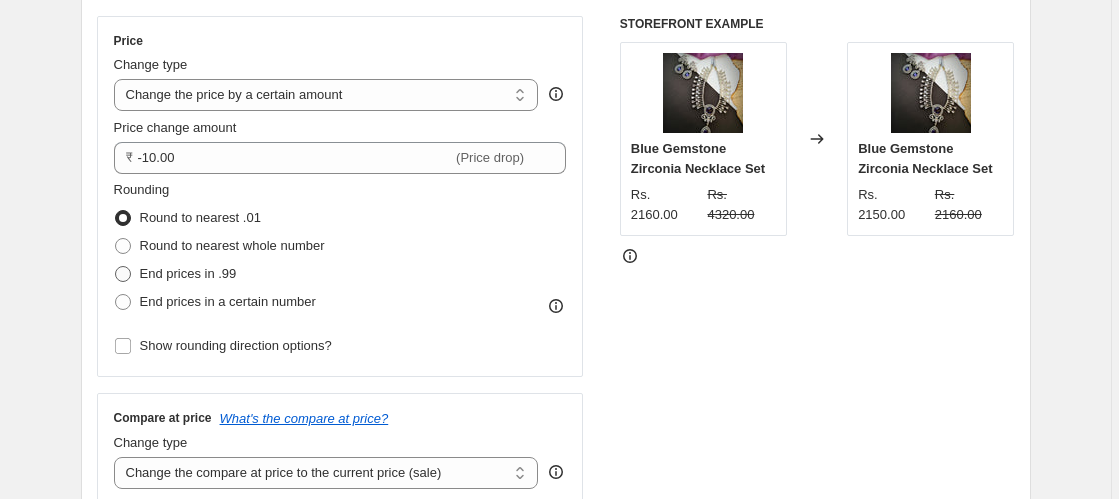 click at bounding box center (123, 274) 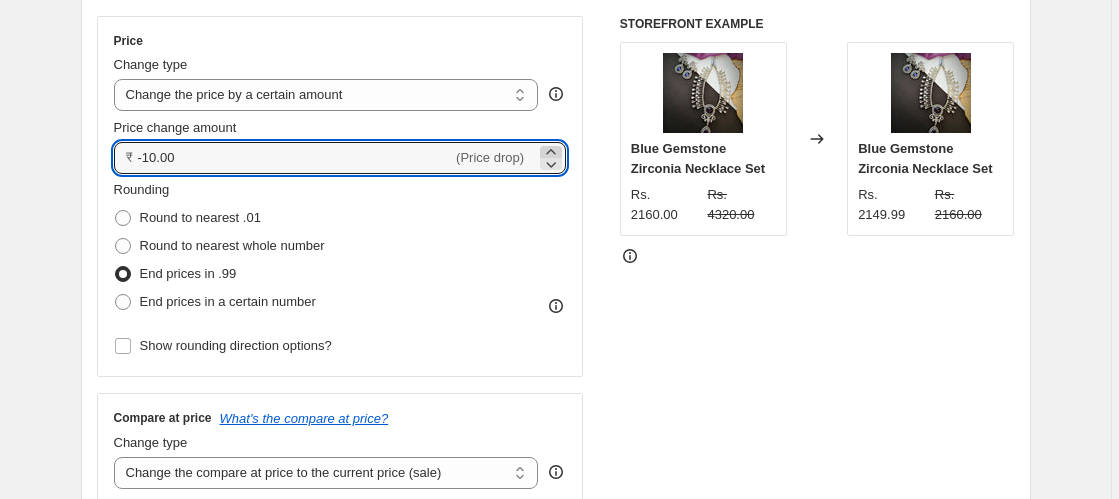 click 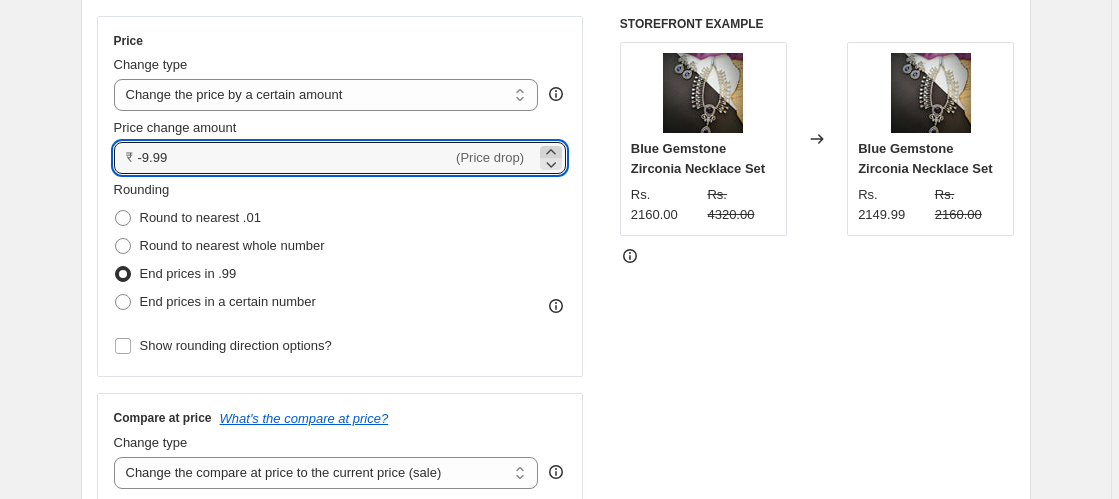 click 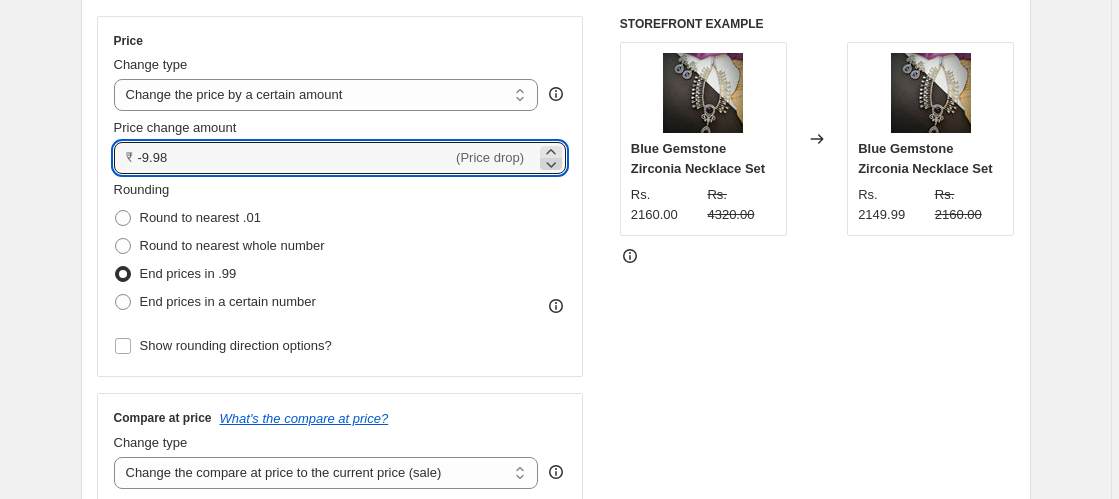click 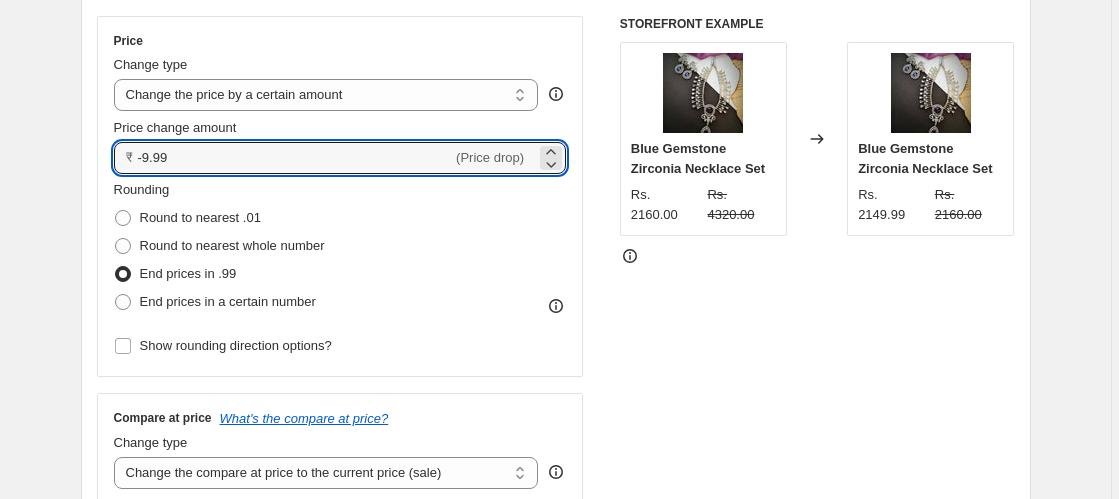click on "(Price drop)" at bounding box center (490, 157) 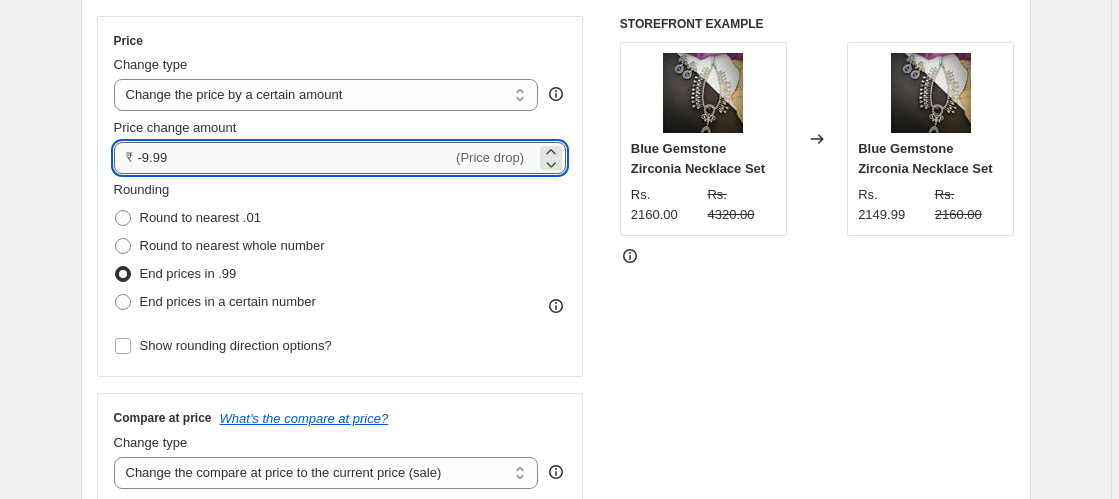 click on "-9.99" at bounding box center (295, 158) 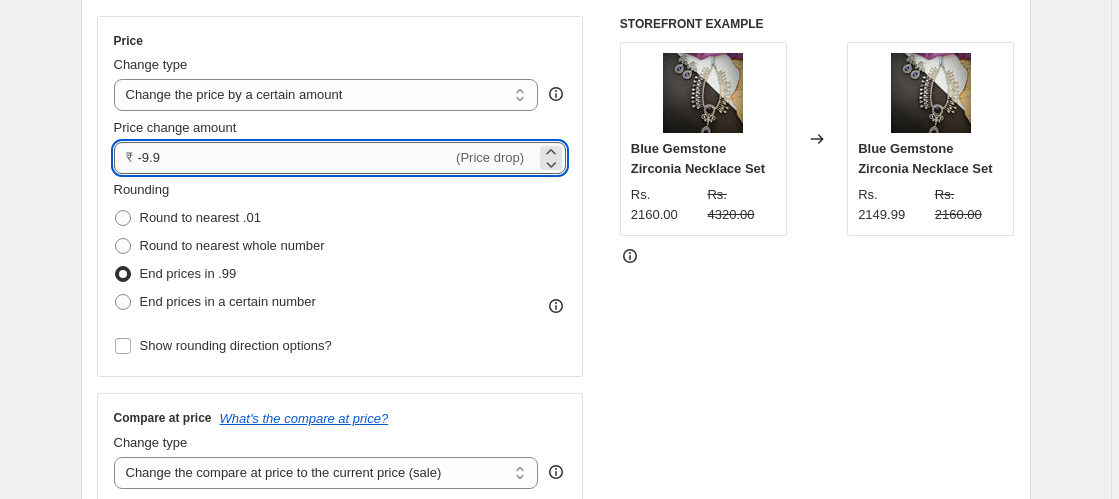 type on "-9" 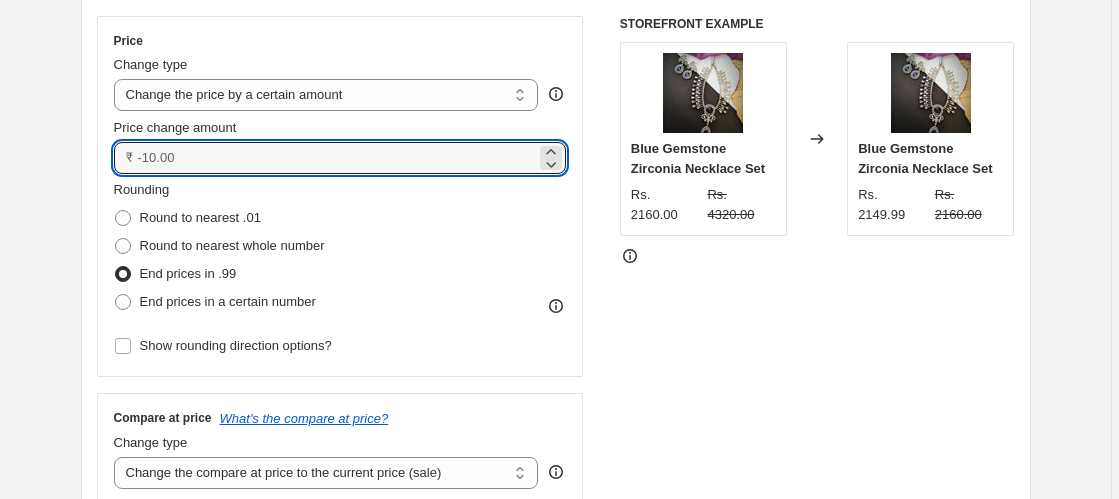 click on "STOREFRONT EXAMPLE Blue Gemstone Zirconia Necklace Set Rs. [PRICE] Rs. [PRICE] Changed to Blue Gemstone Zirconia Necklace Set Rs. [PRICE] Rs. [PRICE]" at bounding box center (817, 261) 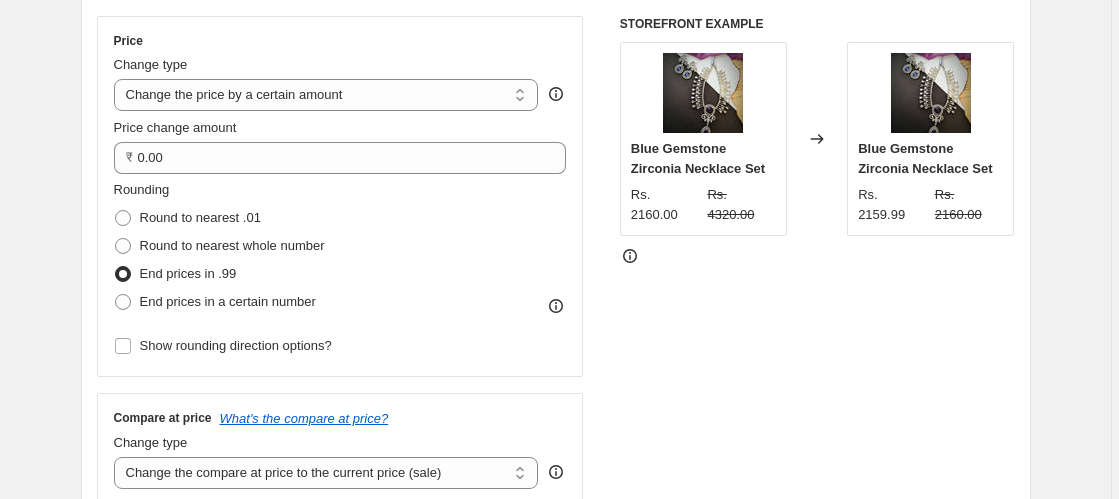 click on "STOREFRONT EXAMPLE Blue Gemstone Zirconia Necklace Set Rs. [PRICE] Rs. [PRICE] Changed to Blue Gemstone Zirconia Necklace Set Rs. [PRICE] Rs. [PRICE]" at bounding box center [817, 261] 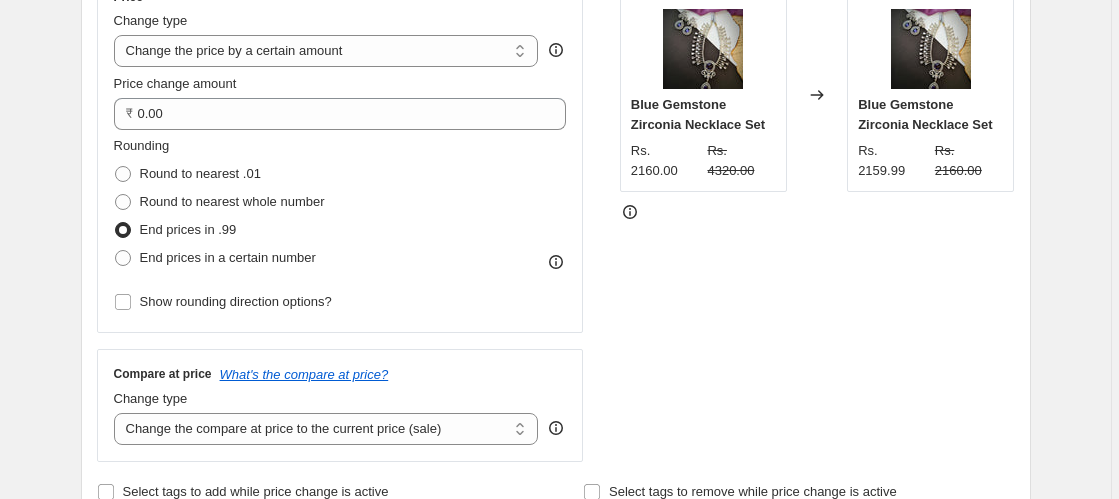 scroll, scrollTop: 269, scrollLeft: 0, axis: vertical 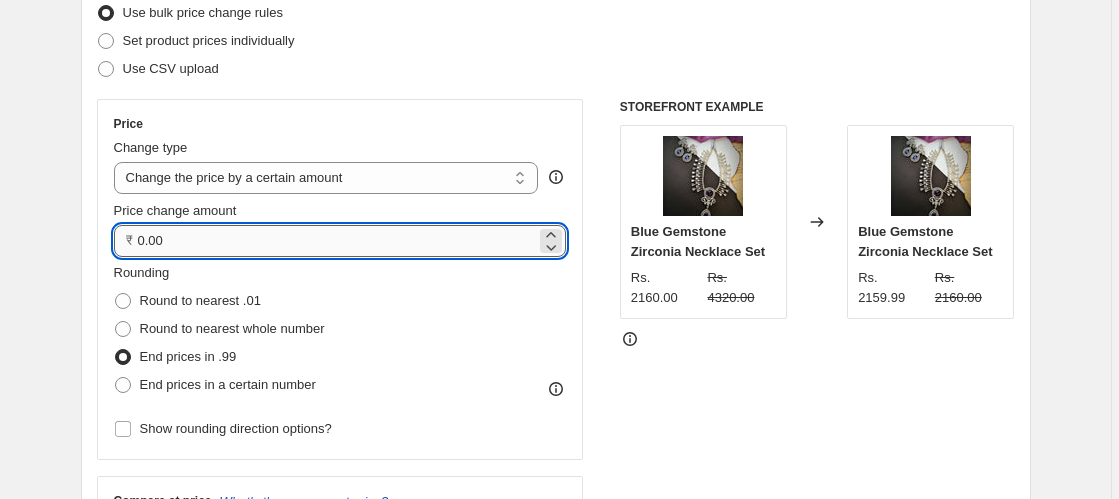 click on "0.00" at bounding box center (337, 241) 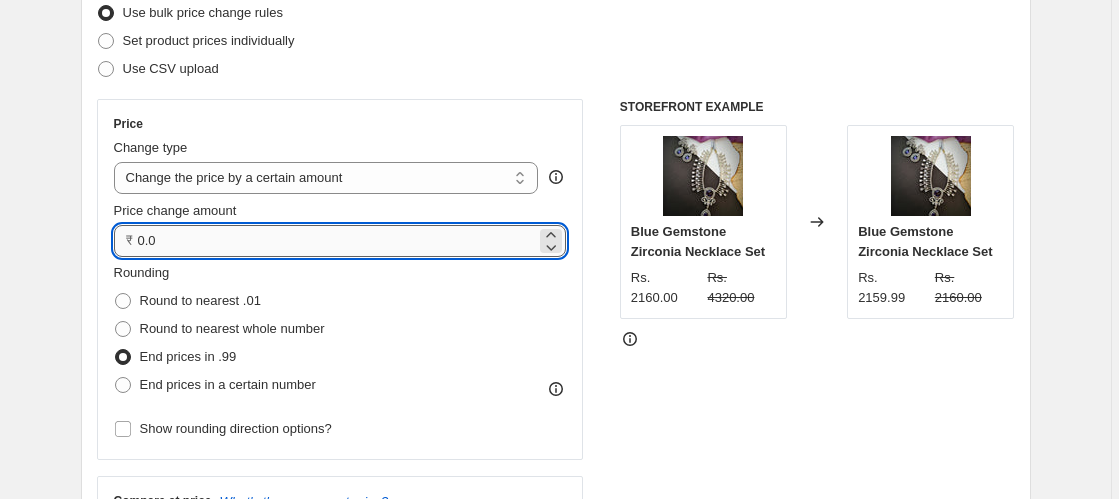 type on "0" 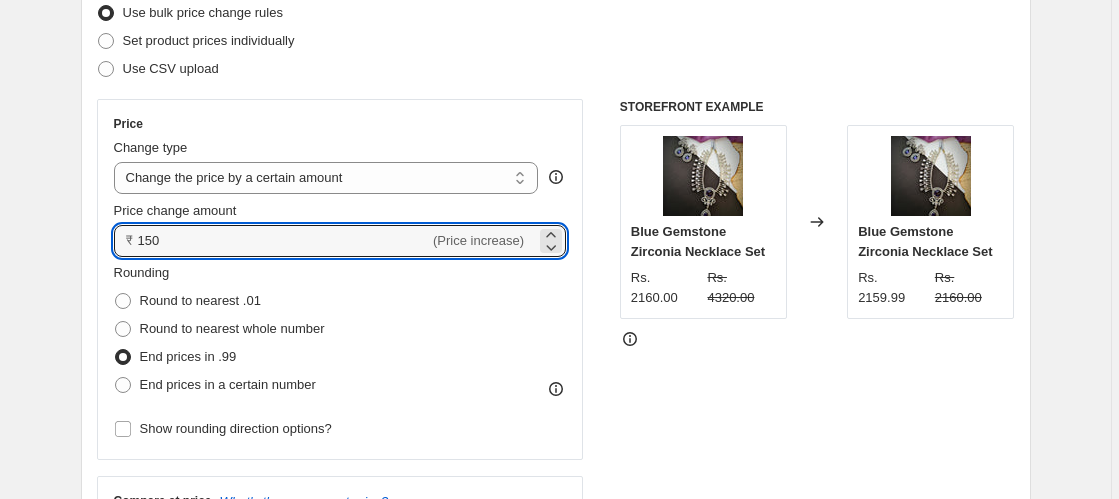 click on "STOREFRONT EXAMPLE Blue Gemstone Zirconia Necklace Set Rs. [PRICE] Rs. [PRICE] Changed to Blue Gemstone Zirconia Necklace Set Rs. [PRICE] Rs. [PRICE]" at bounding box center (817, 344) 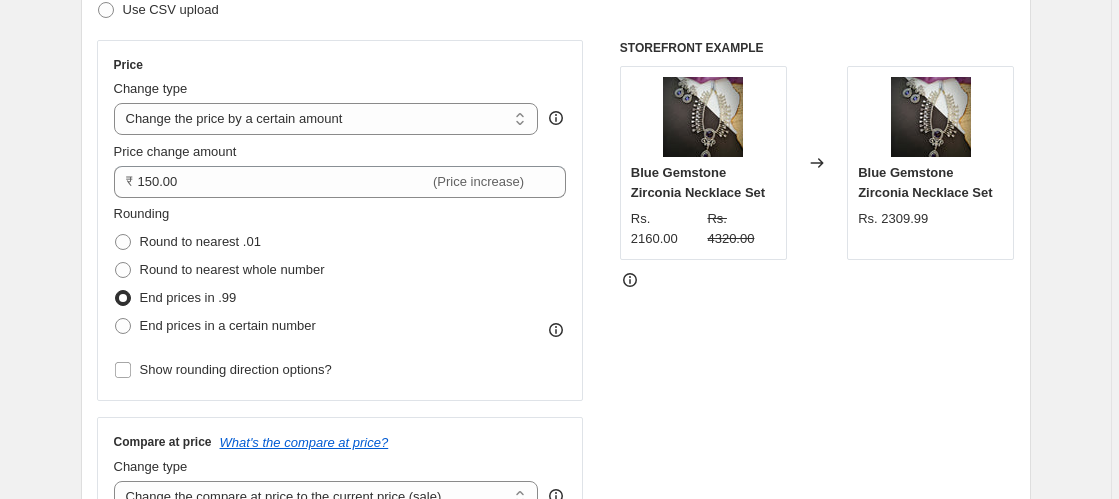 scroll, scrollTop: 269, scrollLeft: 0, axis: vertical 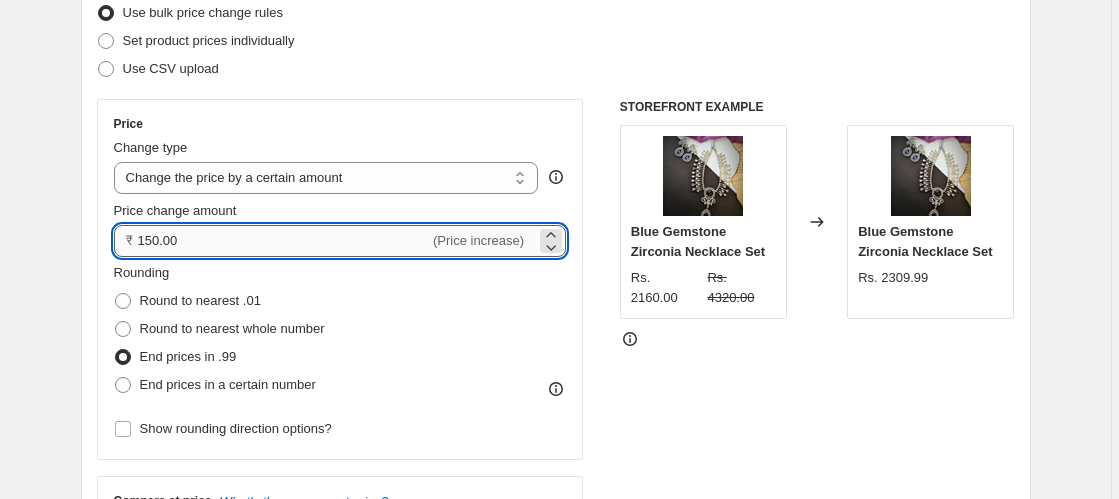 click on "150.00" at bounding box center [284, 241] 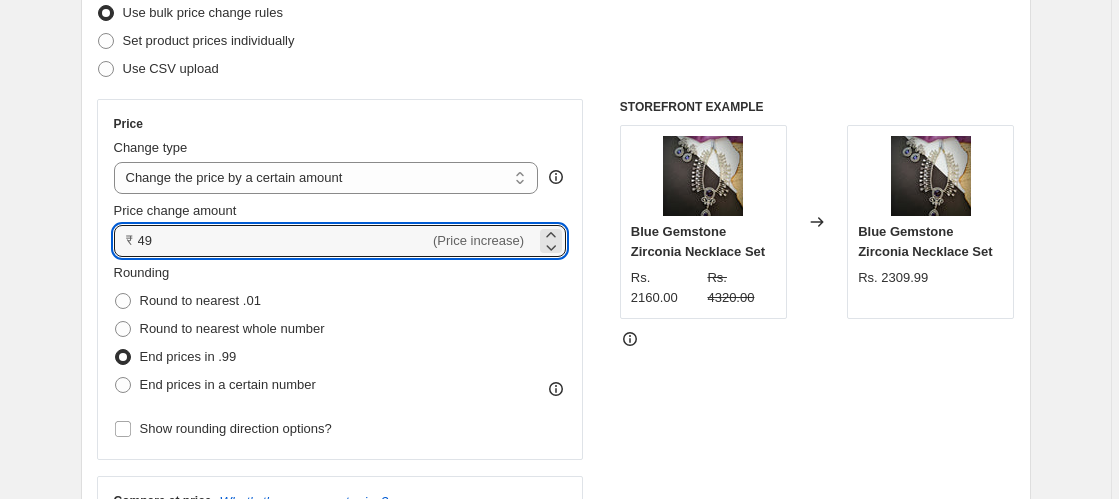 type on "4" 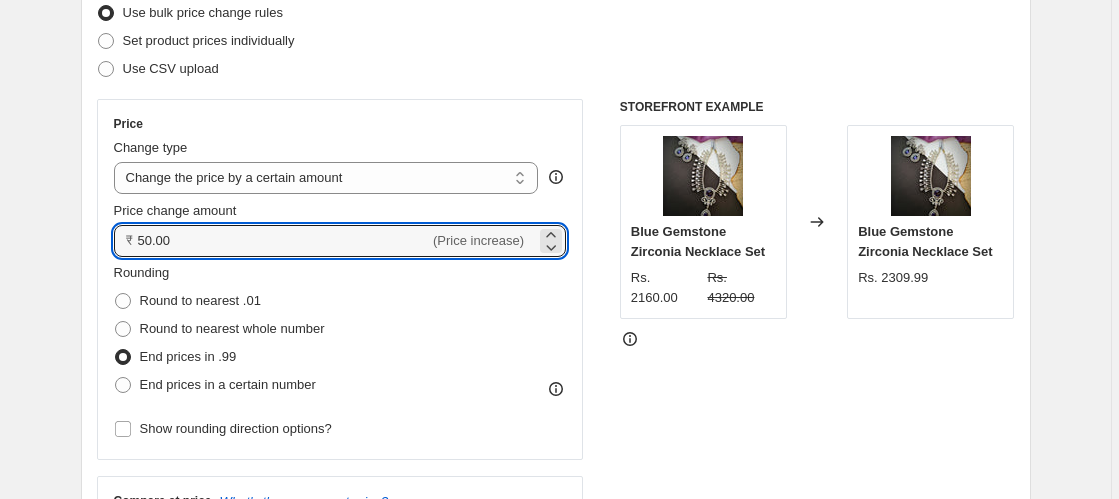 type on "50.00" 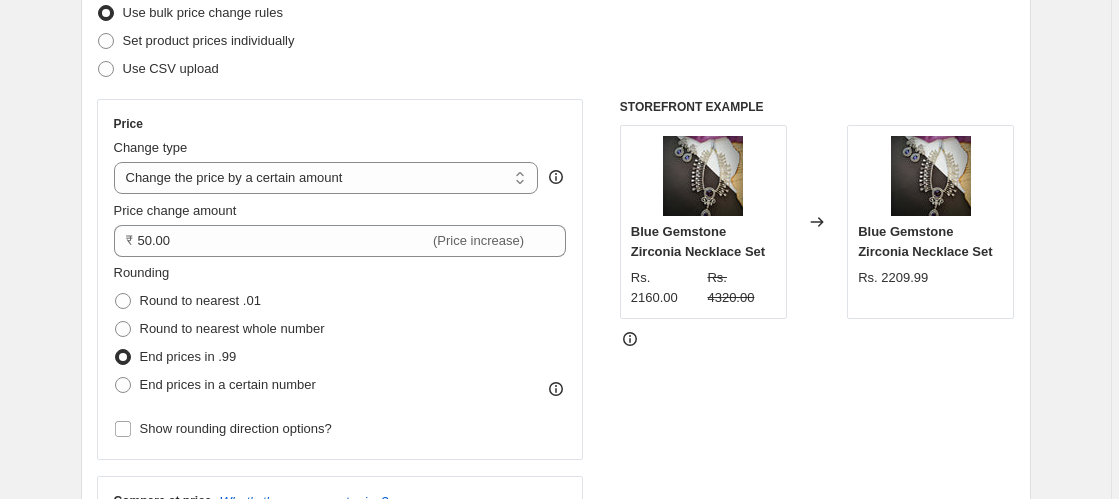 click on "Price Change type Change the price to a certain amount Change the price by a certain amount Change the price by a certain percentage Change the price to the current compare at price (price before sale) Change the price by a certain amount relative to the compare at price Change the price by a certain percentage relative to the compare at price Don't change the price Change the price by a certain percentage relative to the cost per item Change price to certain cost margin Change the price by a certain amount Price change amount ₹ [PRICE] (Price increase) Rounding Round to nearest .01 Round to nearest whole number End prices in .99 End prices in a certain number Show rounding direction options? Compare at price What's the compare at price? Change type Change the compare at price to the current price (sale) Change the compare at price to a certain amount Change the compare at price by a certain amount Change the compare at price by a certain percentage Don't change the compare at price STOREFRONT EXAMPLE" at bounding box center (556, 344) 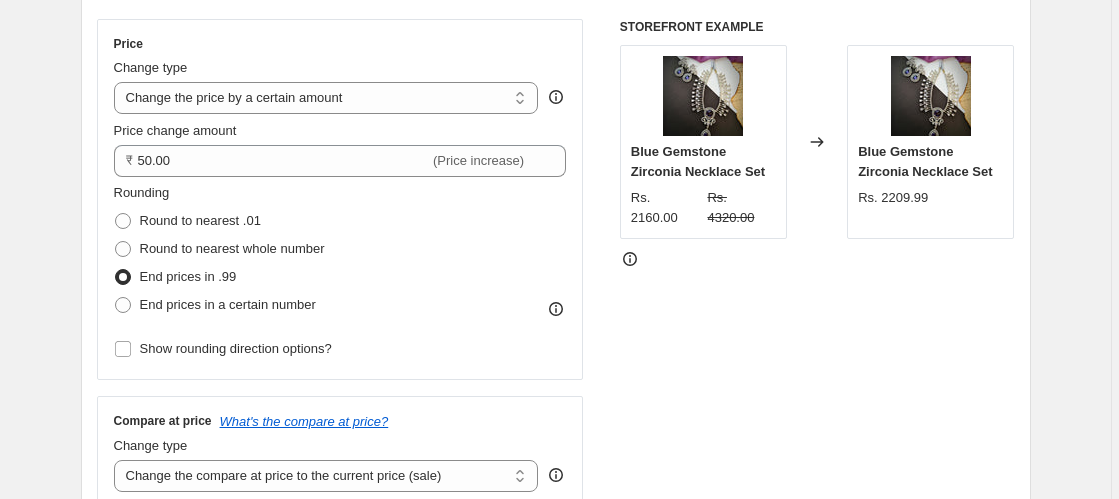 scroll, scrollTop: 389, scrollLeft: 0, axis: vertical 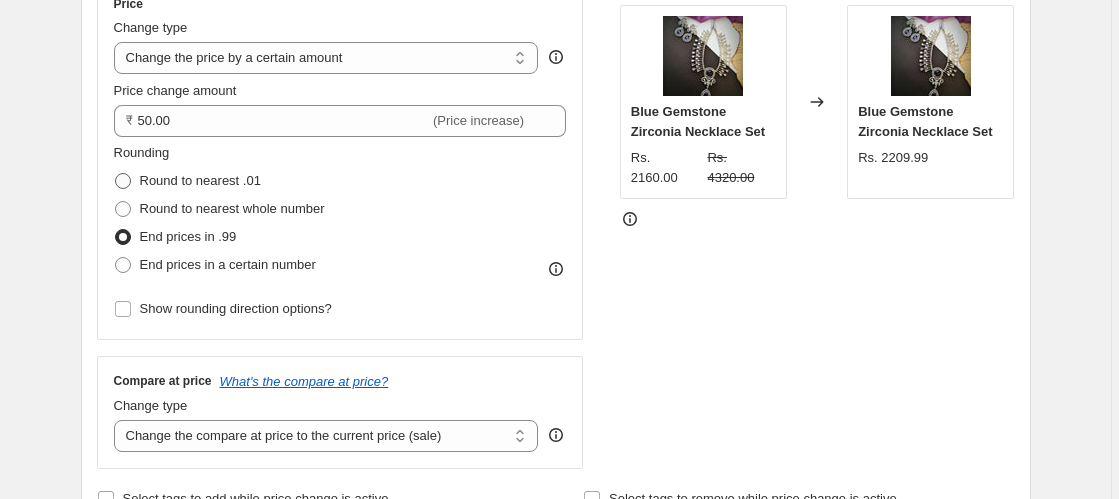 click at bounding box center (123, 181) 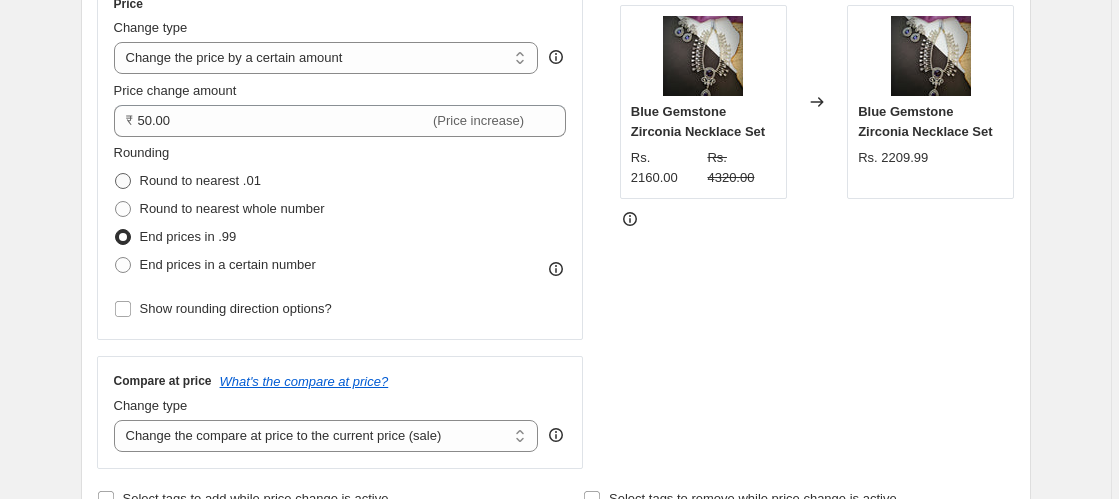 radio on "true" 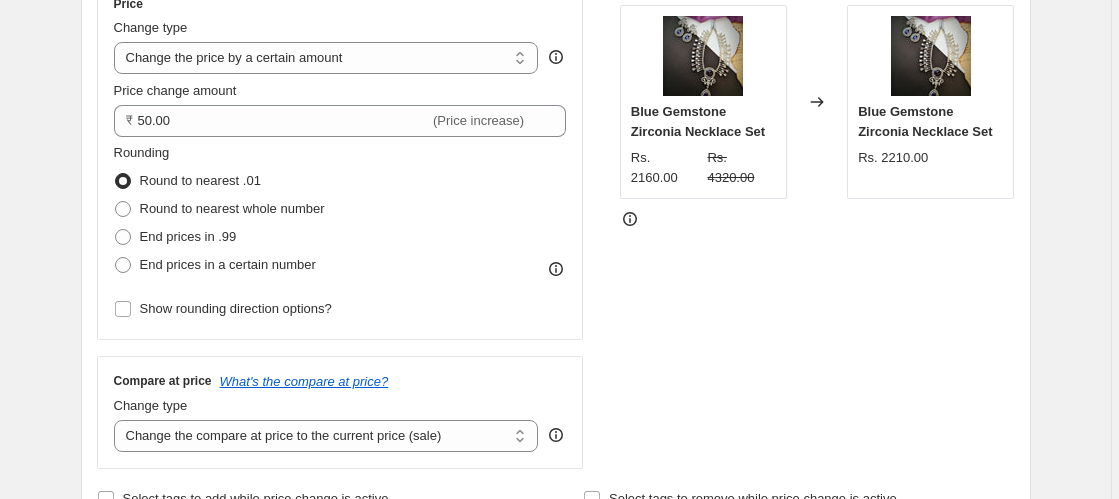 click on "Round to nearest whole number" at bounding box center [115, 201] 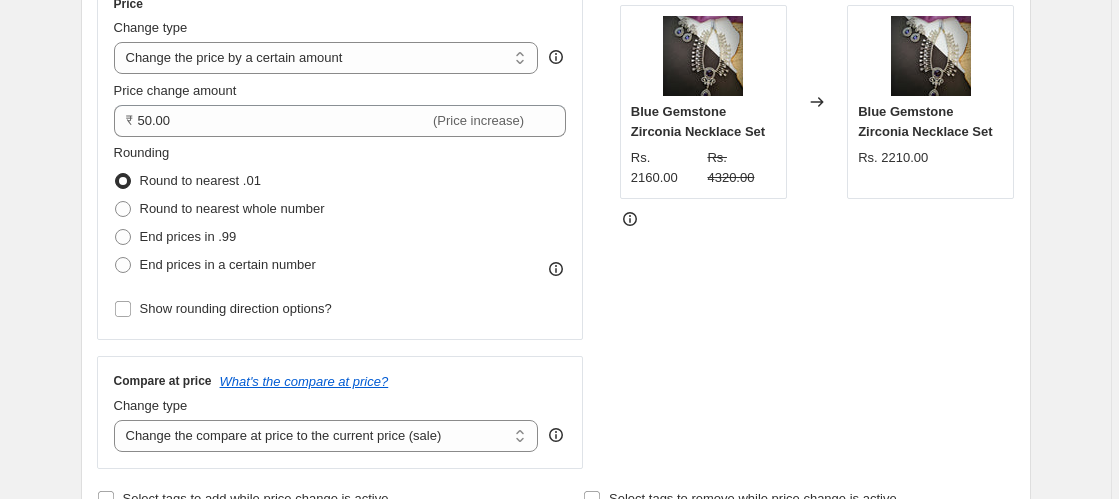 radio on "true" 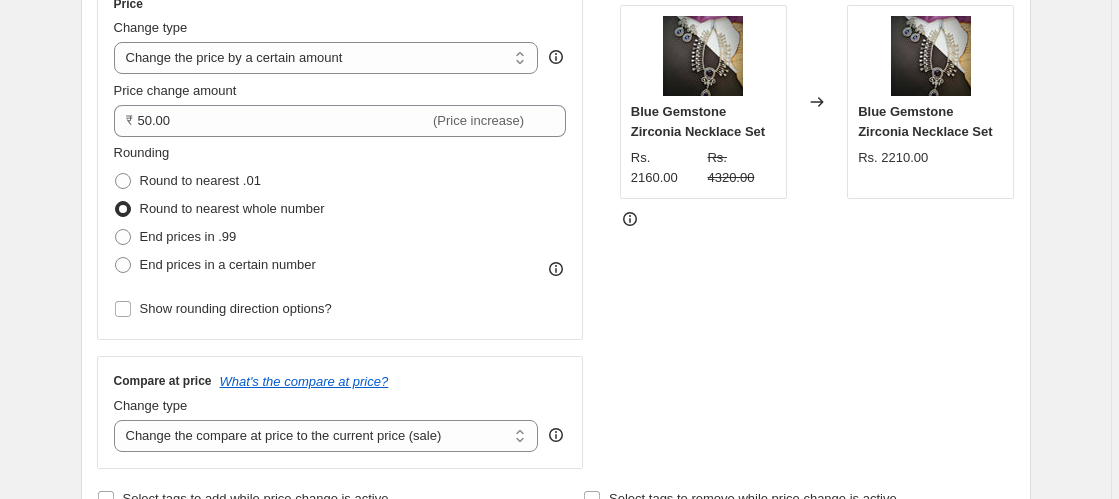 click on "End prices in .99" at bounding box center (115, 229) 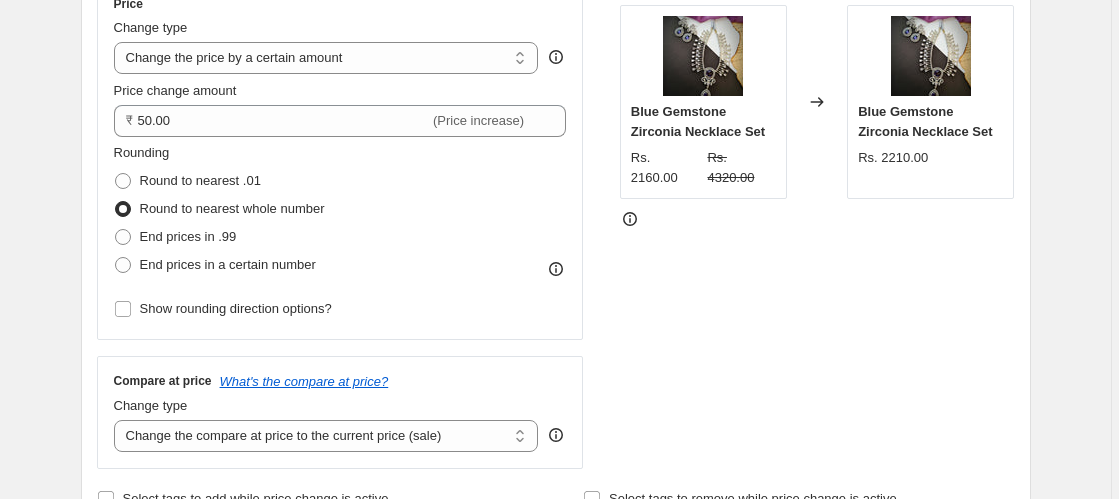 radio on "true" 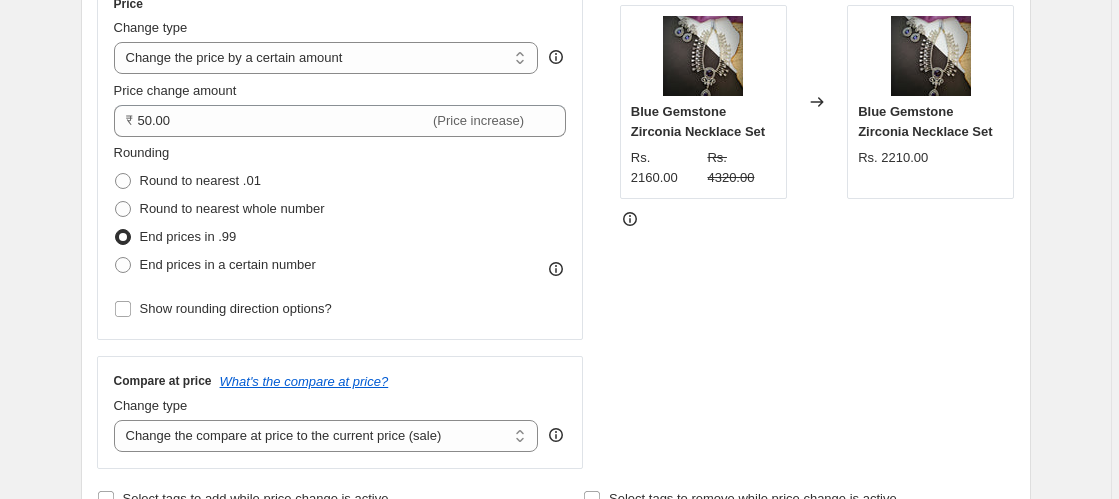 click on "End prices in a certain number" at bounding box center (115, 257) 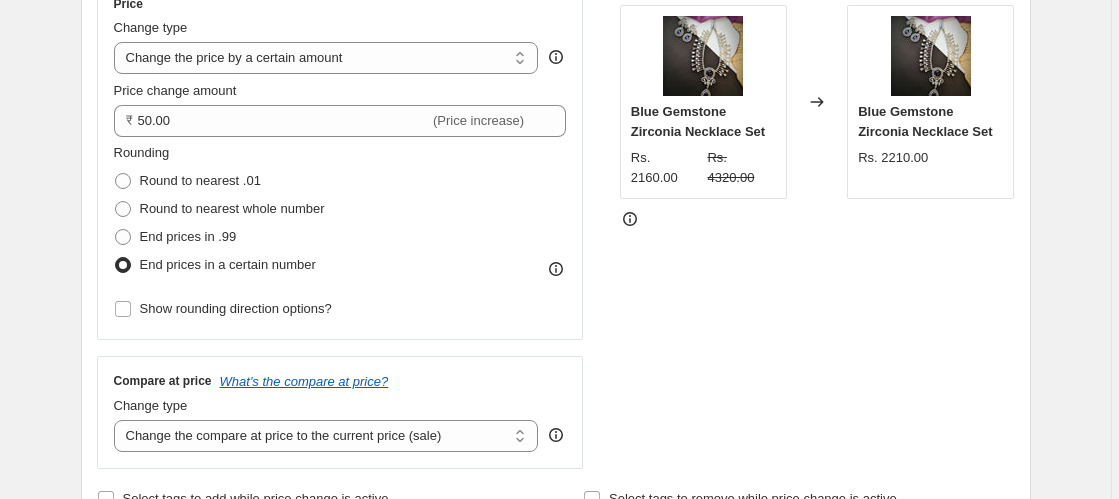 click on "Round to nearest .01" at bounding box center (115, 173) 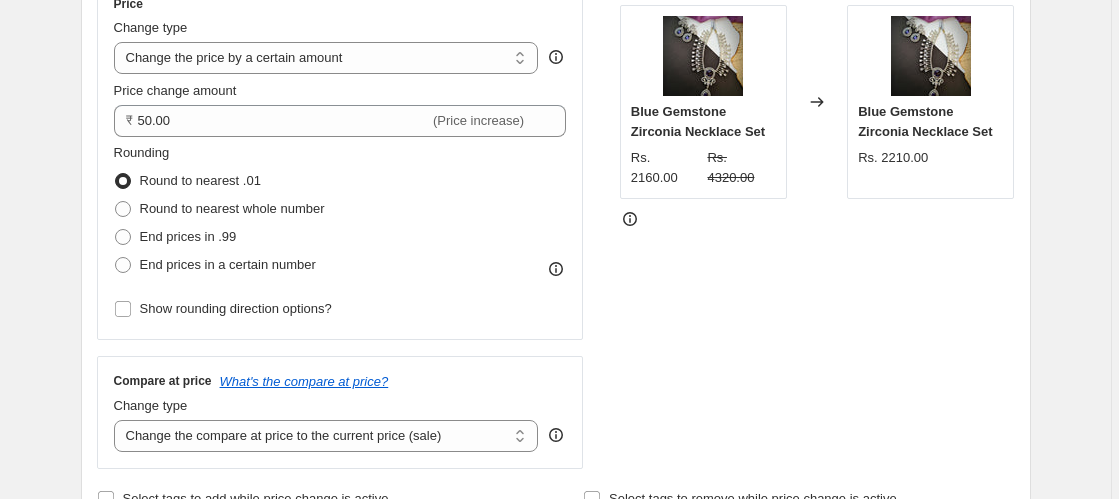 click on "STOREFRONT EXAMPLE Blue Gemstone Zirconia Necklace Set Rs. [PRICE] Rs. [PRICE] Changed to Blue Gemstone Zirconia Necklace Set Rs. [PRICE]" at bounding box center [817, 224] 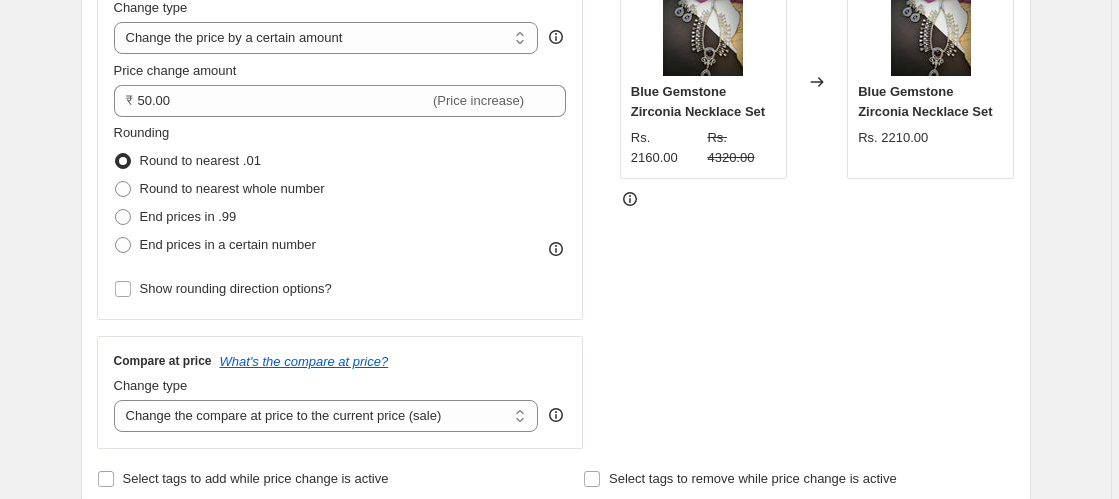 scroll, scrollTop: 389, scrollLeft: 0, axis: vertical 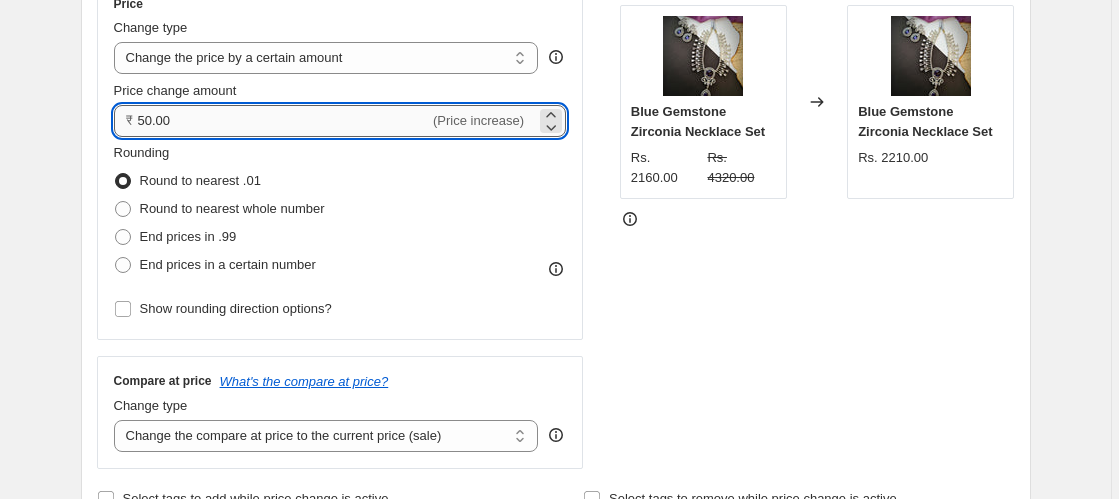 click on "50.00" at bounding box center (284, 121) 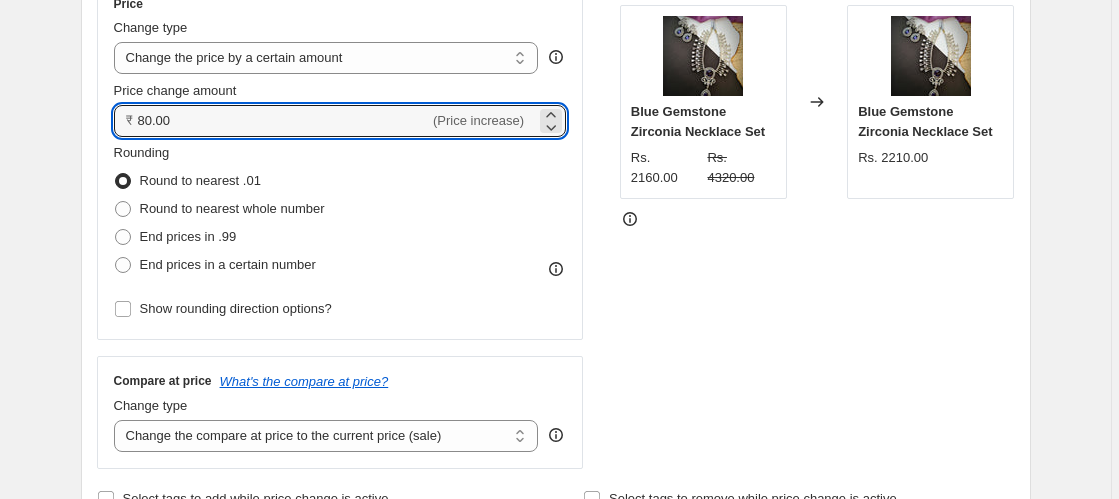 type on "80.00" 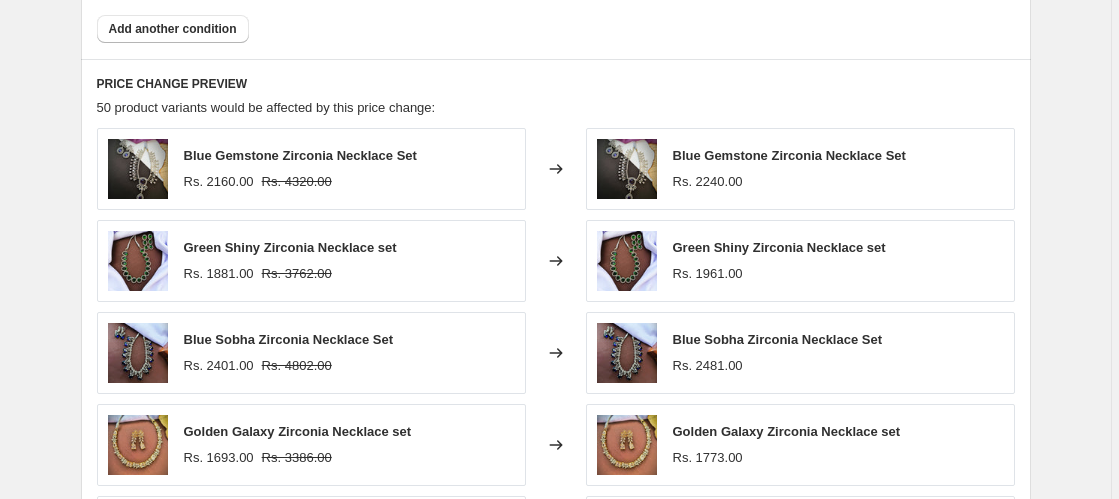 scroll, scrollTop: 1166, scrollLeft: 0, axis: vertical 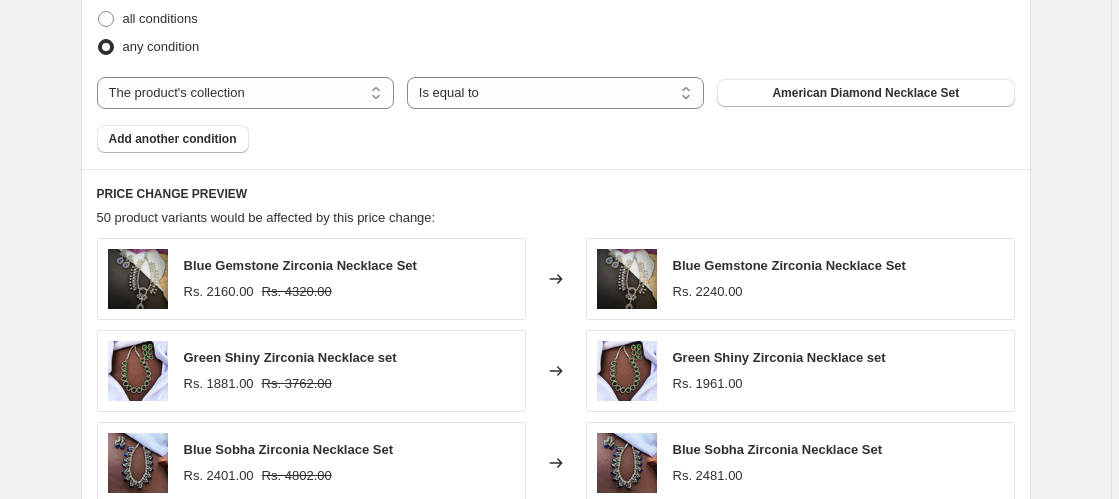 click on "Rs. 2240.00" at bounding box center [708, 292] 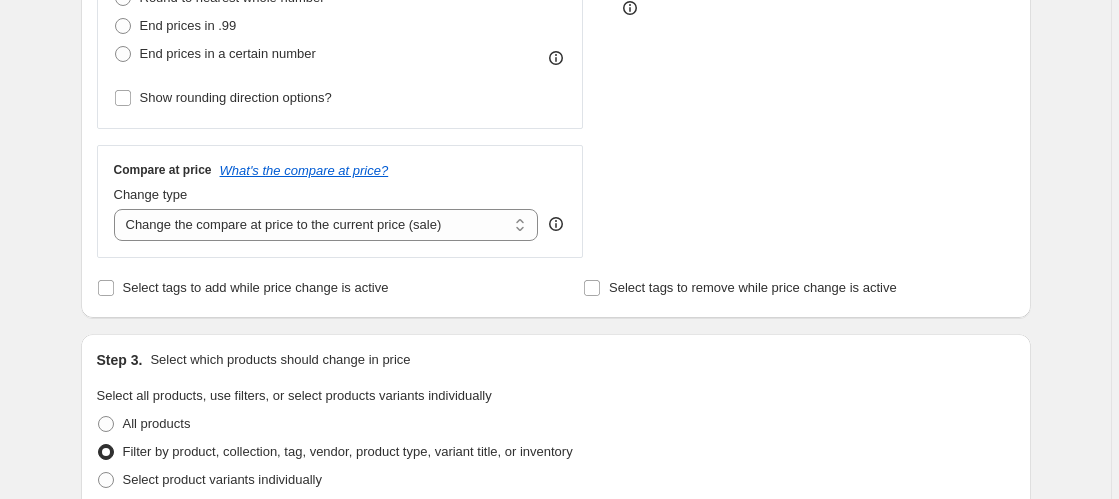 scroll, scrollTop: 640, scrollLeft: 0, axis: vertical 